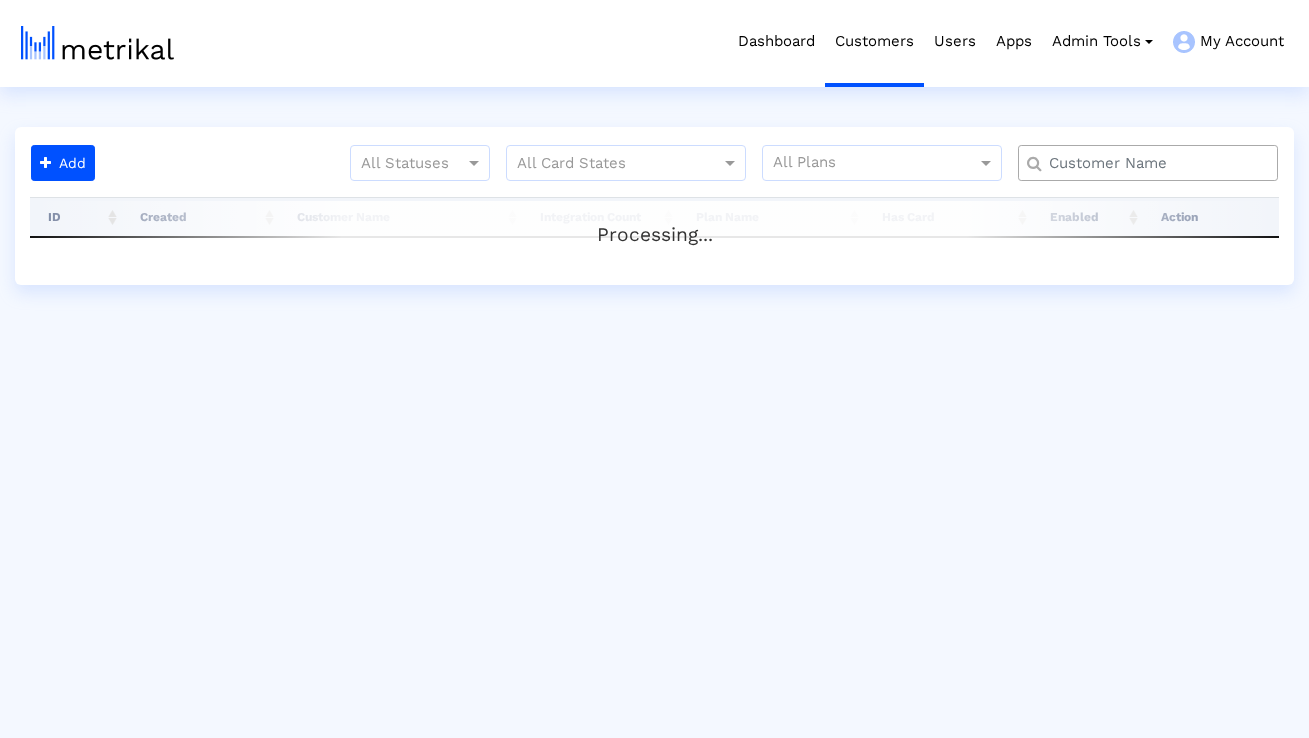 scroll, scrollTop: 0, scrollLeft: 0, axis: both 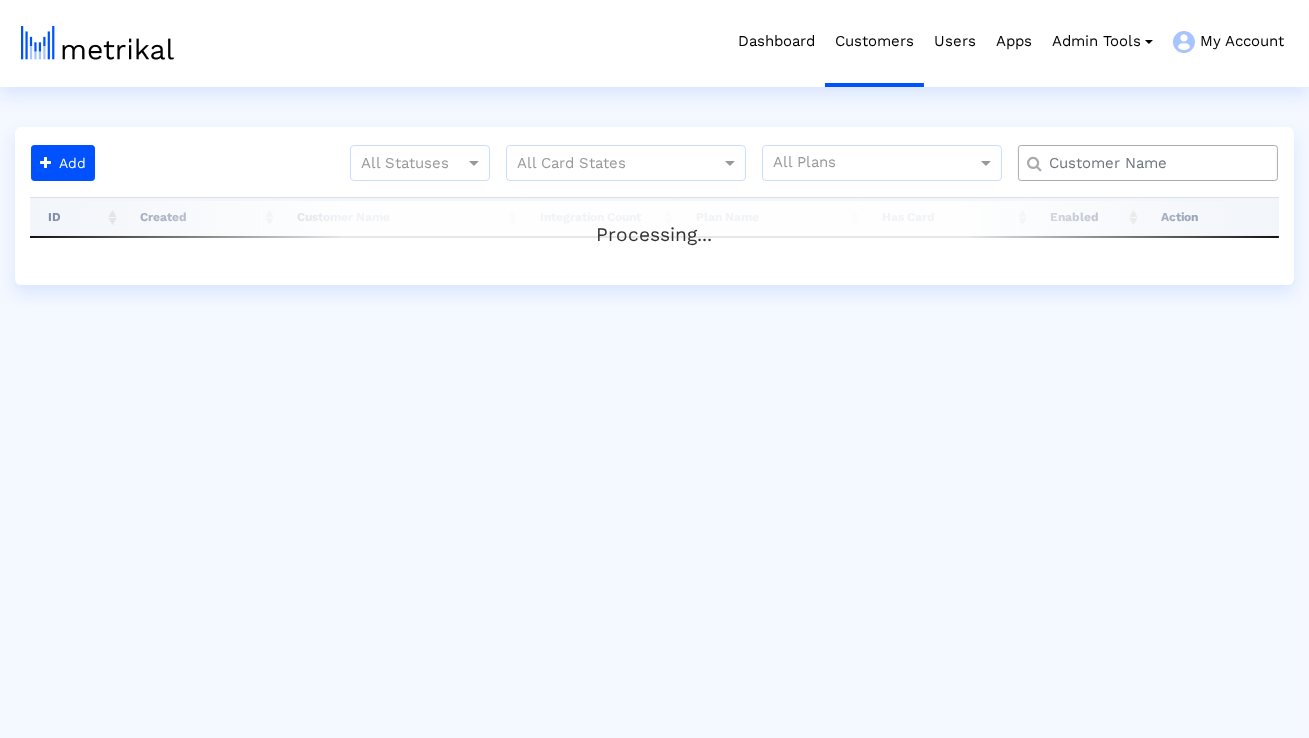 click 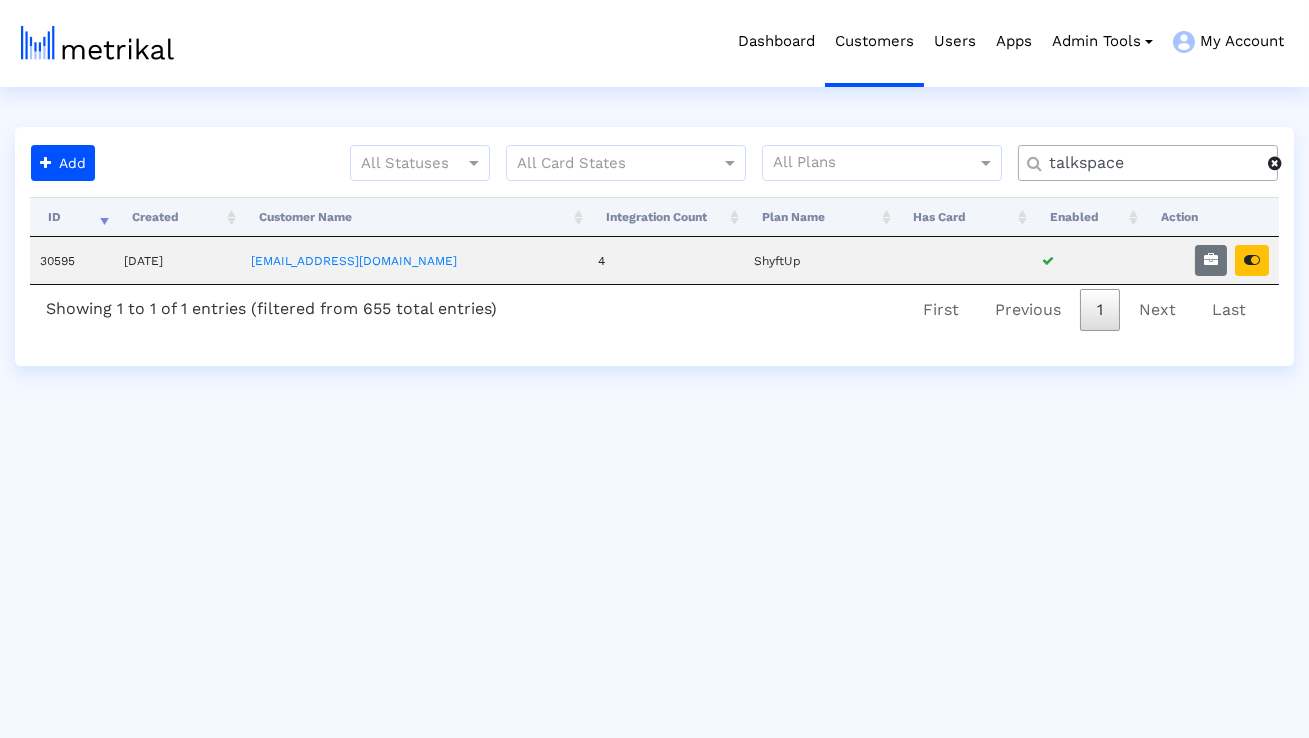 type on "talkspace" 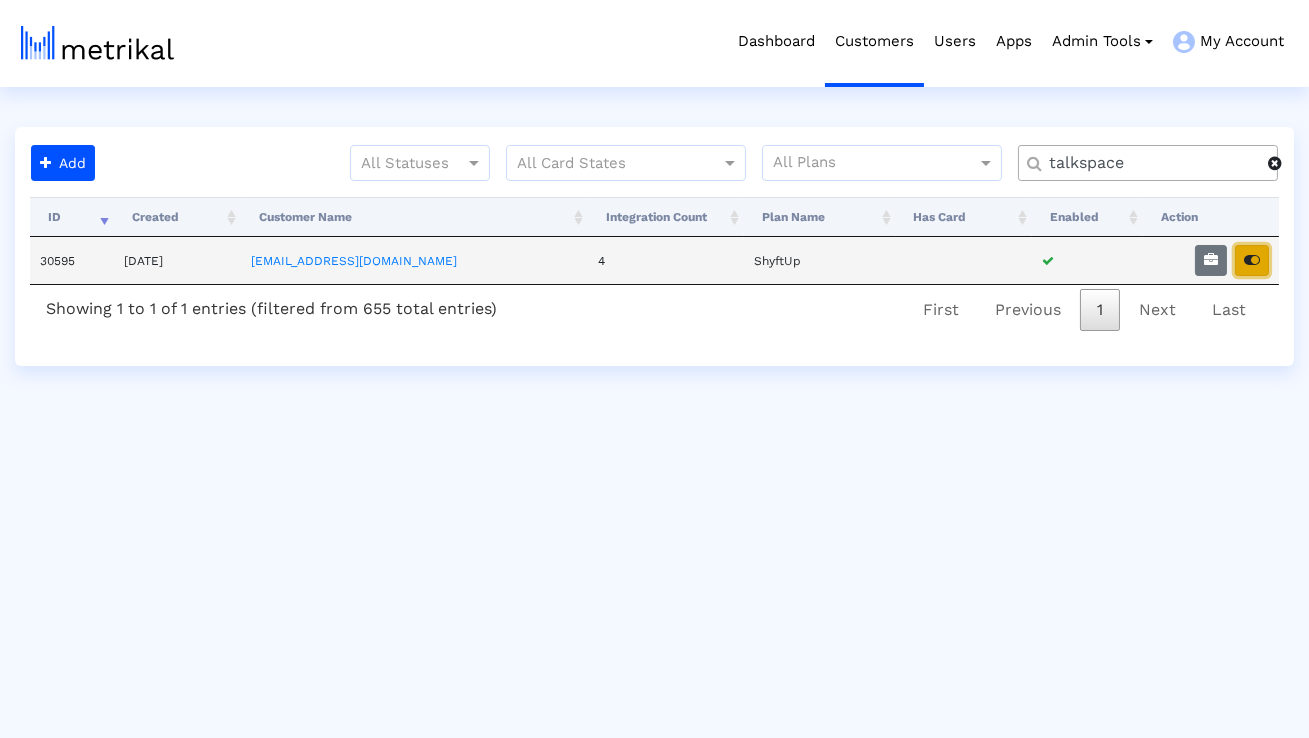 click at bounding box center (1252, 260) 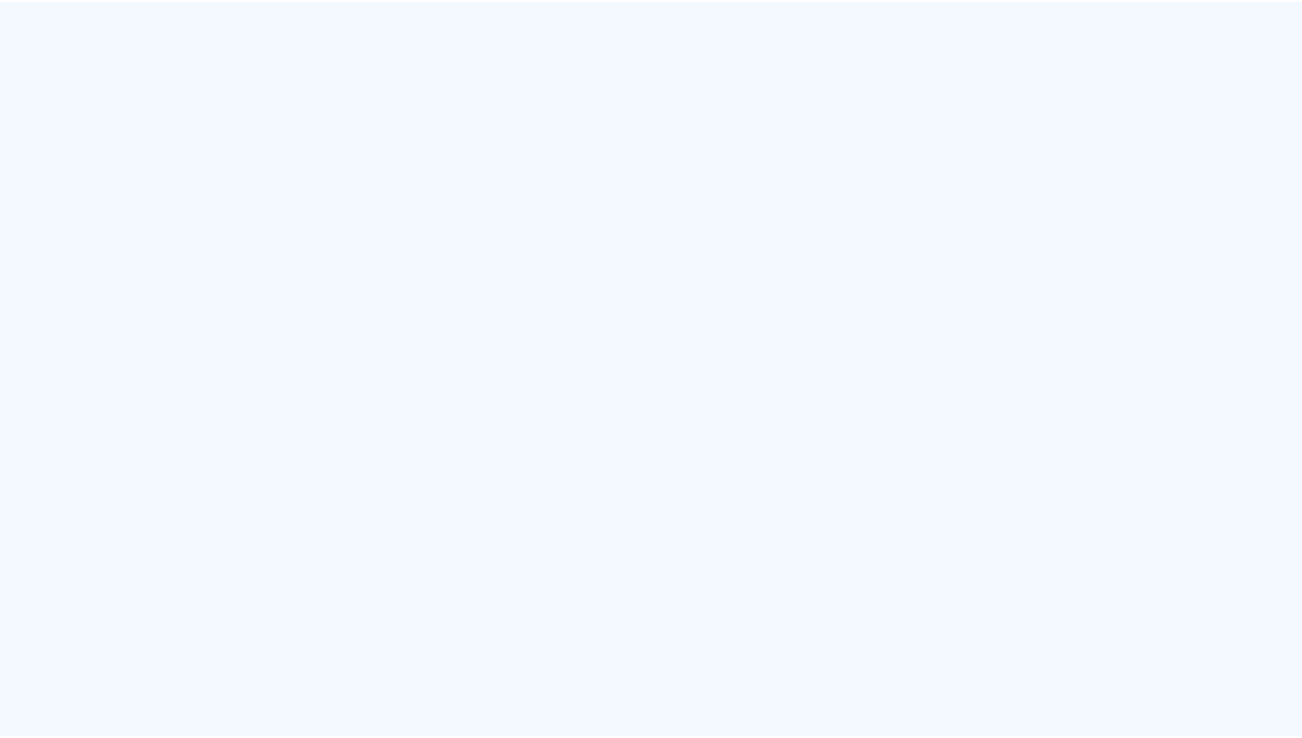 scroll, scrollTop: 0, scrollLeft: 0, axis: both 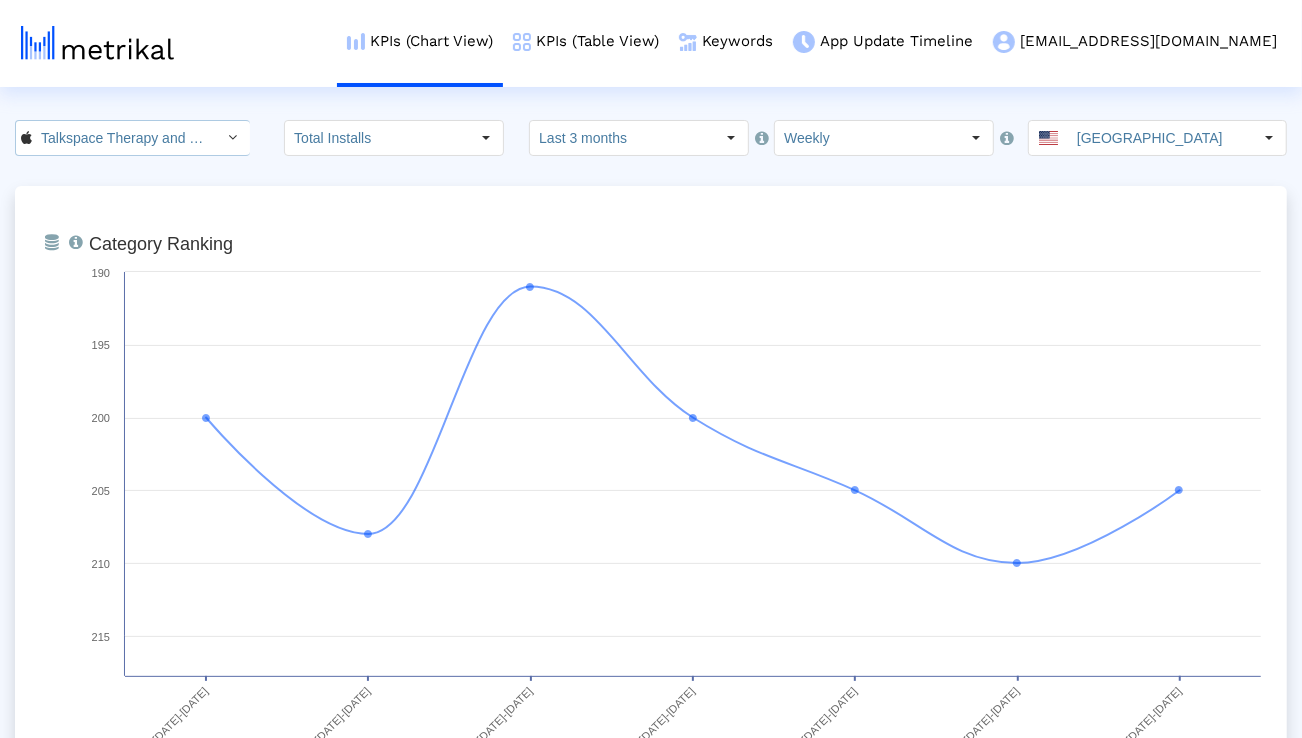 click on "Talkspace Therapy and Support < 661829386 >" 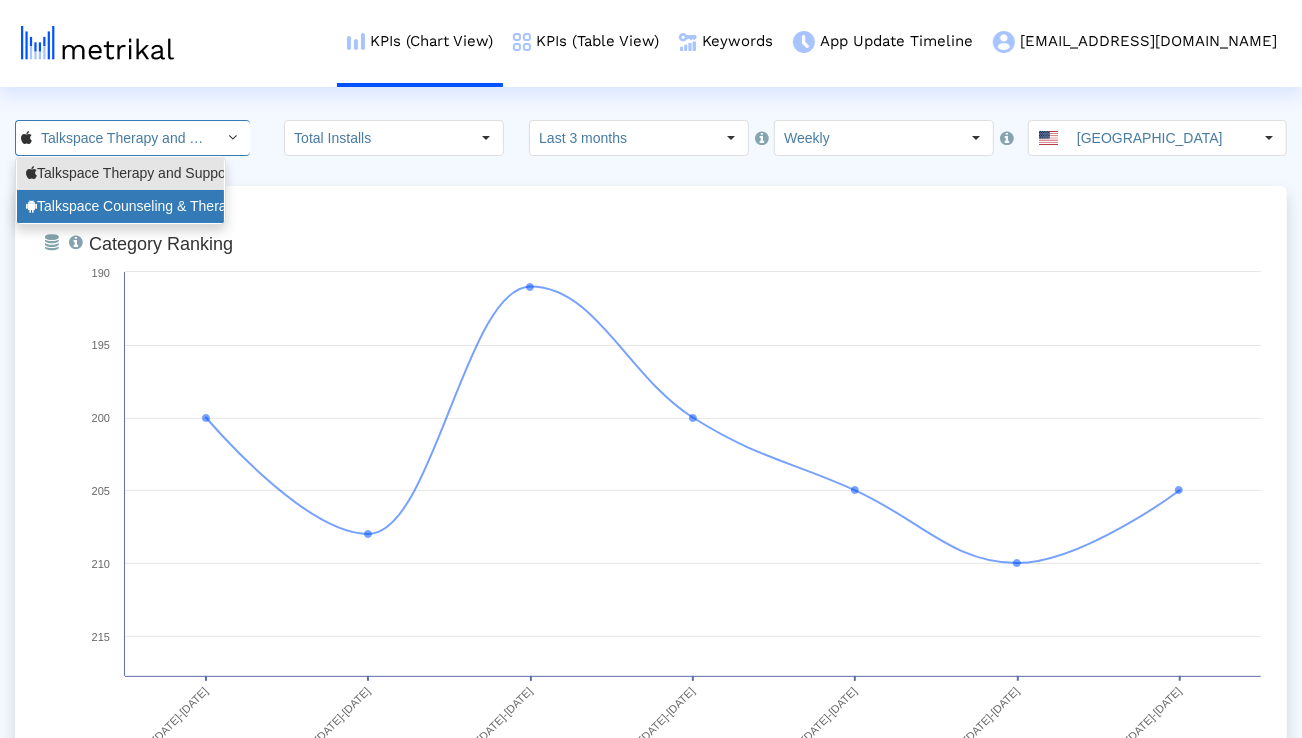 click on "Talkspace Counseling & Therapy <com.talkspace.talkspaceapp>" at bounding box center [120, 206] 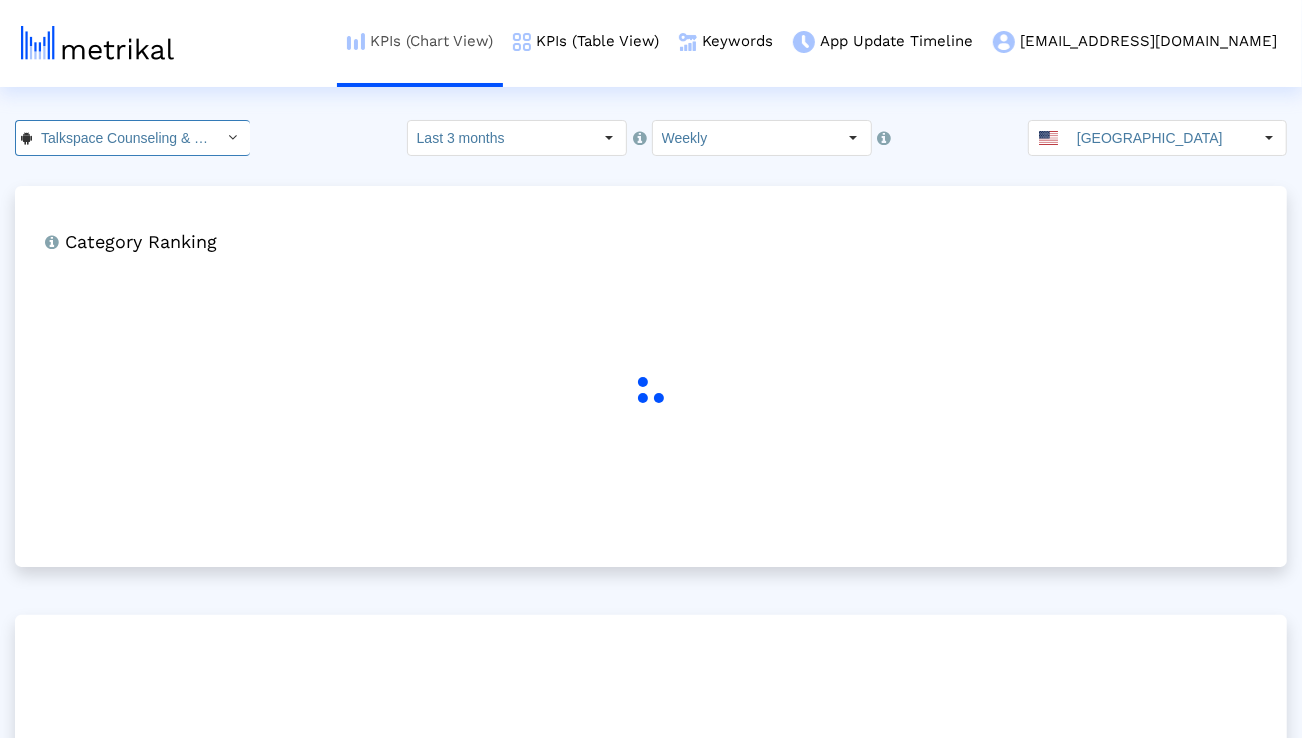 scroll, scrollTop: 0, scrollLeft: 266, axis: horizontal 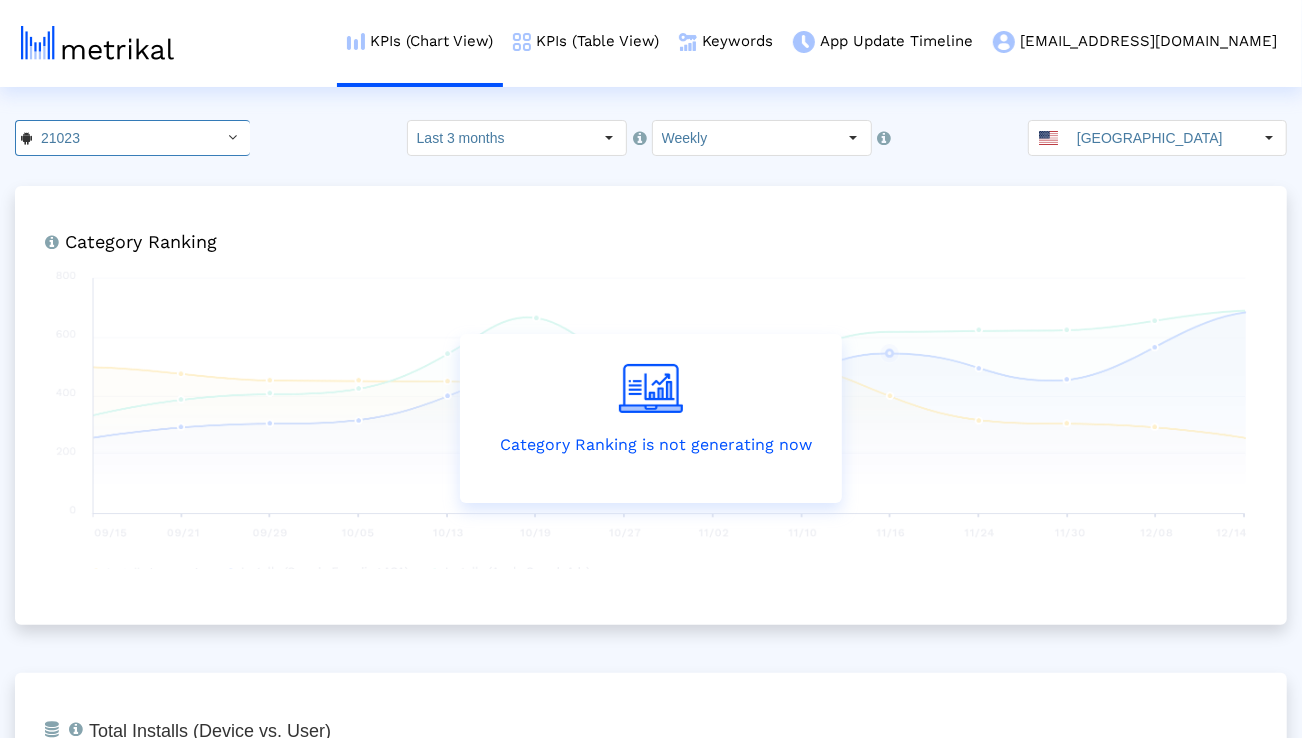 click on "Weekly" 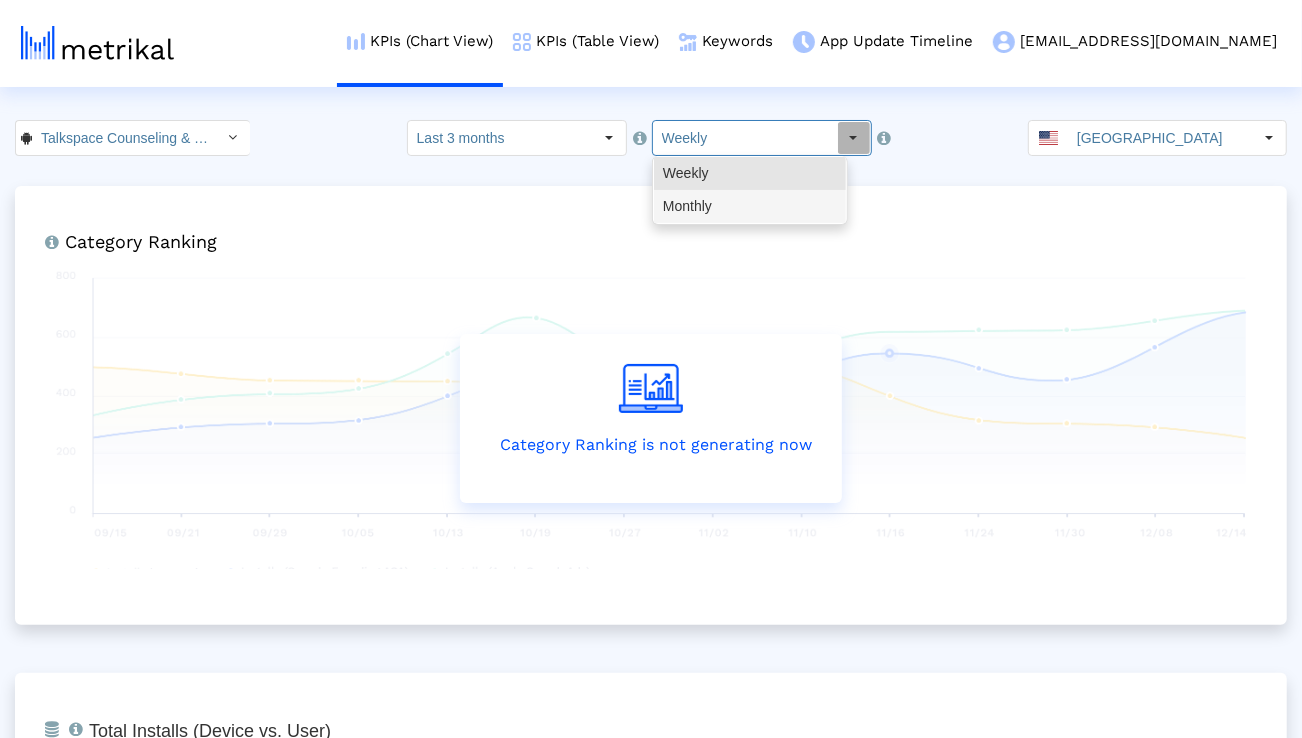 click on "Monthly" at bounding box center [750, 206] 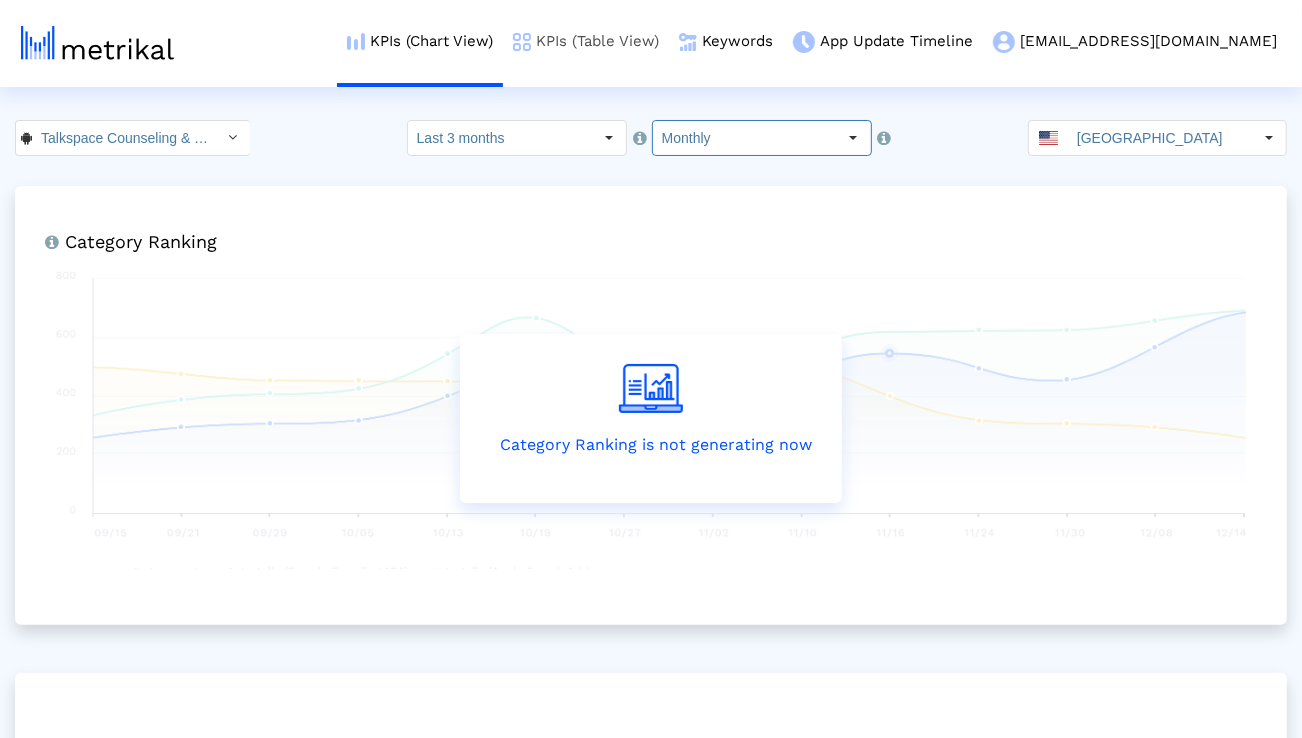 click on "KPIs (Table View)" at bounding box center [586, 41] 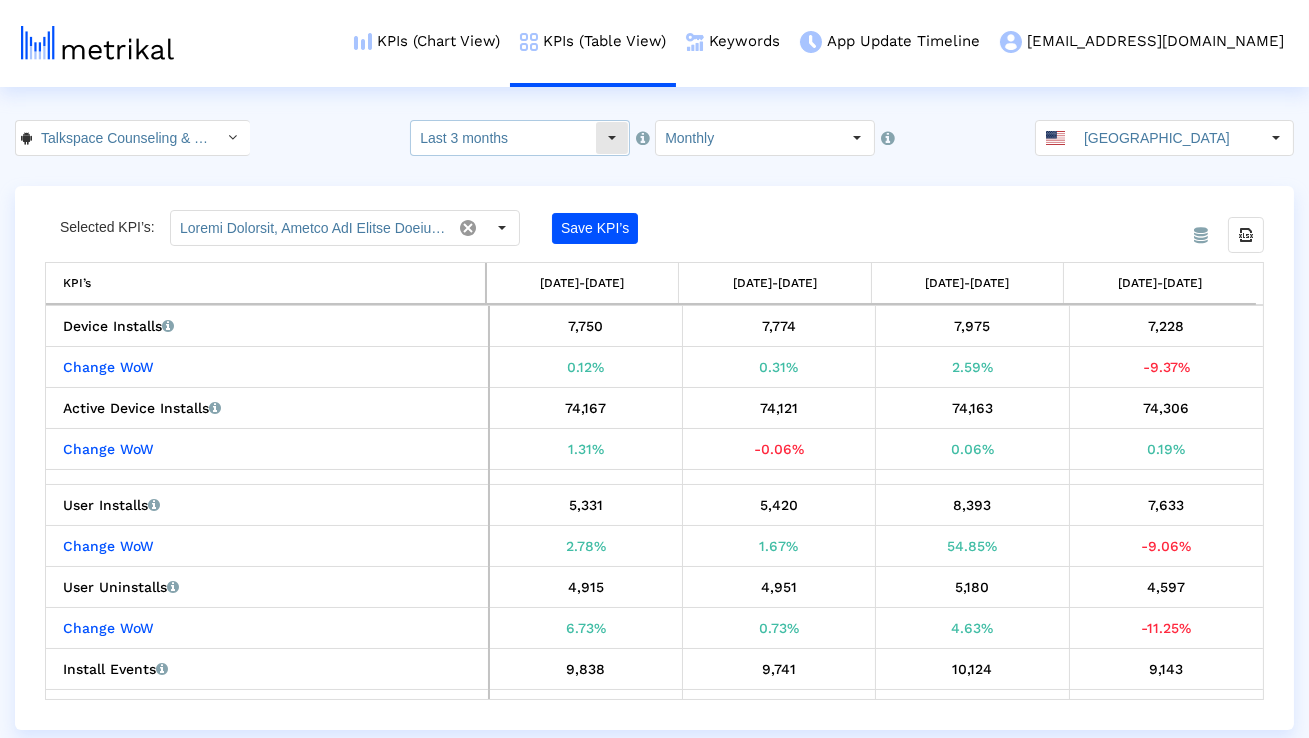 click 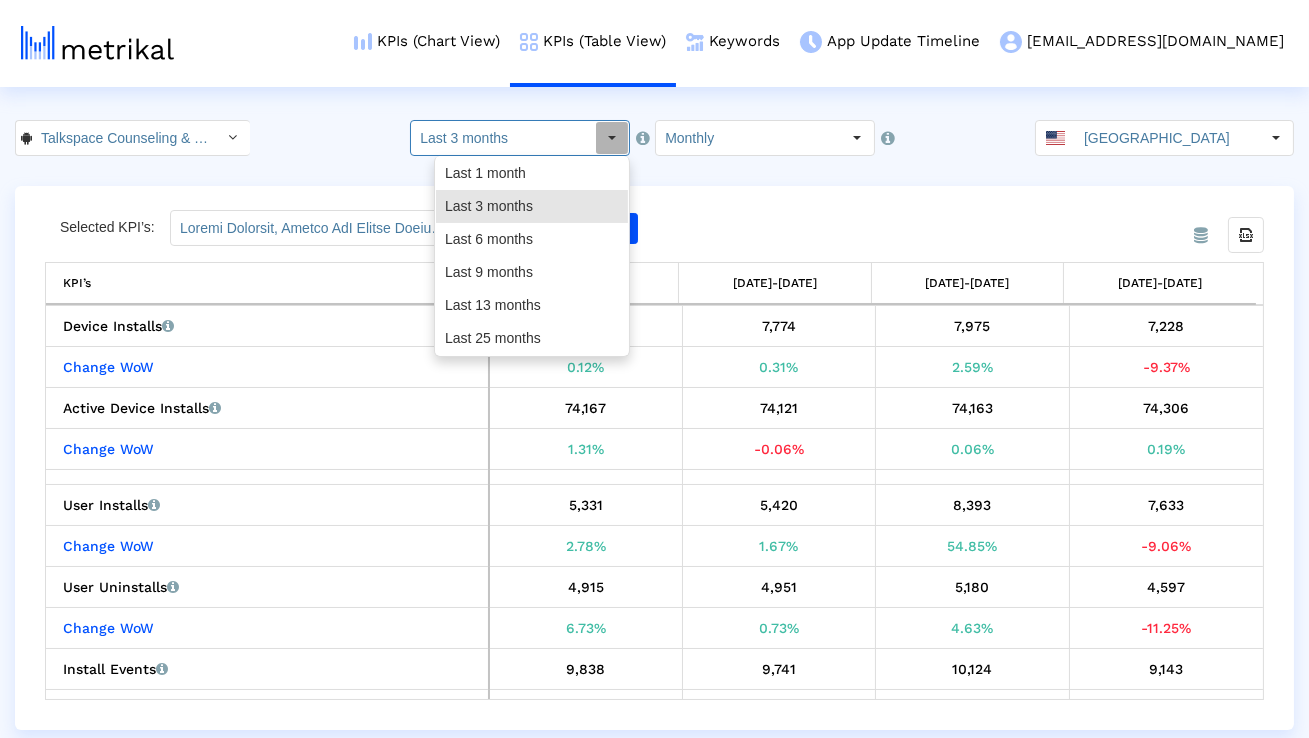 drag, startPoint x: 588, startPoint y: 262, endPoint x: 584, endPoint y: 248, distance: 14.56022 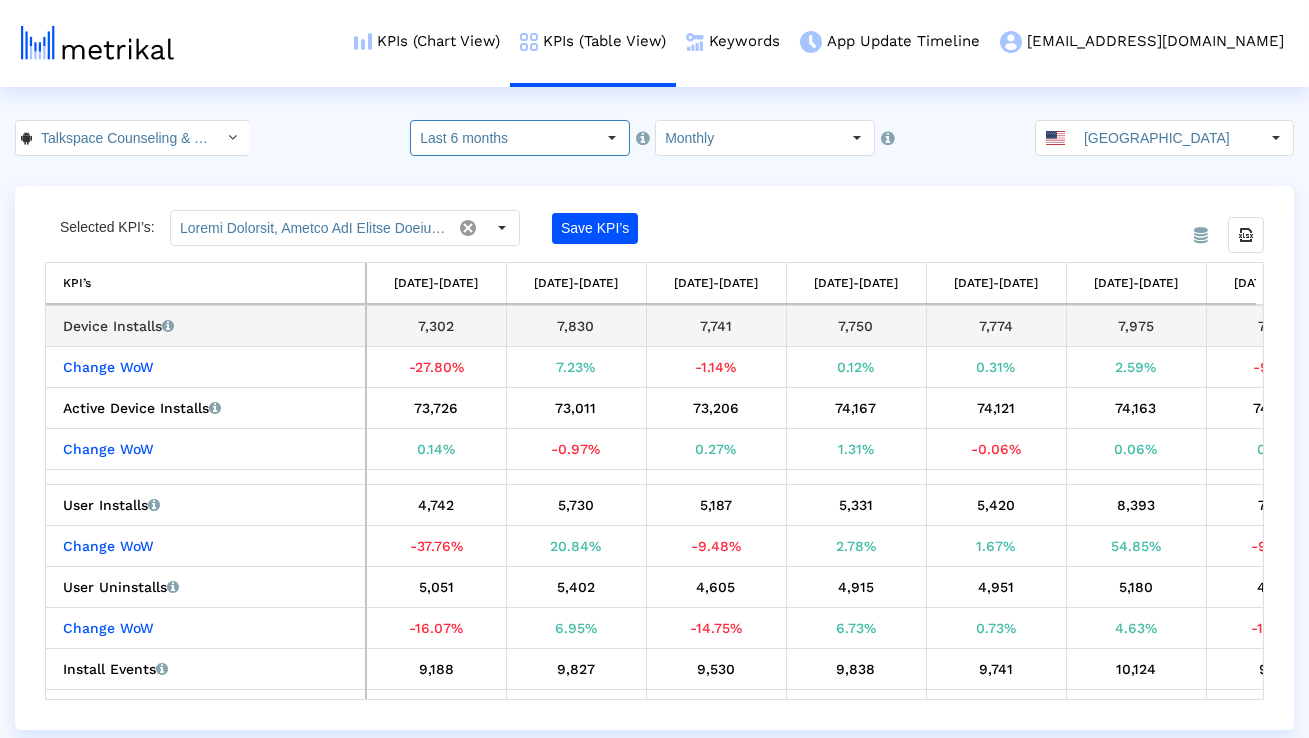 click on "7,830" at bounding box center [576, 326] 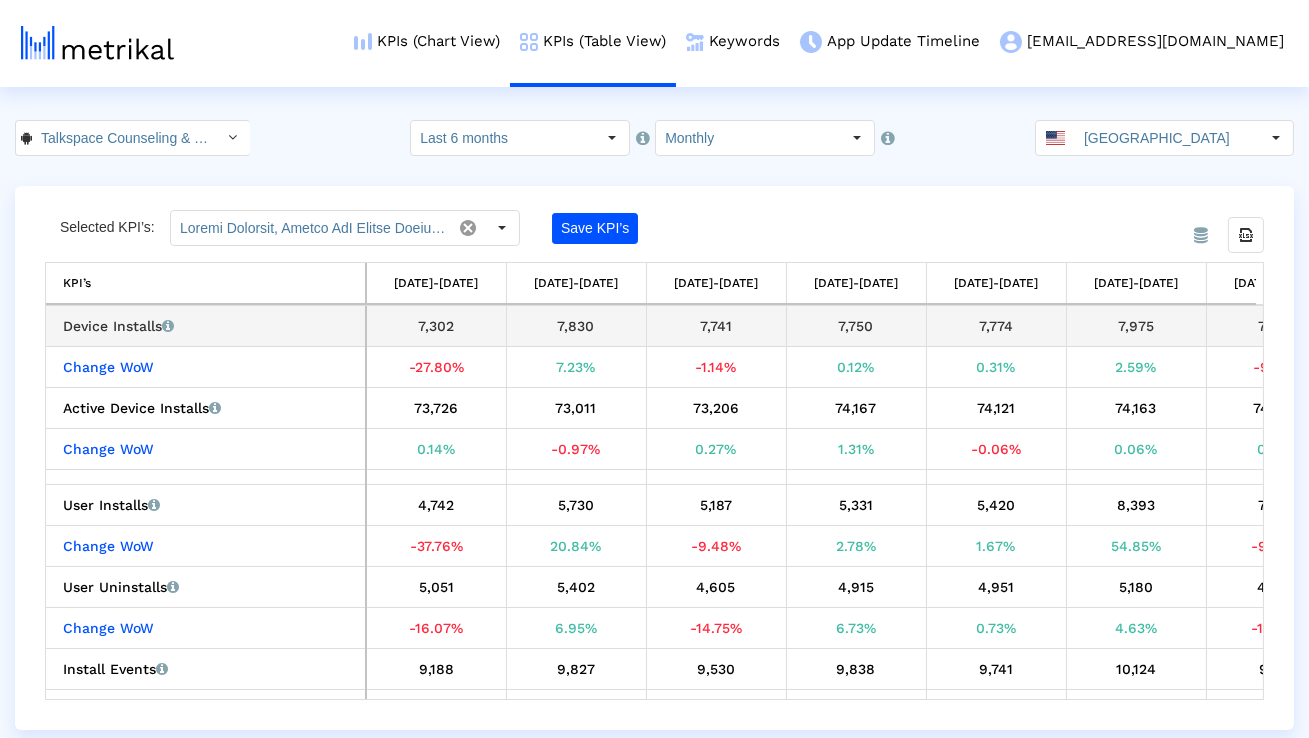 click on "7,830" at bounding box center [576, 326] 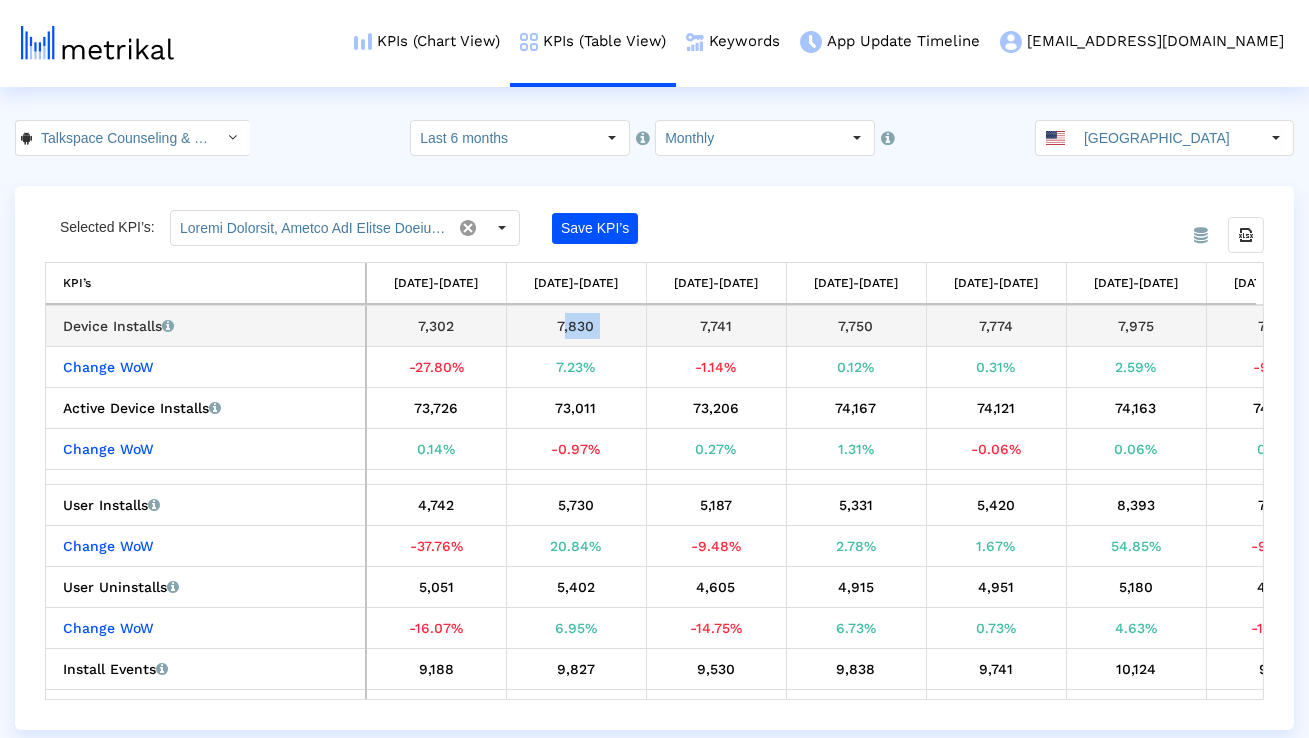 click on "7,830" at bounding box center [576, 326] 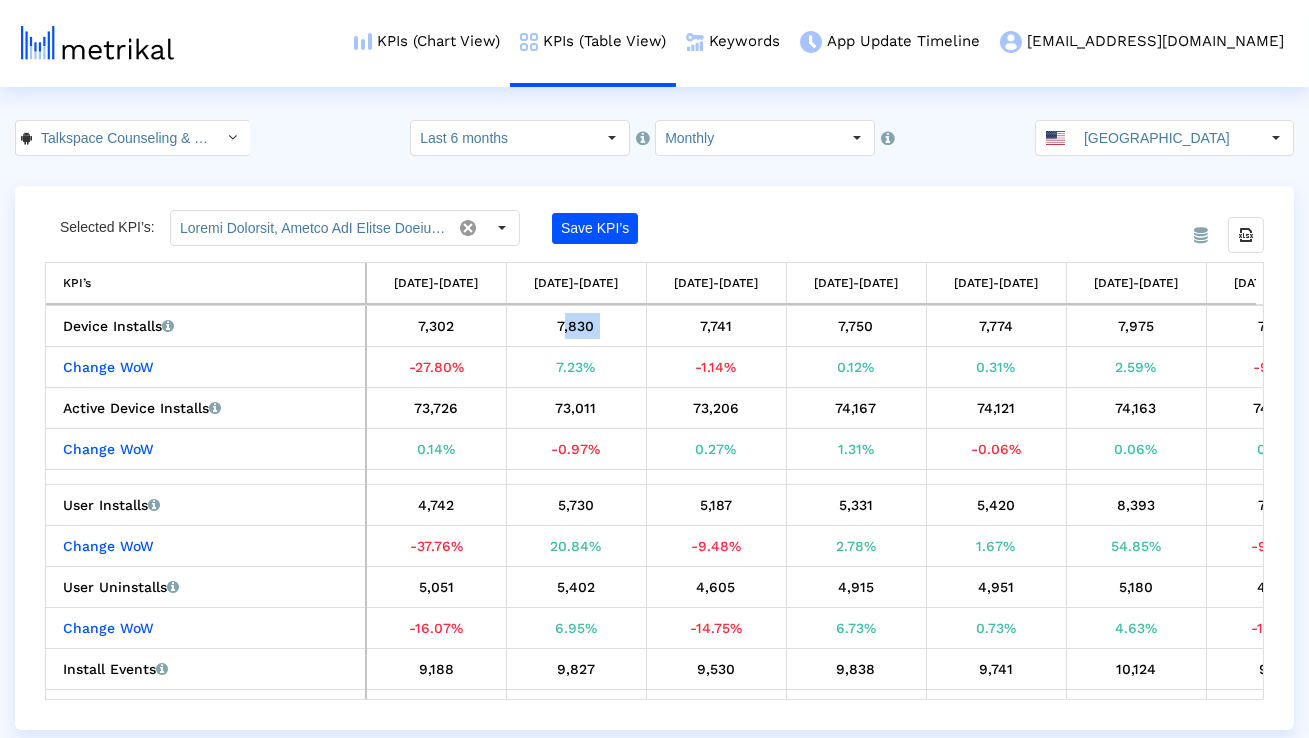 copy on "7,830" 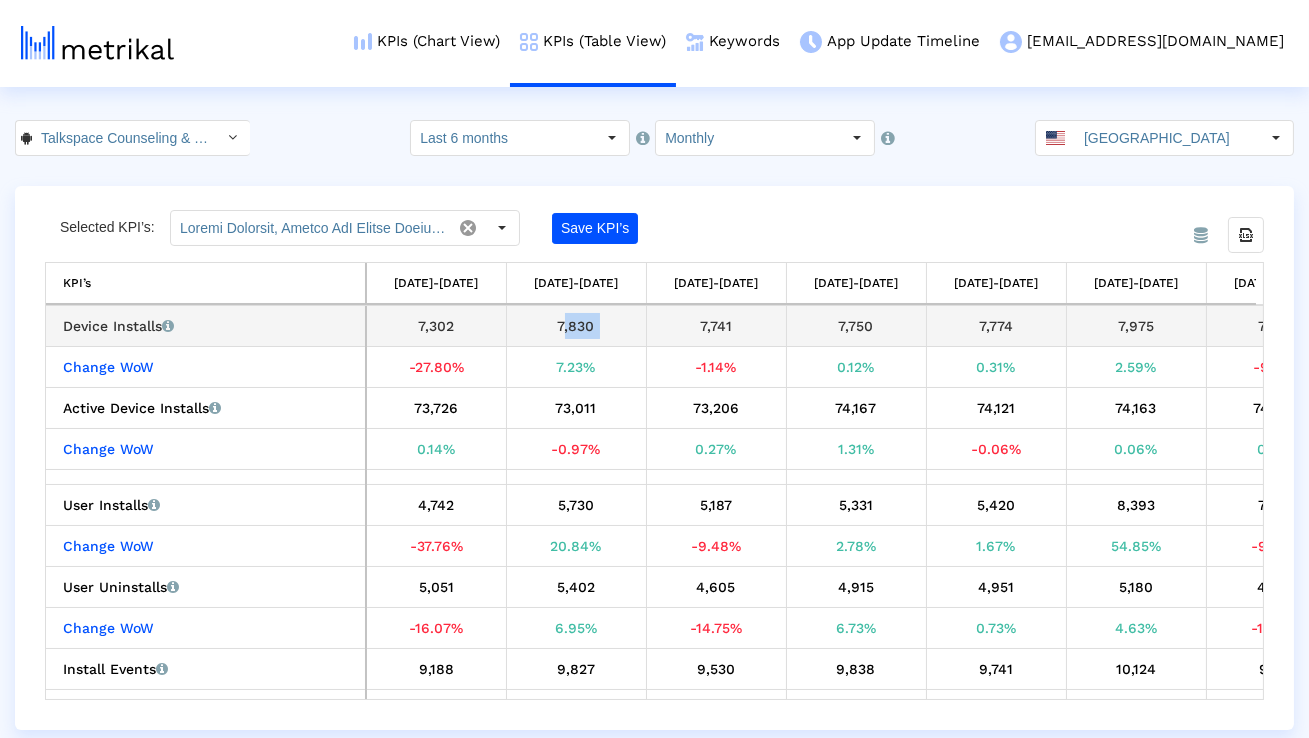 click on "7,741" at bounding box center (716, 326) 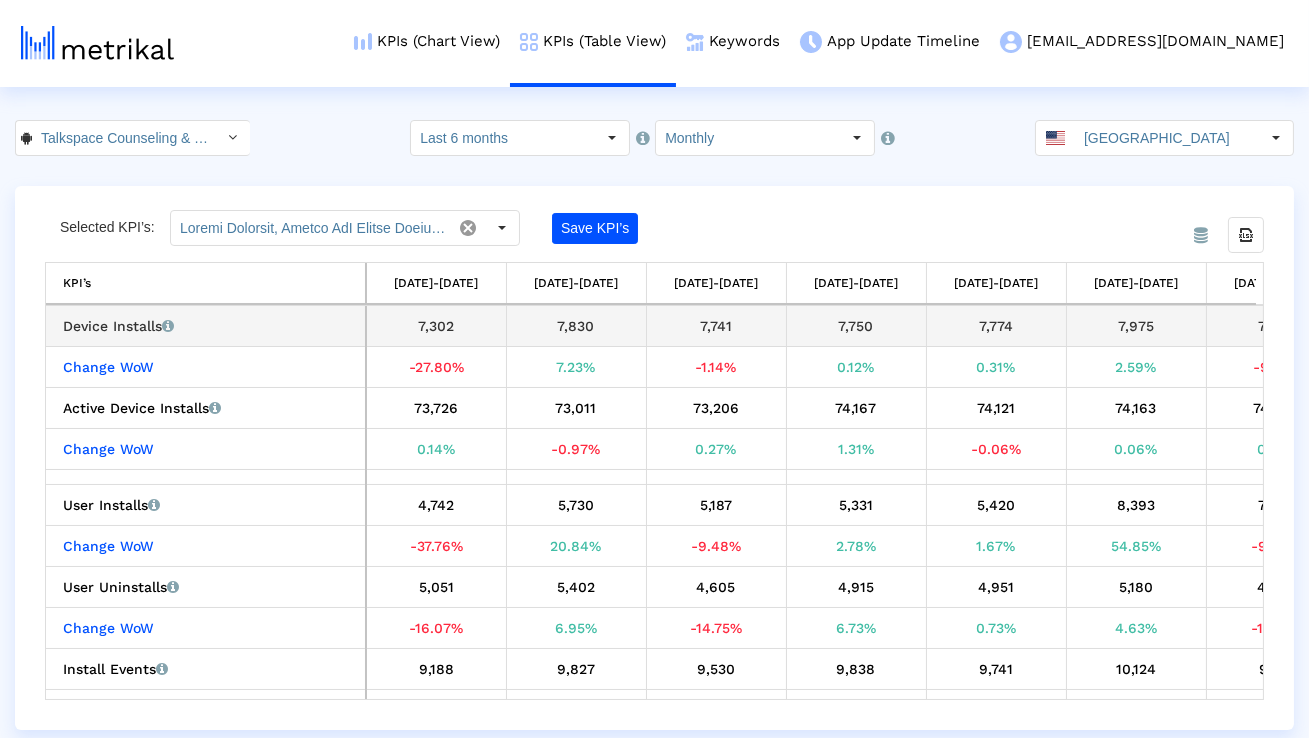click on "7,741" at bounding box center (716, 326) 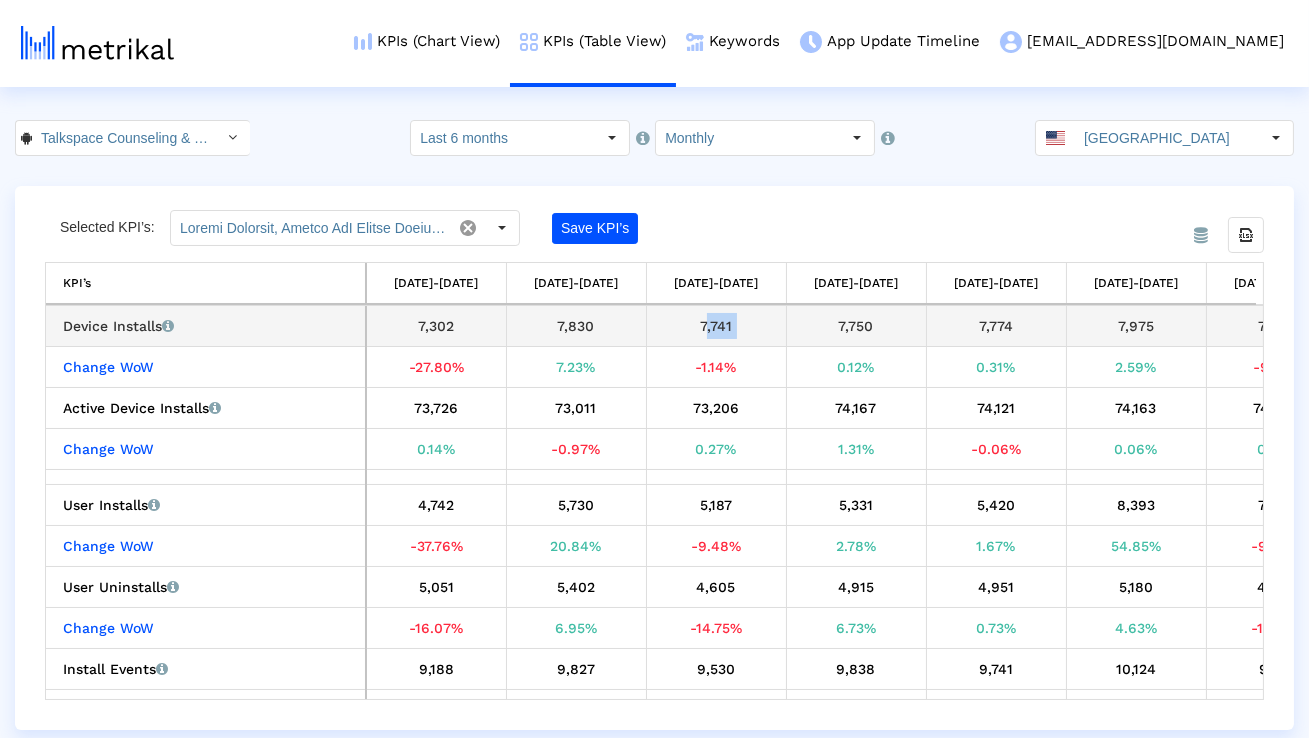 click on "7,741" at bounding box center [716, 326] 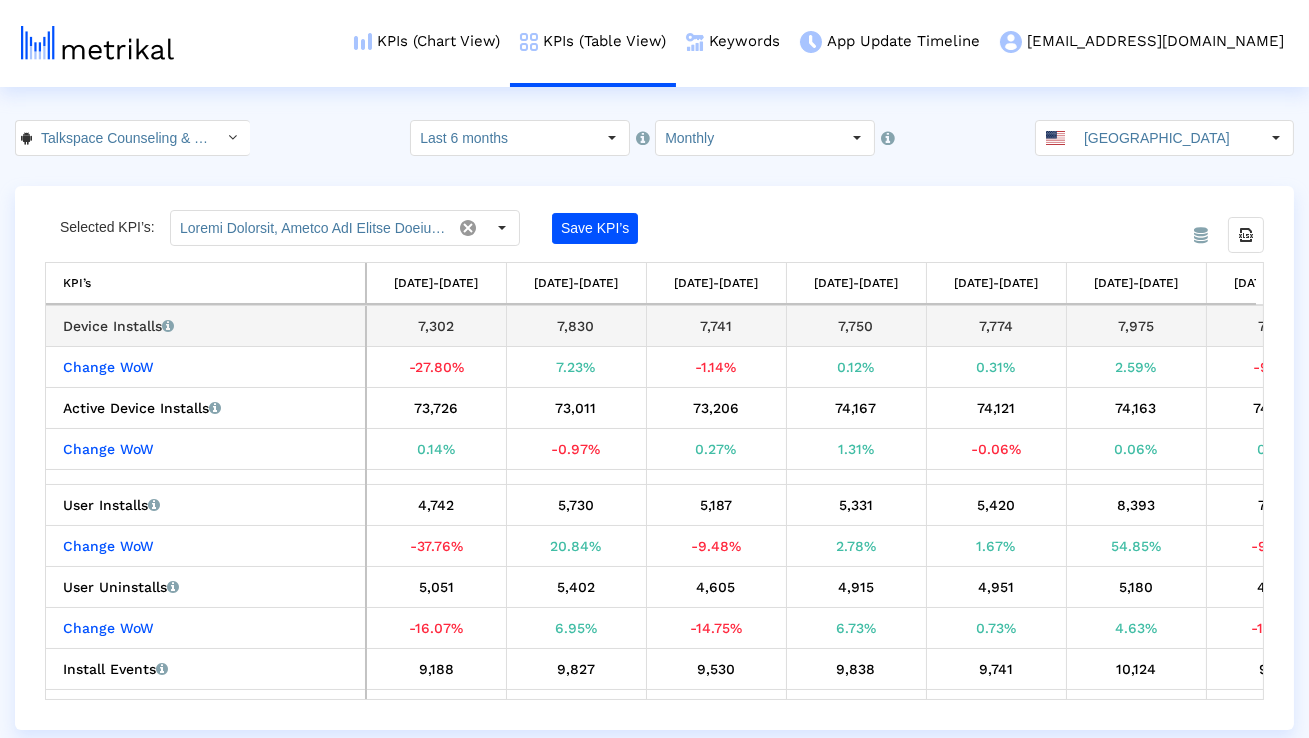 click on "7,750" at bounding box center [856, 326] 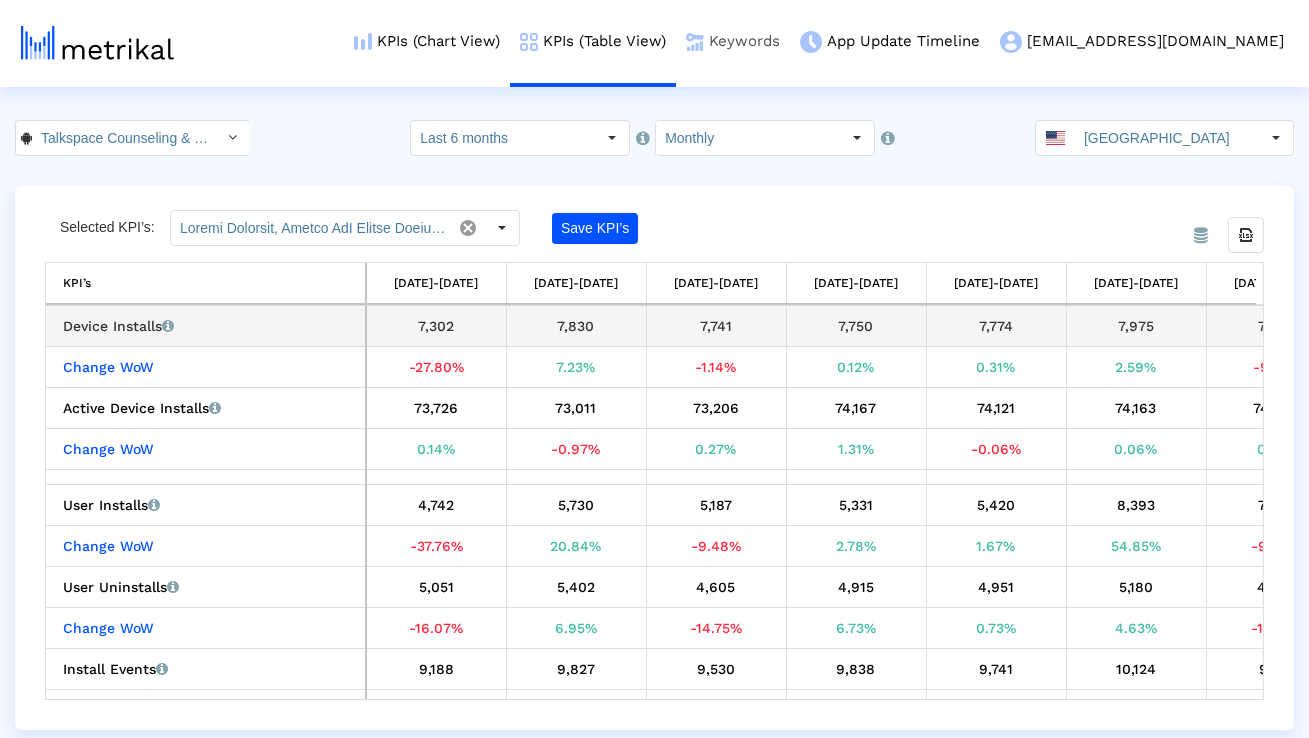 copy on "7,750" 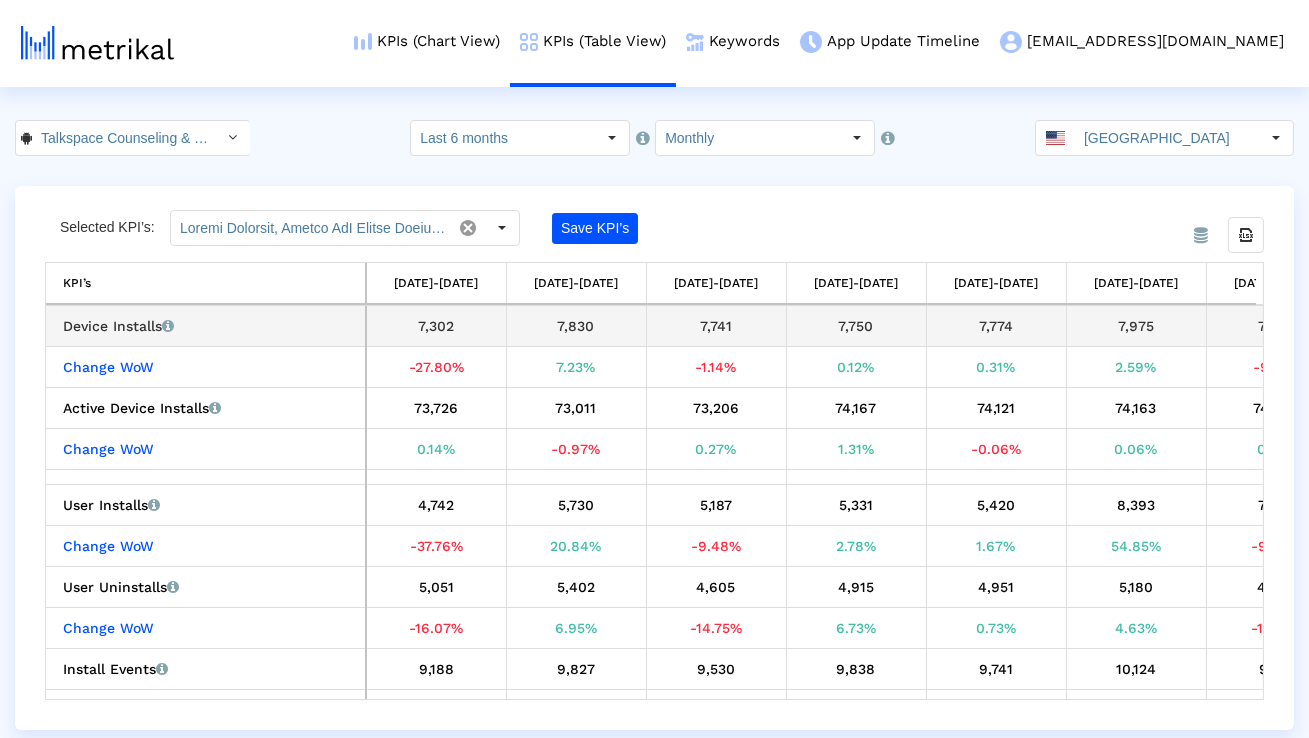click on "7,774" at bounding box center [996, 326] 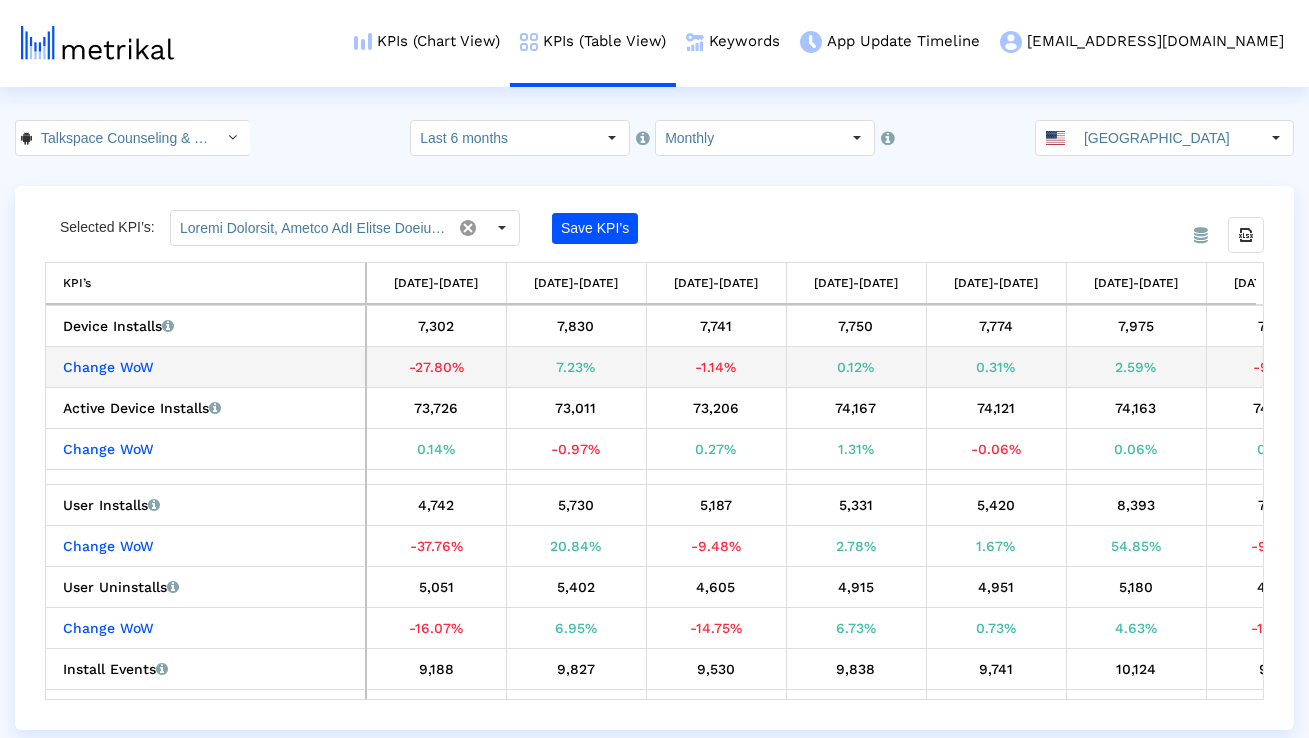 scroll, scrollTop: 0, scrollLeft: 64, axis: horizontal 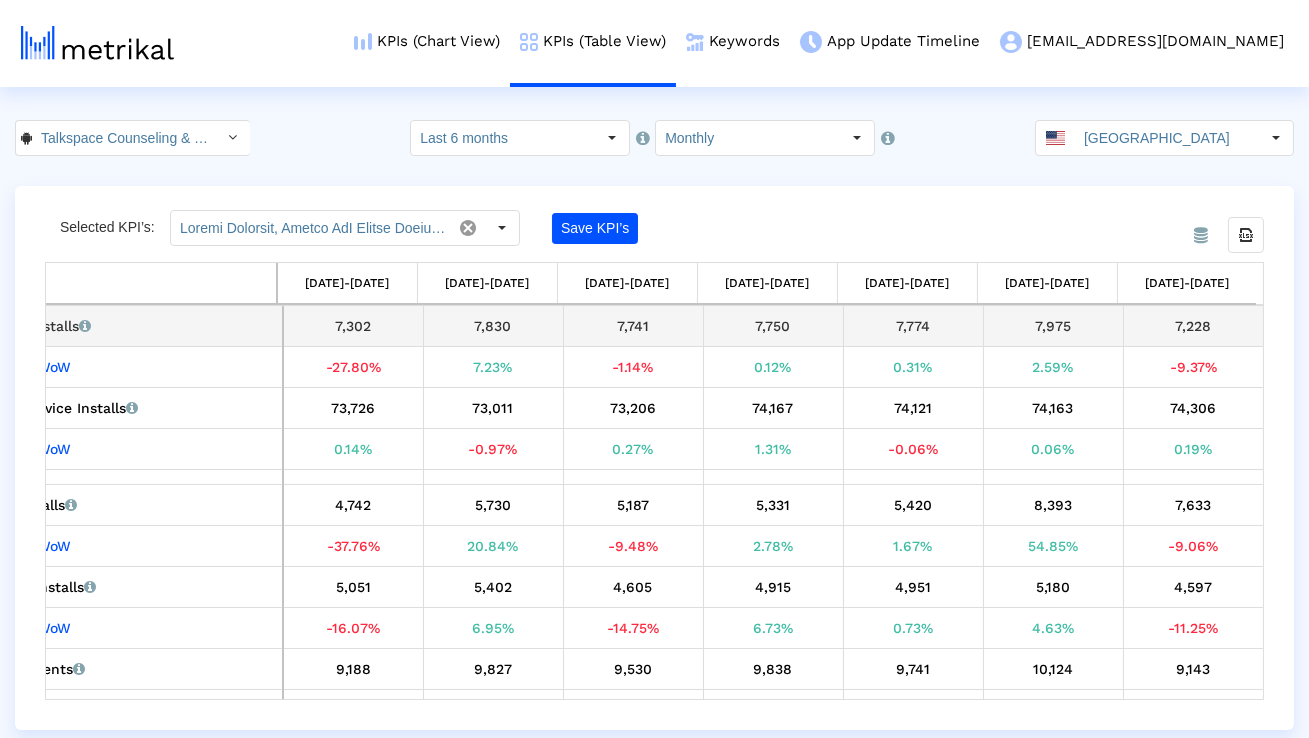 click on "7,228" at bounding box center (1193, 326) 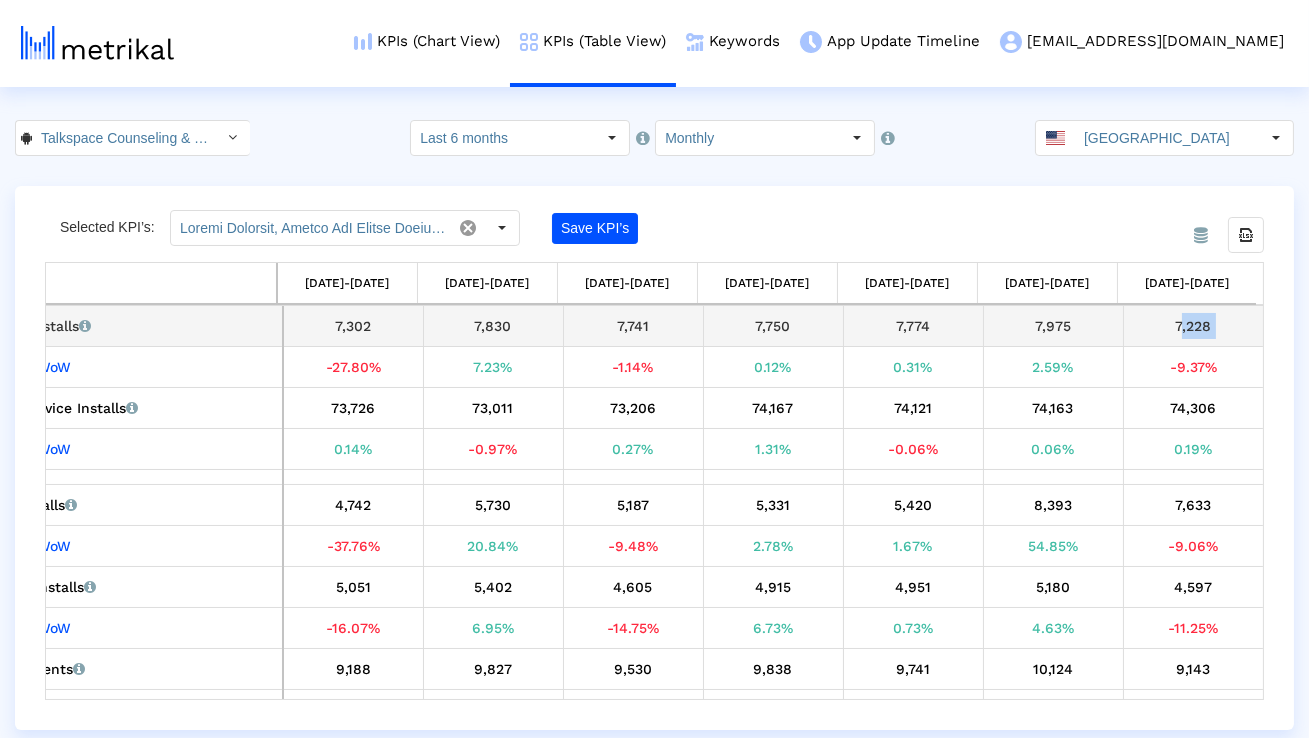 click on "7,228" at bounding box center [1193, 326] 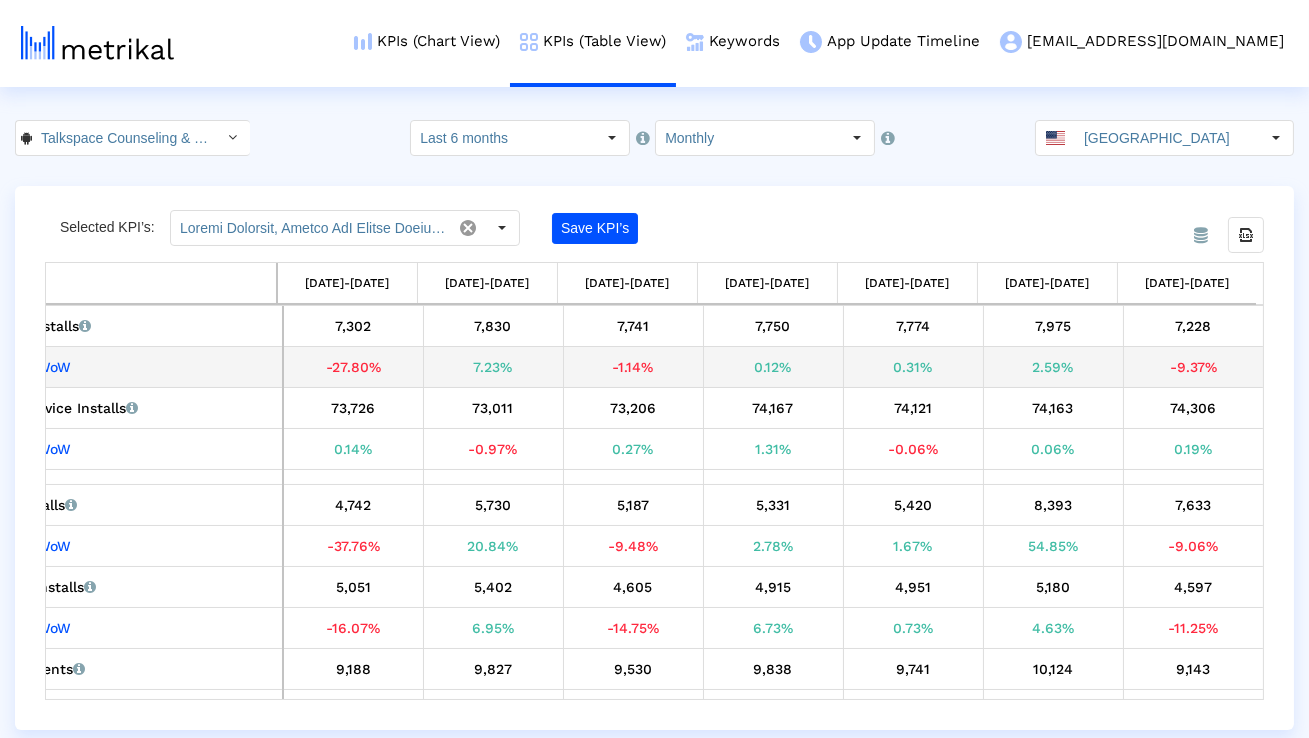 click on "-1.14%" at bounding box center (633, 367) 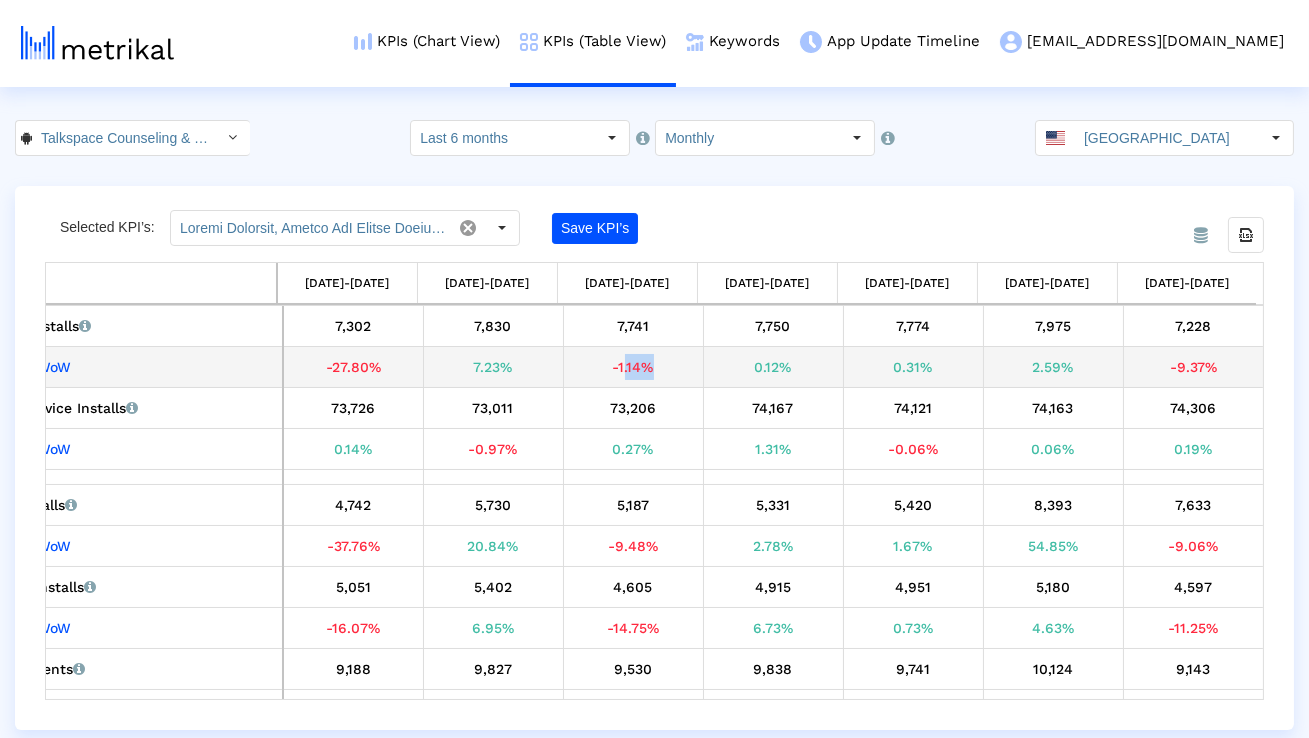 click on "-1.14%" at bounding box center [633, 367] 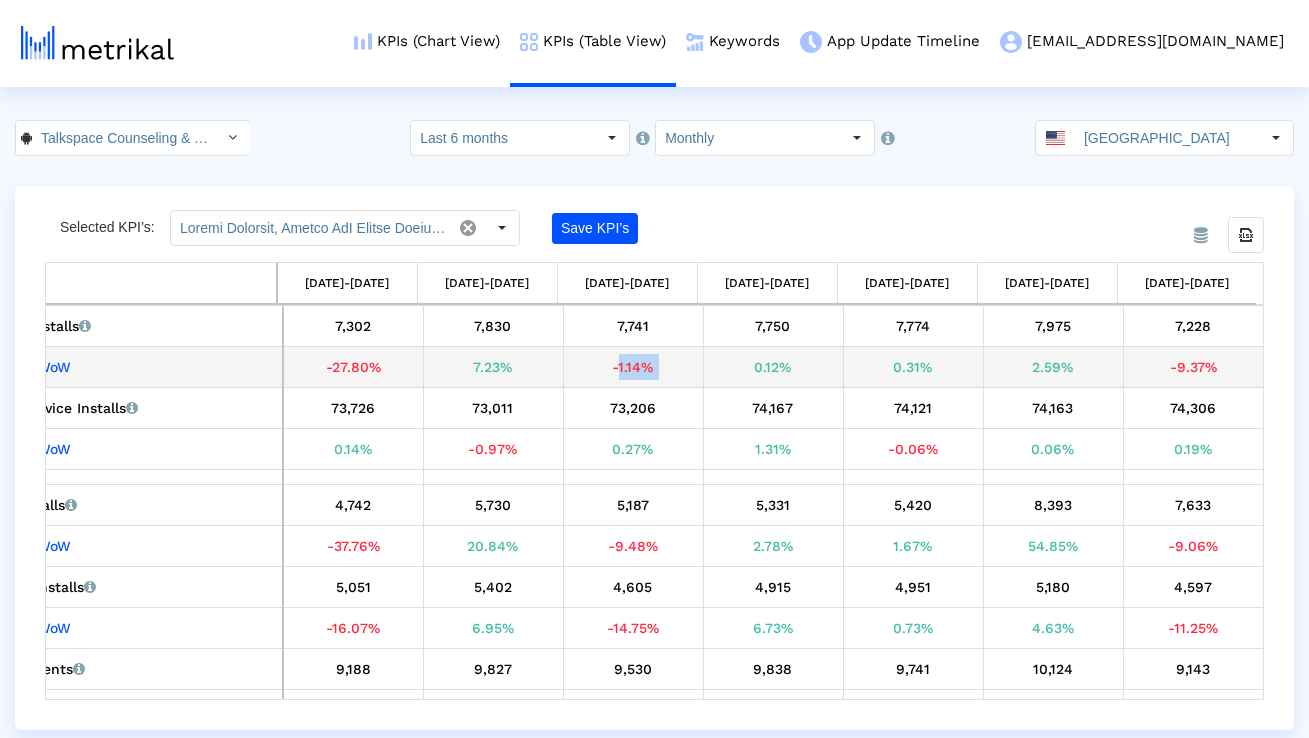 click on "-1.14%" at bounding box center [633, 367] 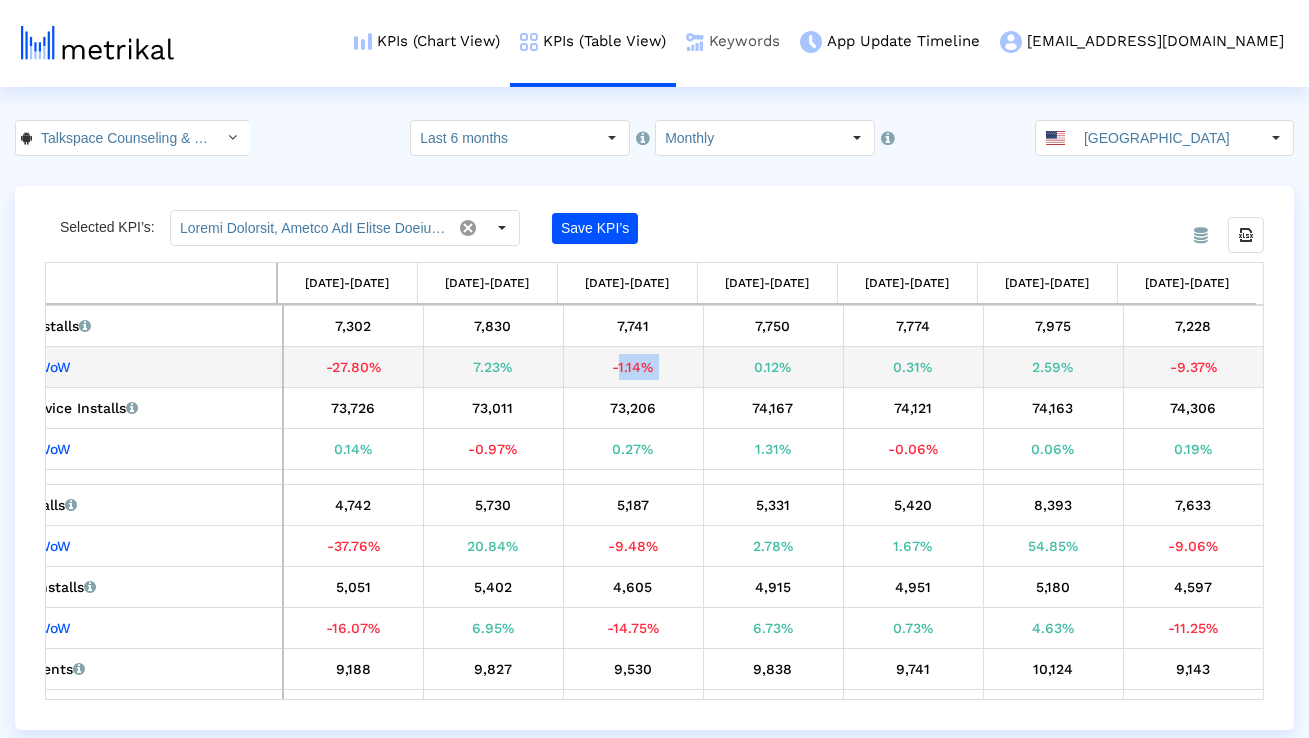 copy on "-1.14%" 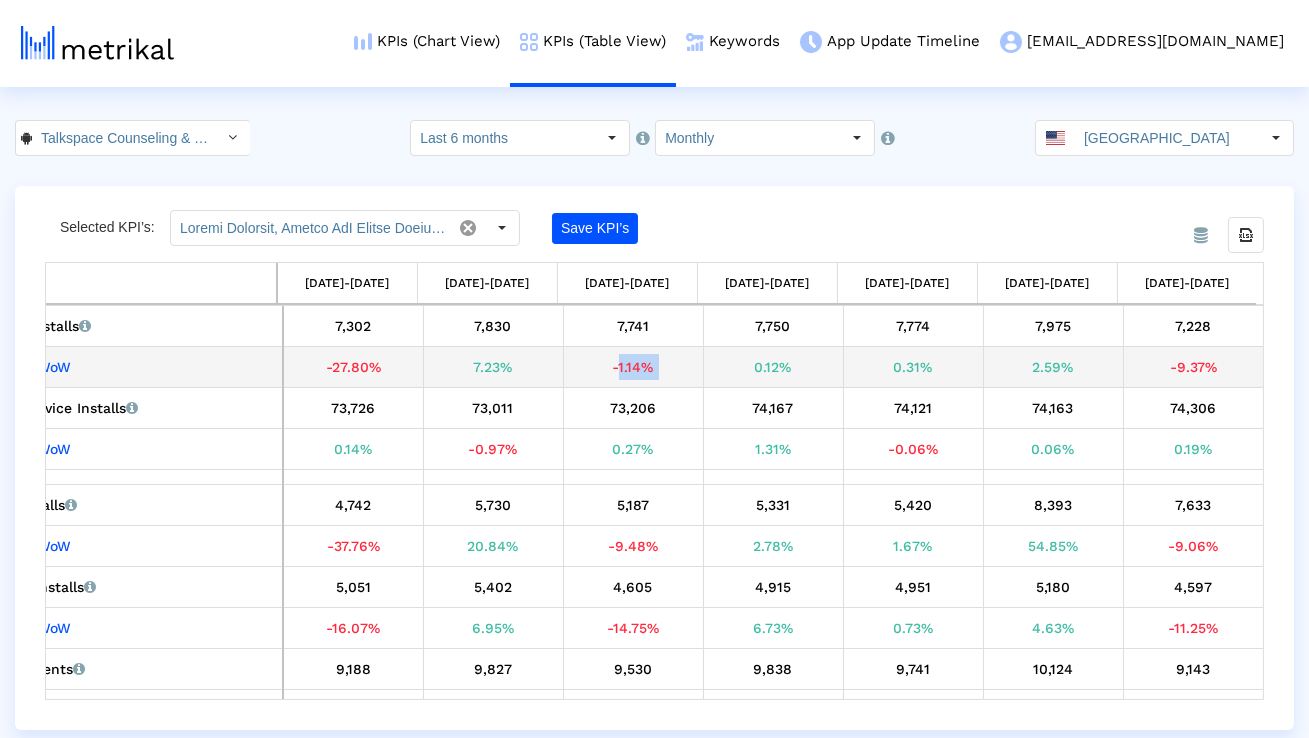 drag, startPoint x: 783, startPoint y: 361, endPoint x: 744, endPoint y: 361, distance: 39 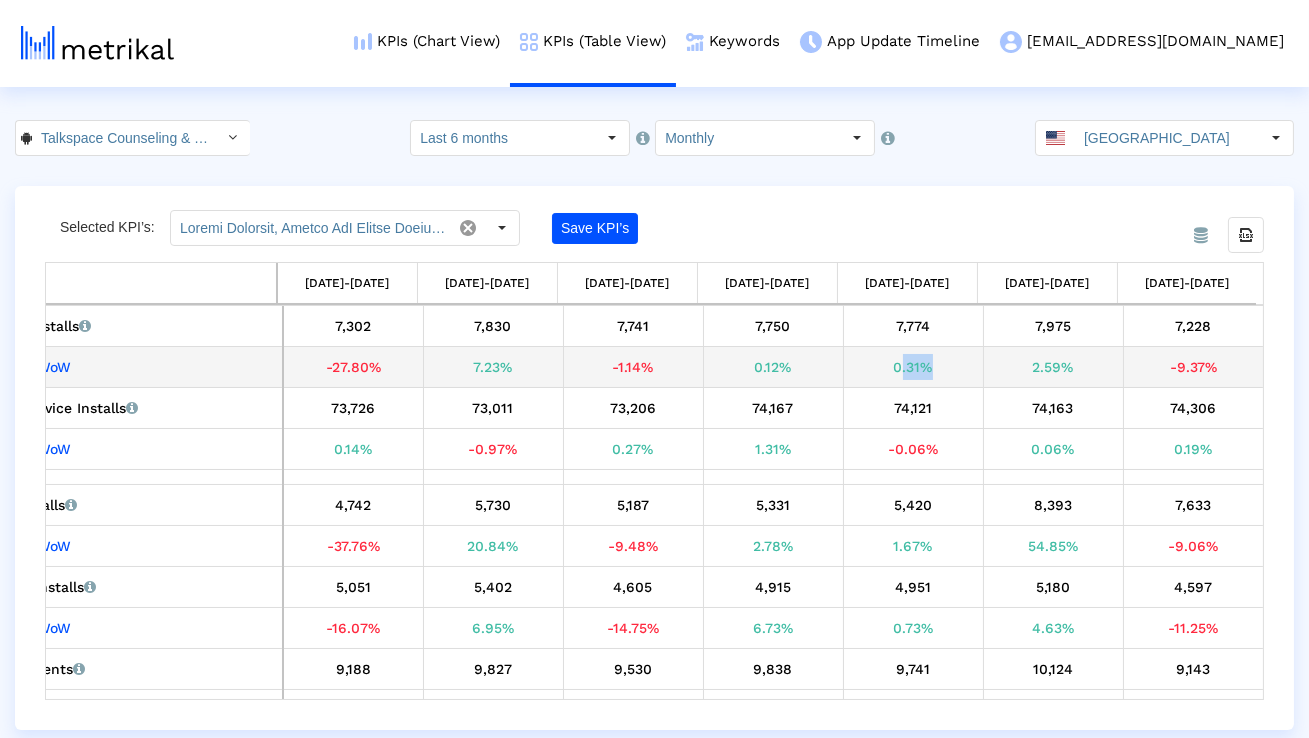 click on "0.31%" at bounding box center [913, 367] 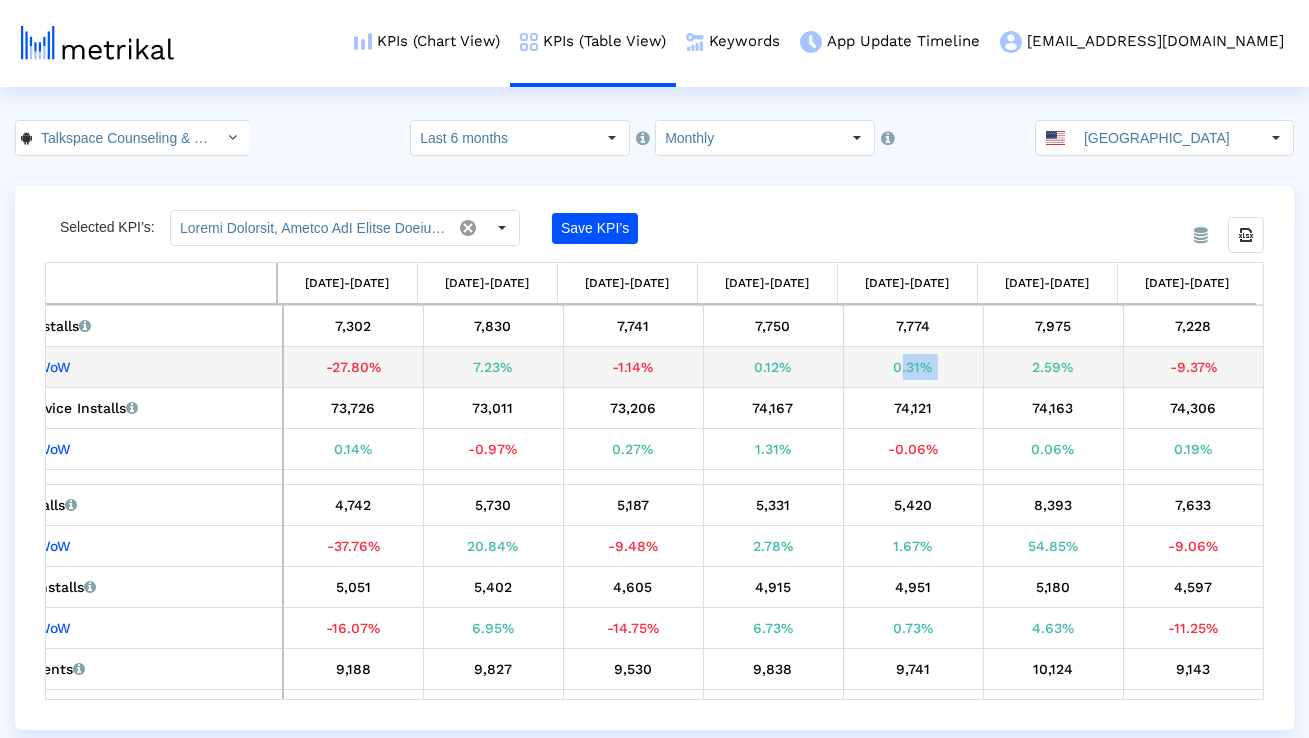 click on "0.31%" at bounding box center [913, 367] 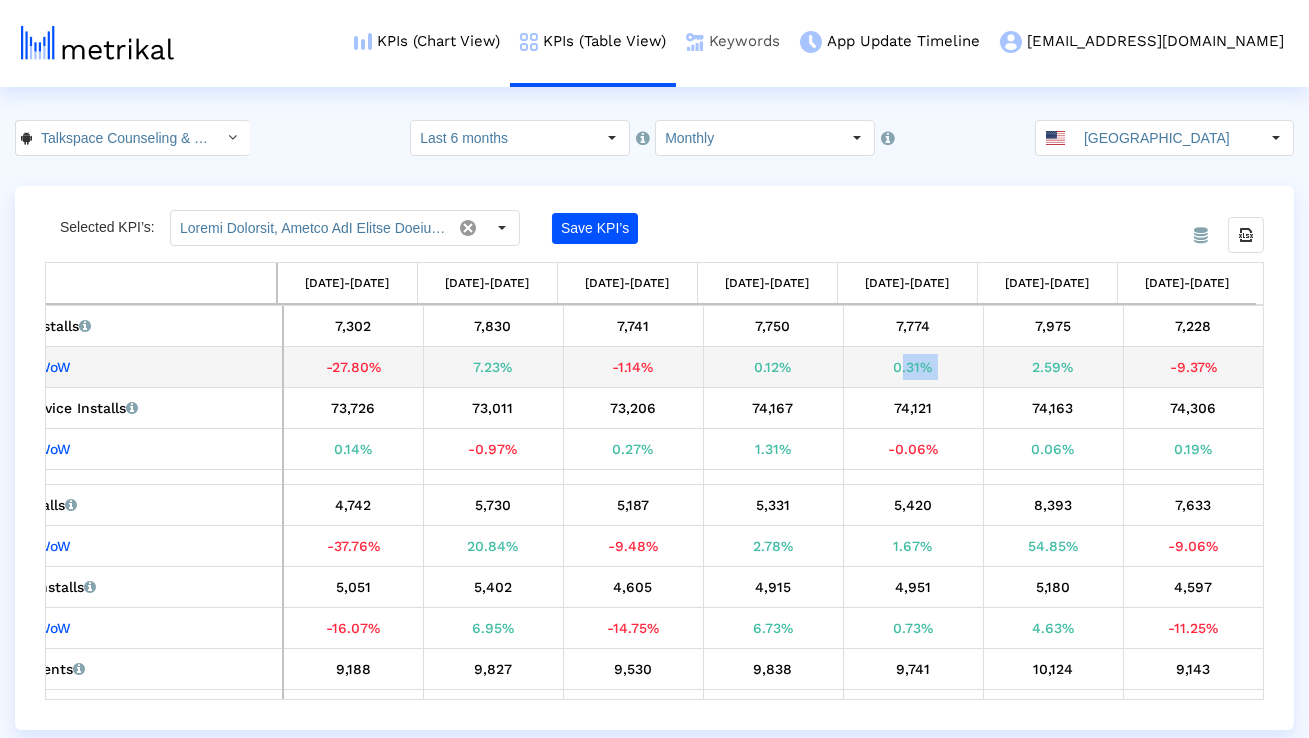 copy on "0.31%" 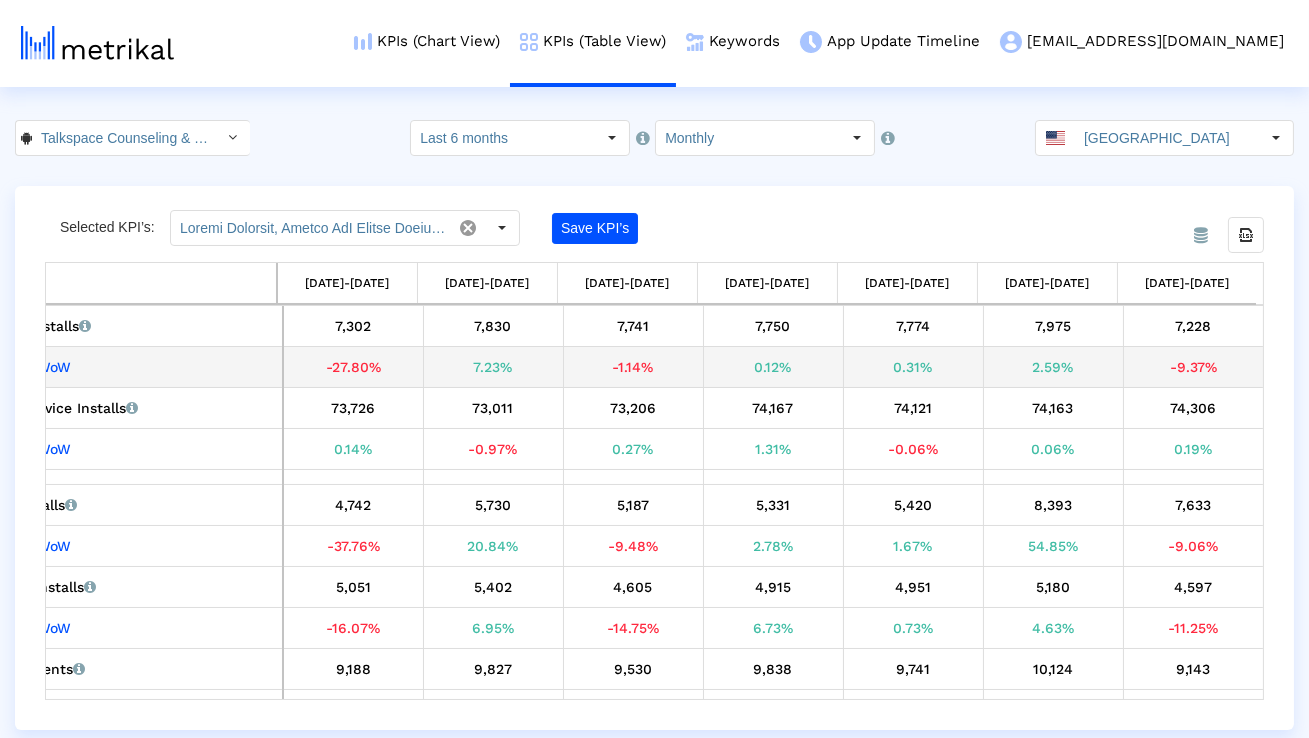 click on "2.59%" at bounding box center [1053, 367] 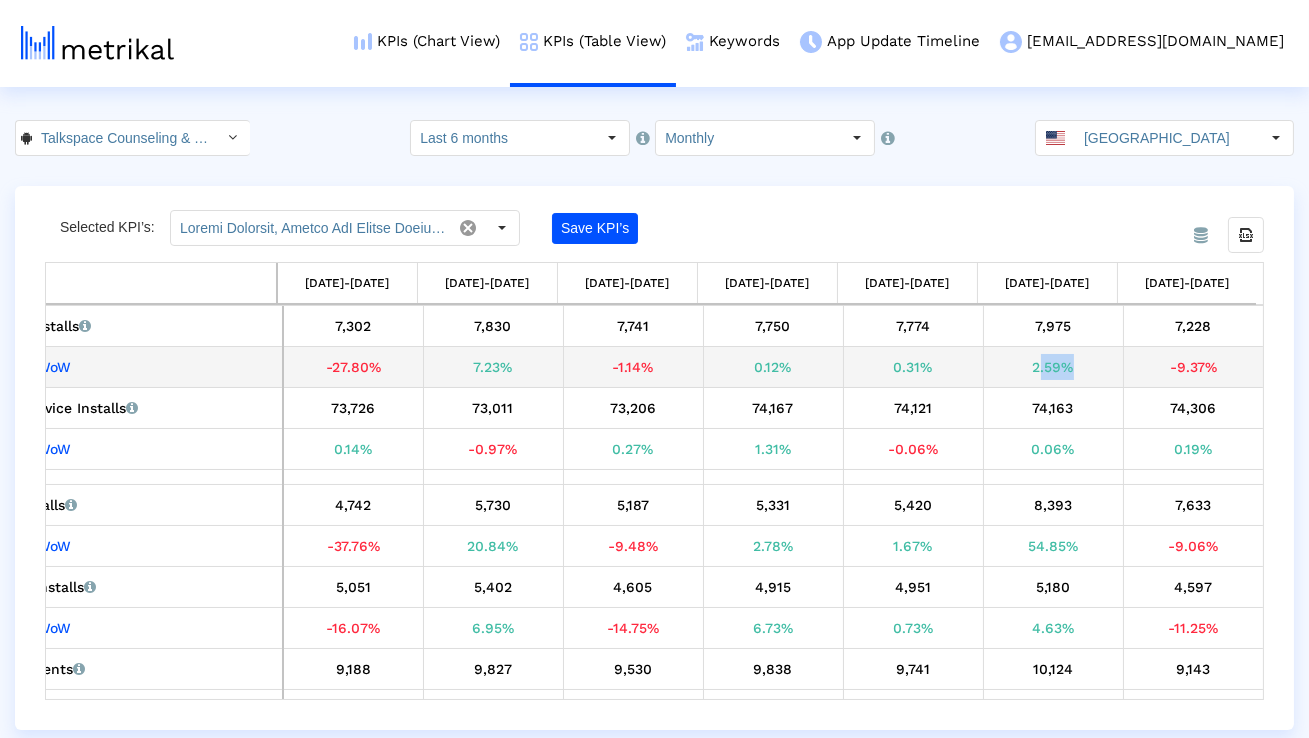 click on "2.59%" at bounding box center (1053, 367) 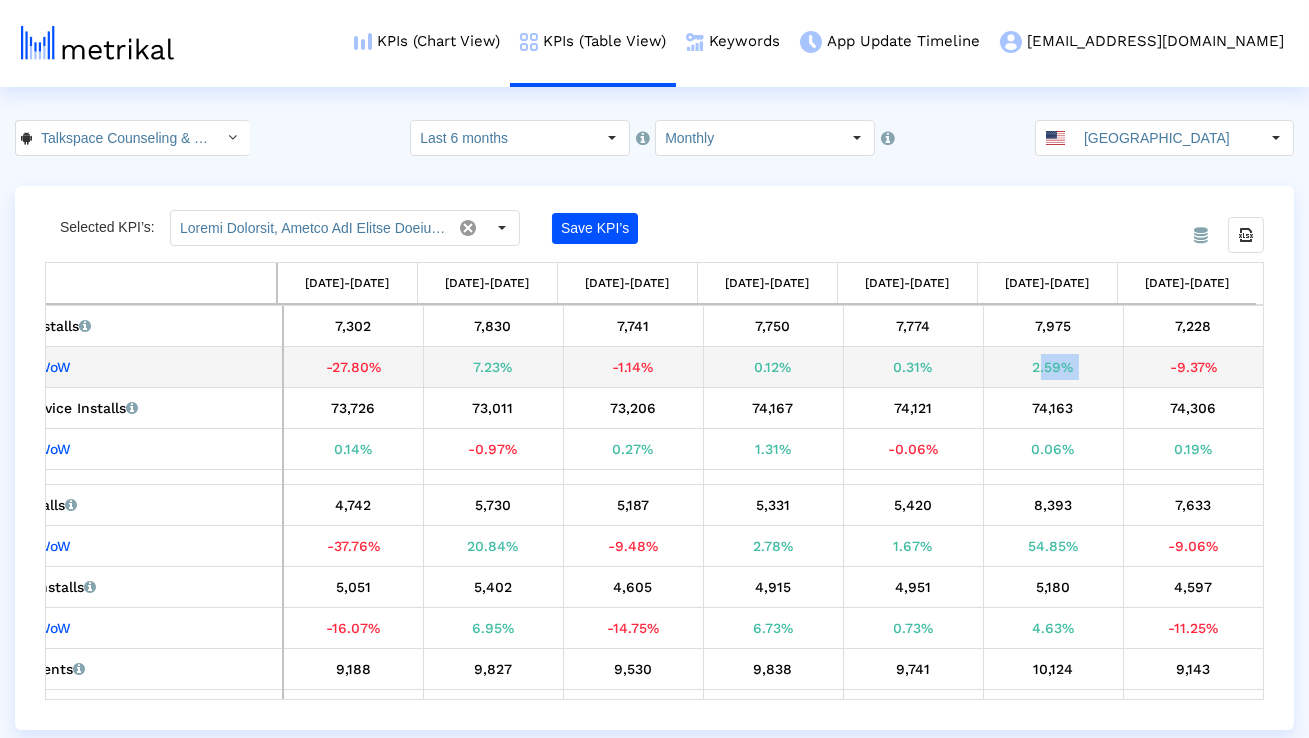 click on "2.59%" at bounding box center (1053, 367) 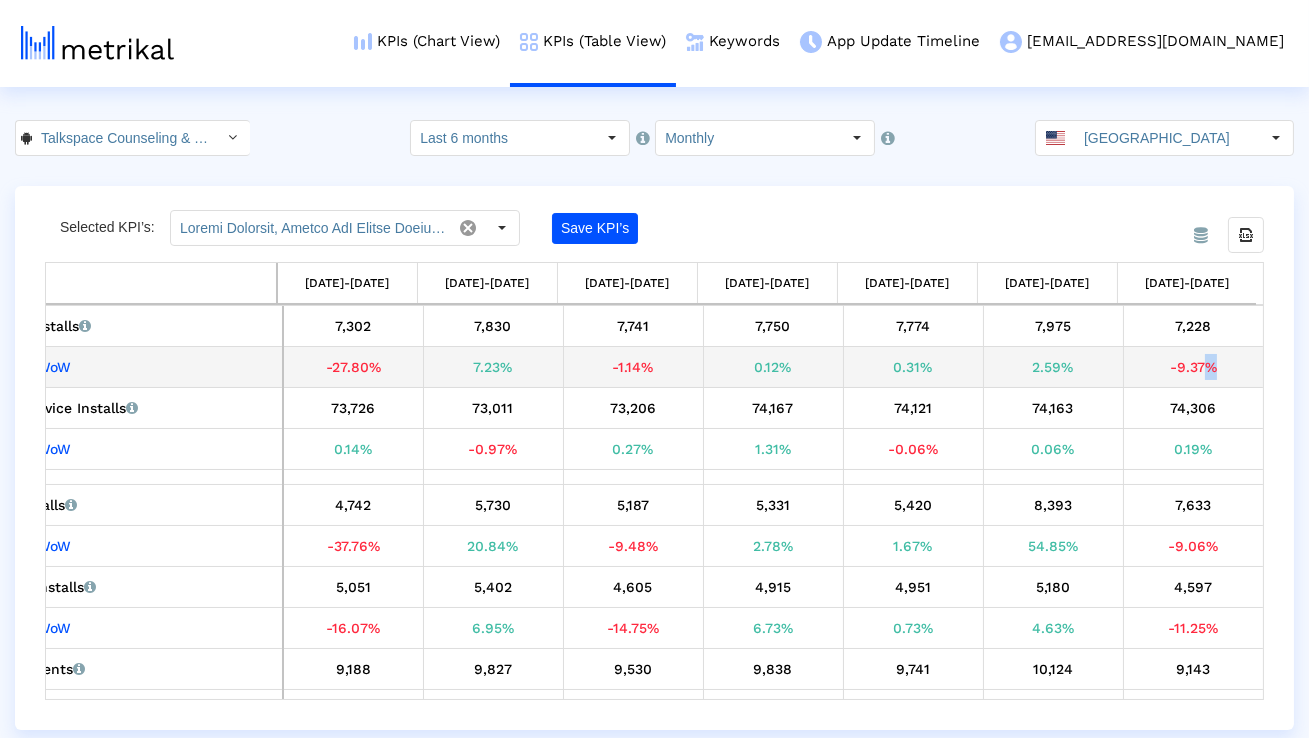 click on "-9.37%" at bounding box center [1194, 367] 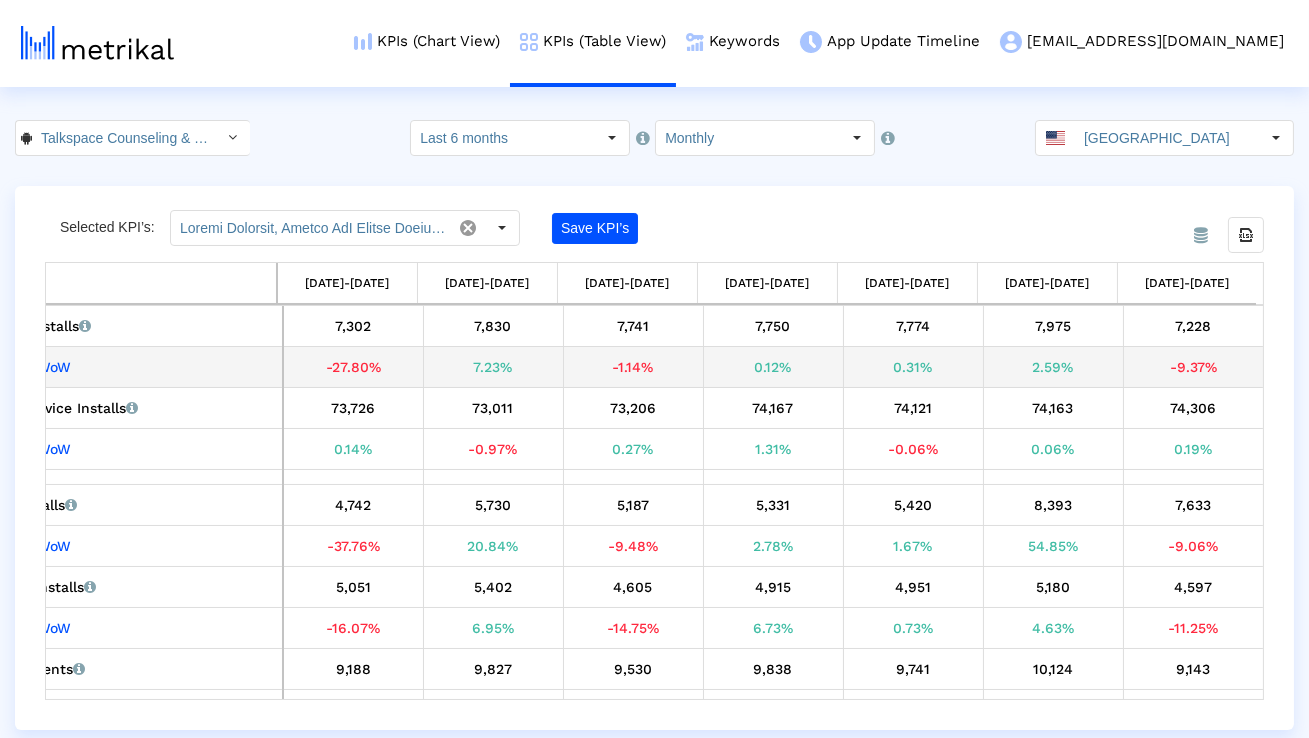 click on "-9.37%" at bounding box center [1194, 367] 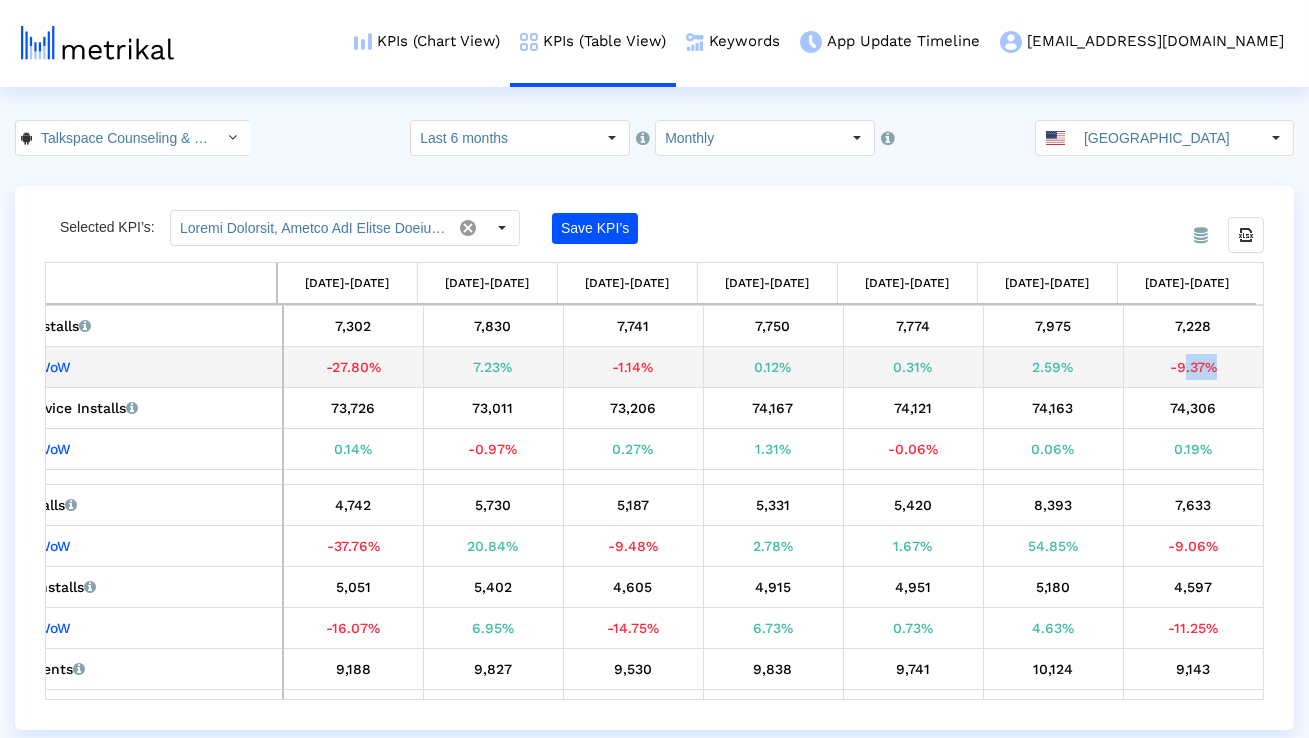 click on "-9.37%" at bounding box center [1194, 367] 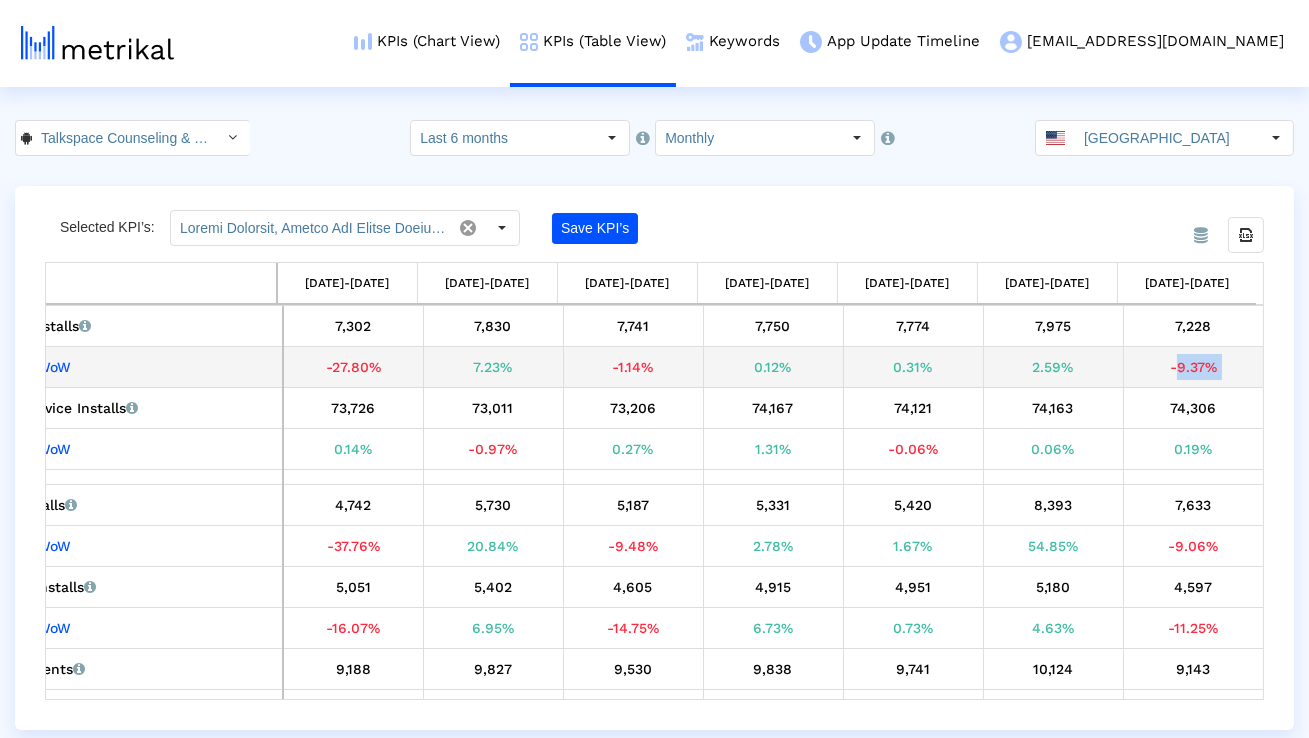click on "-9.37%" at bounding box center [1194, 367] 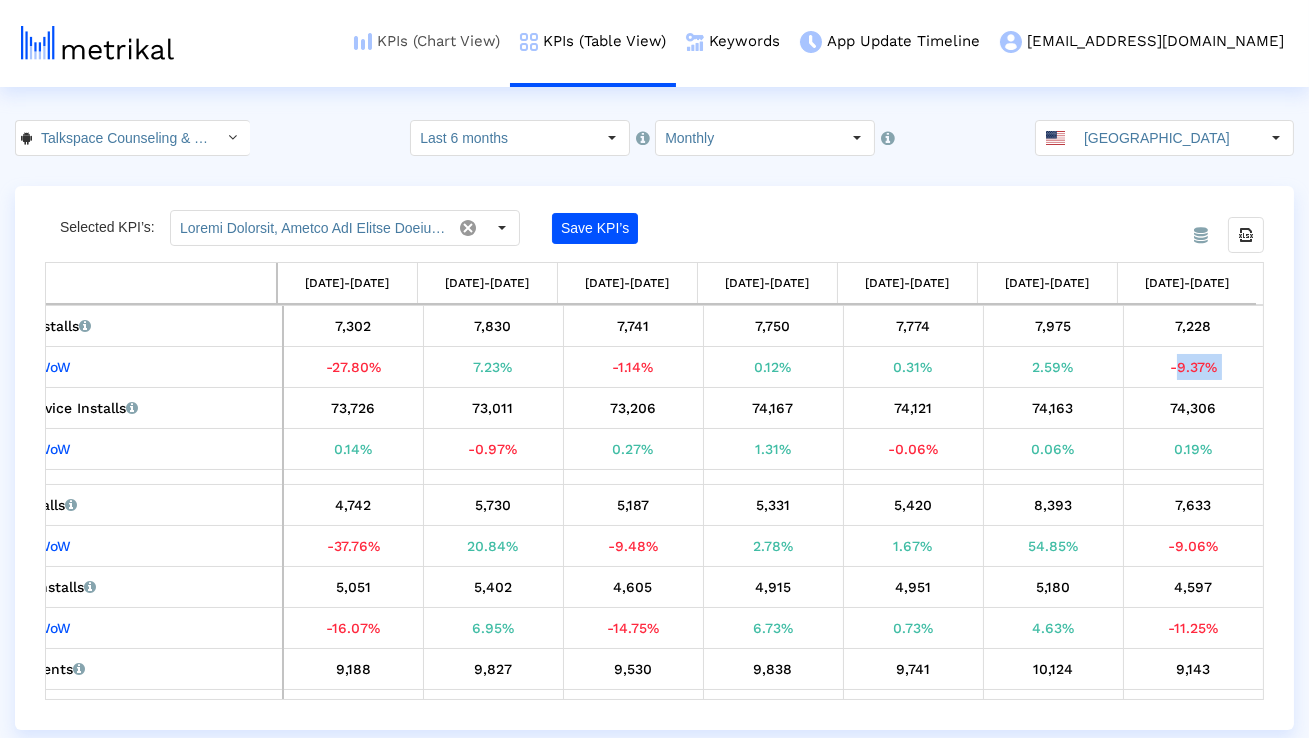 click on "KPIs (Chart View)" at bounding box center (427, 41) 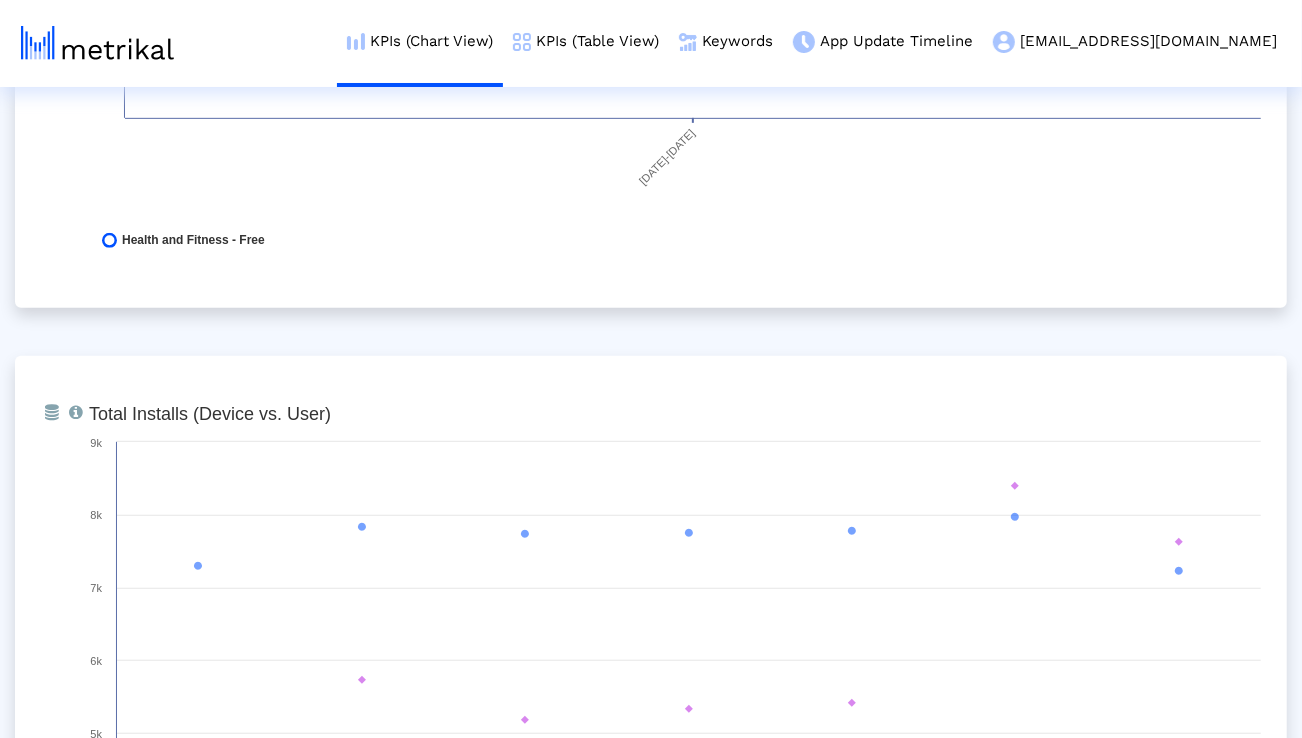 scroll, scrollTop: 0, scrollLeft: 0, axis: both 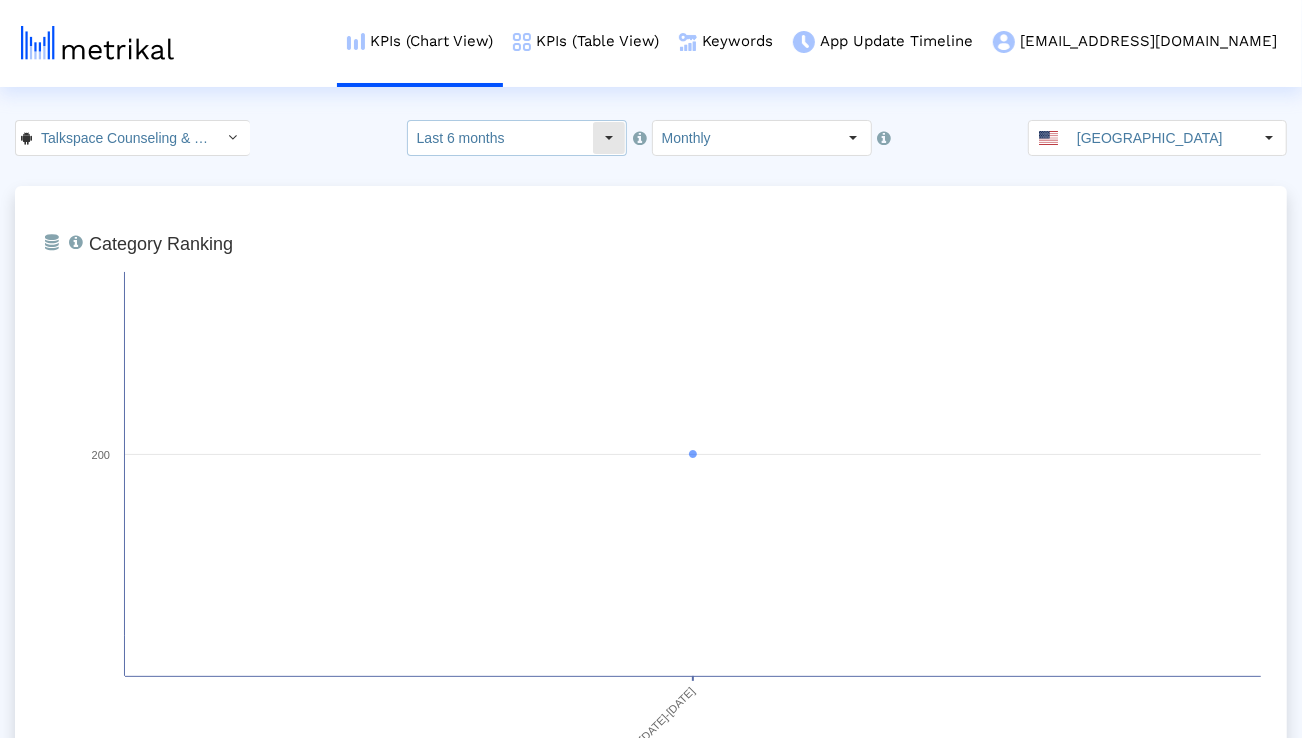 click on "Last 6 months" 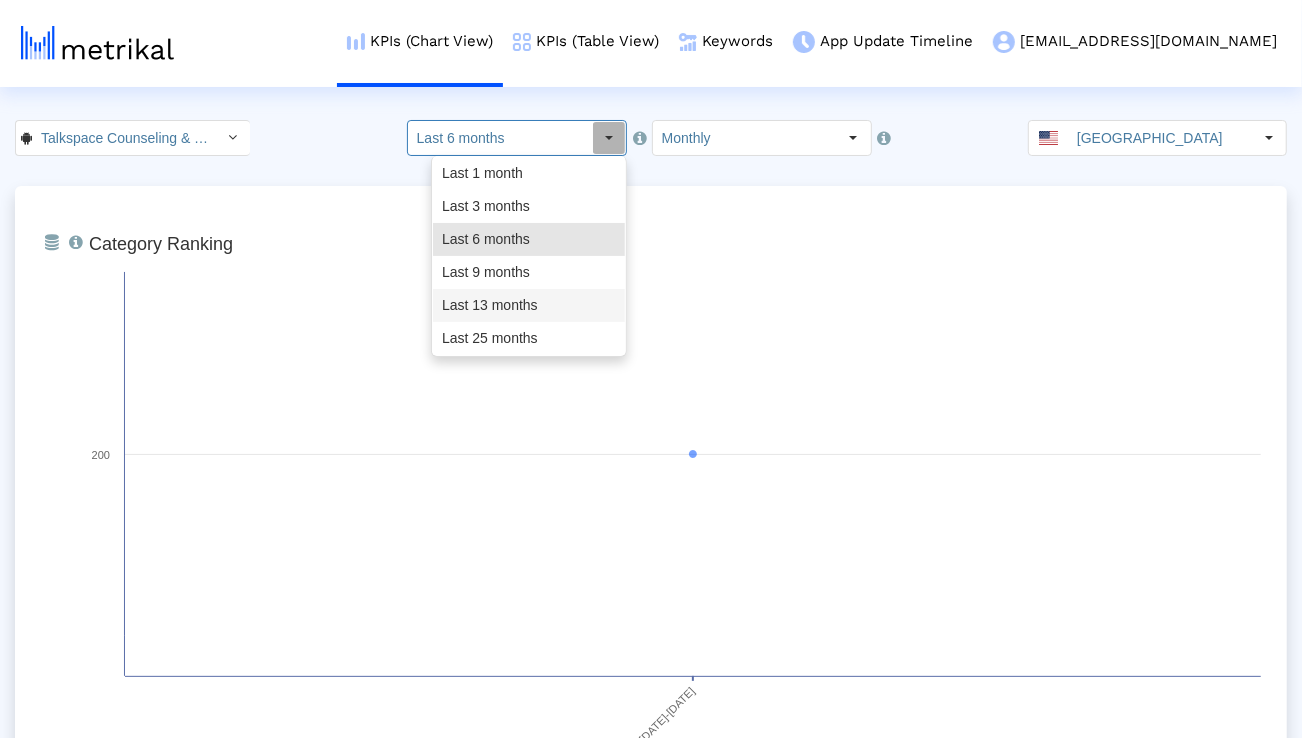 click on "Last 13 months" at bounding box center (529, 305) 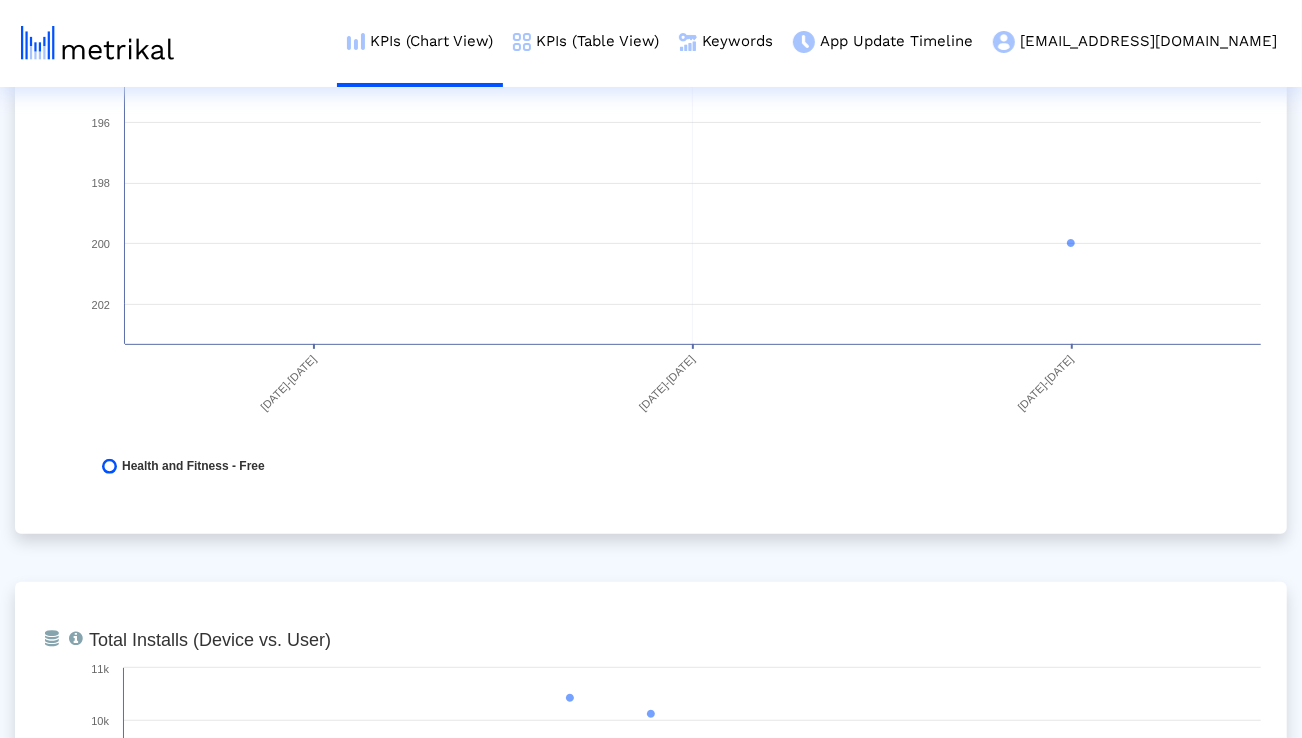 scroll, scrollTop: 352, scrollLeft: 0, axis: vertical 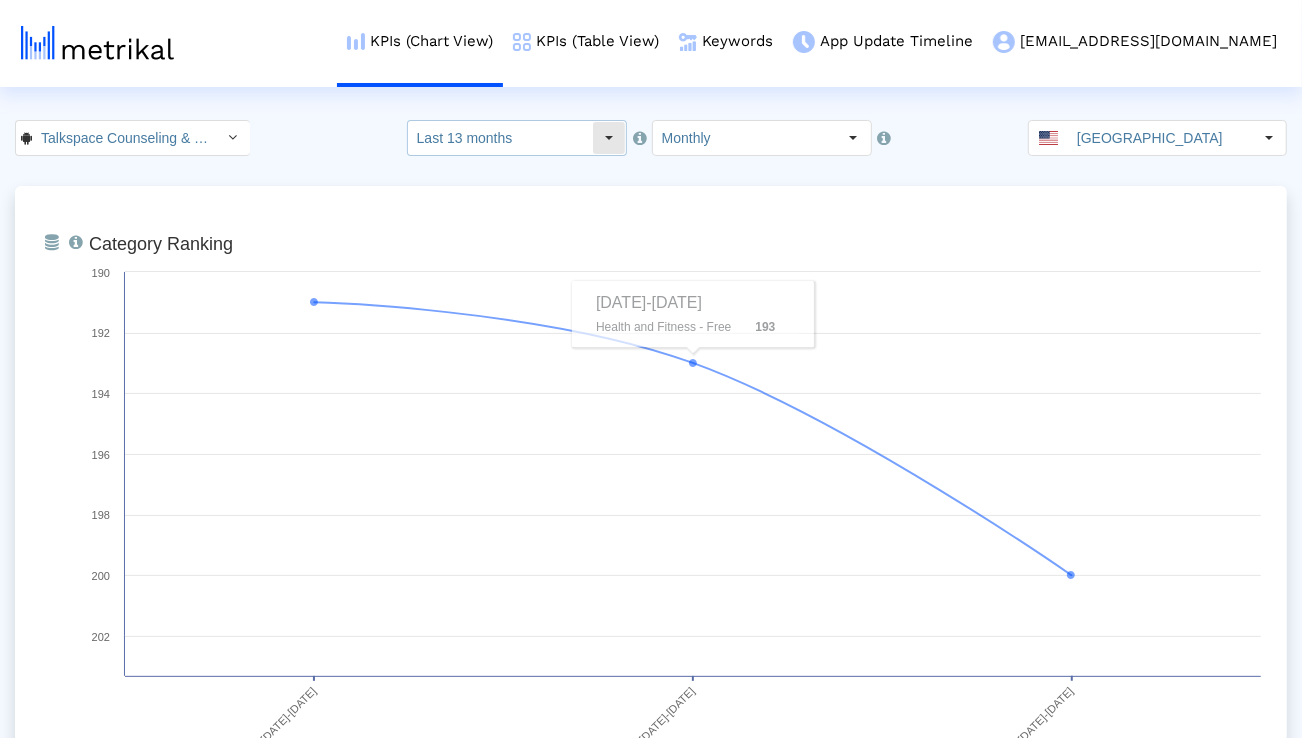 click on "Last 13 months" 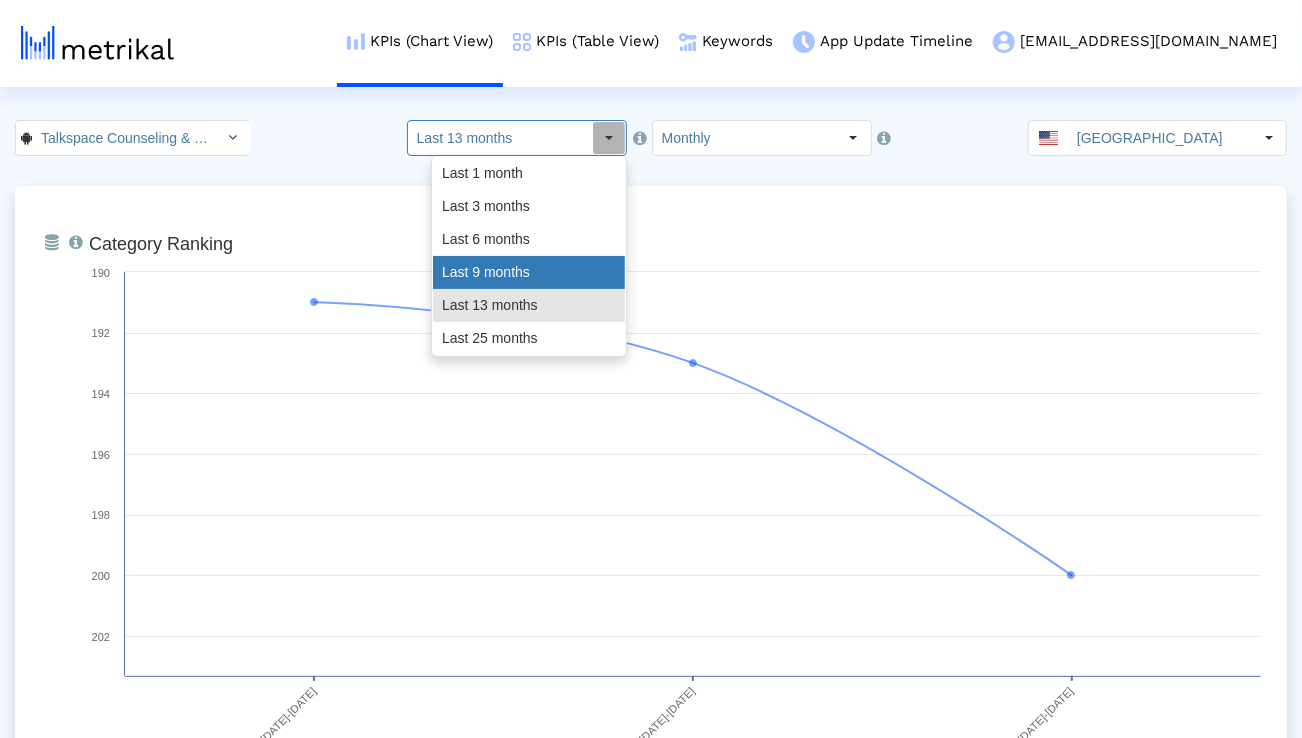 click on "Last 9 months" at bounding box center (529, 272) 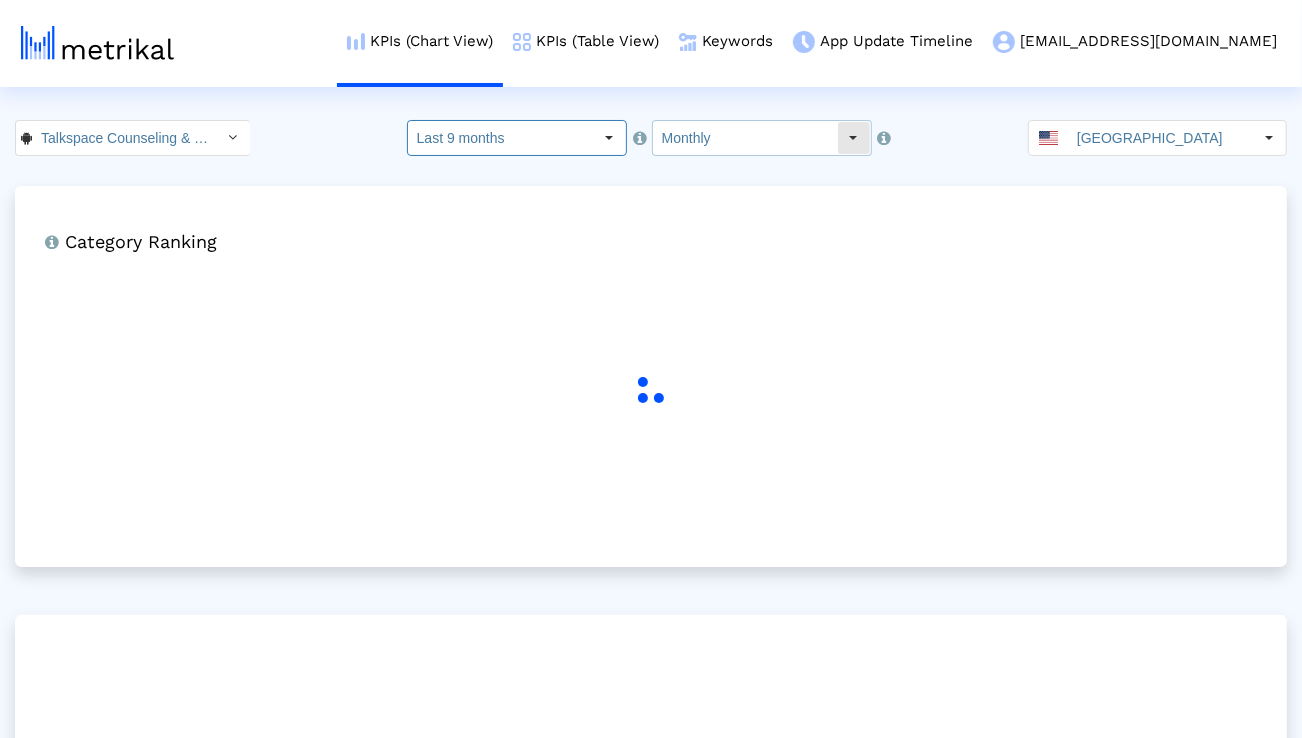 click on "Monthly" 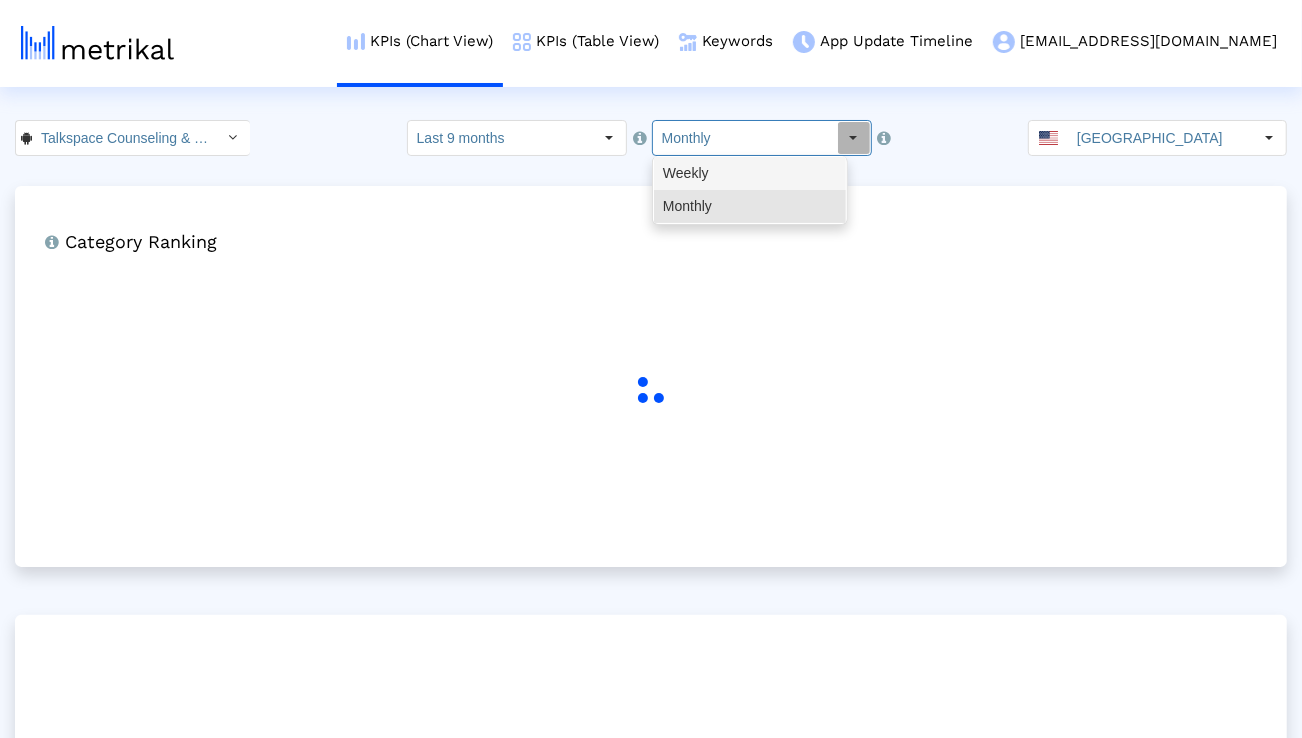 click on "Weekly" at bounding box center [750, 173] 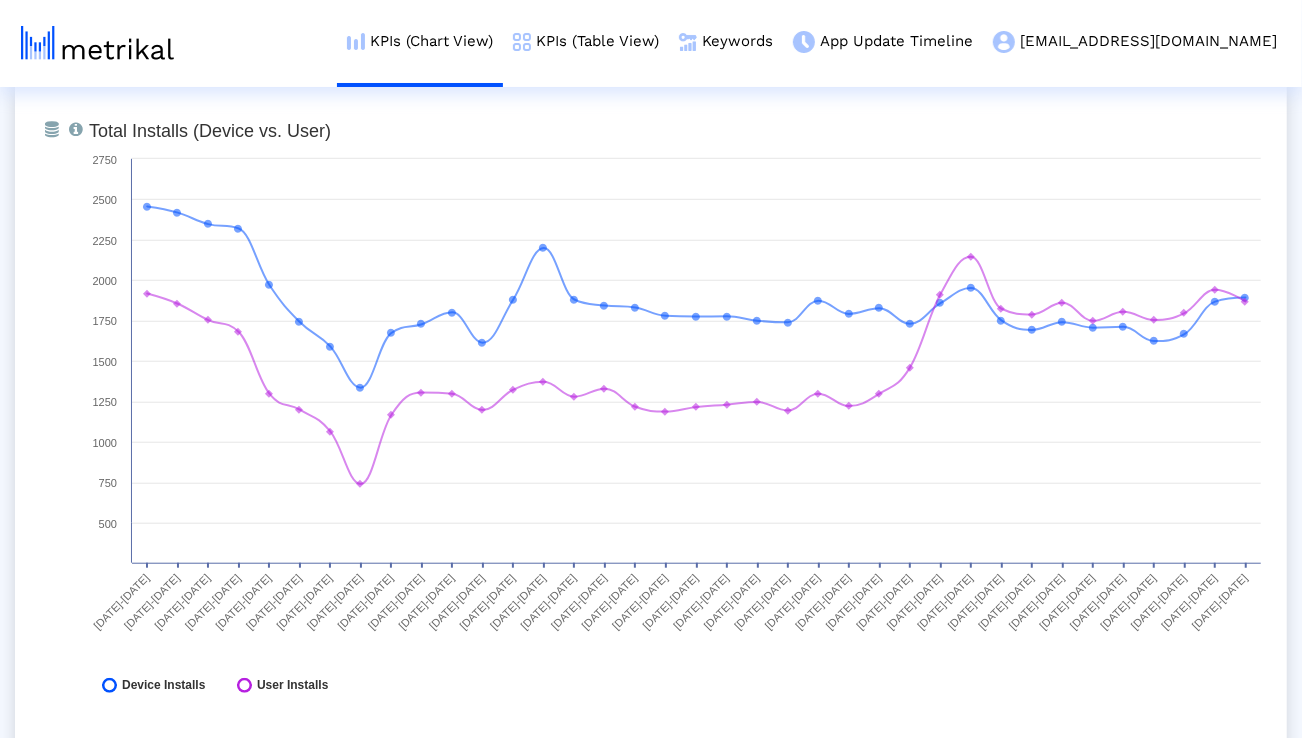 scroll, scrollTop: 842, scrollLeft: 0, axis: vertical 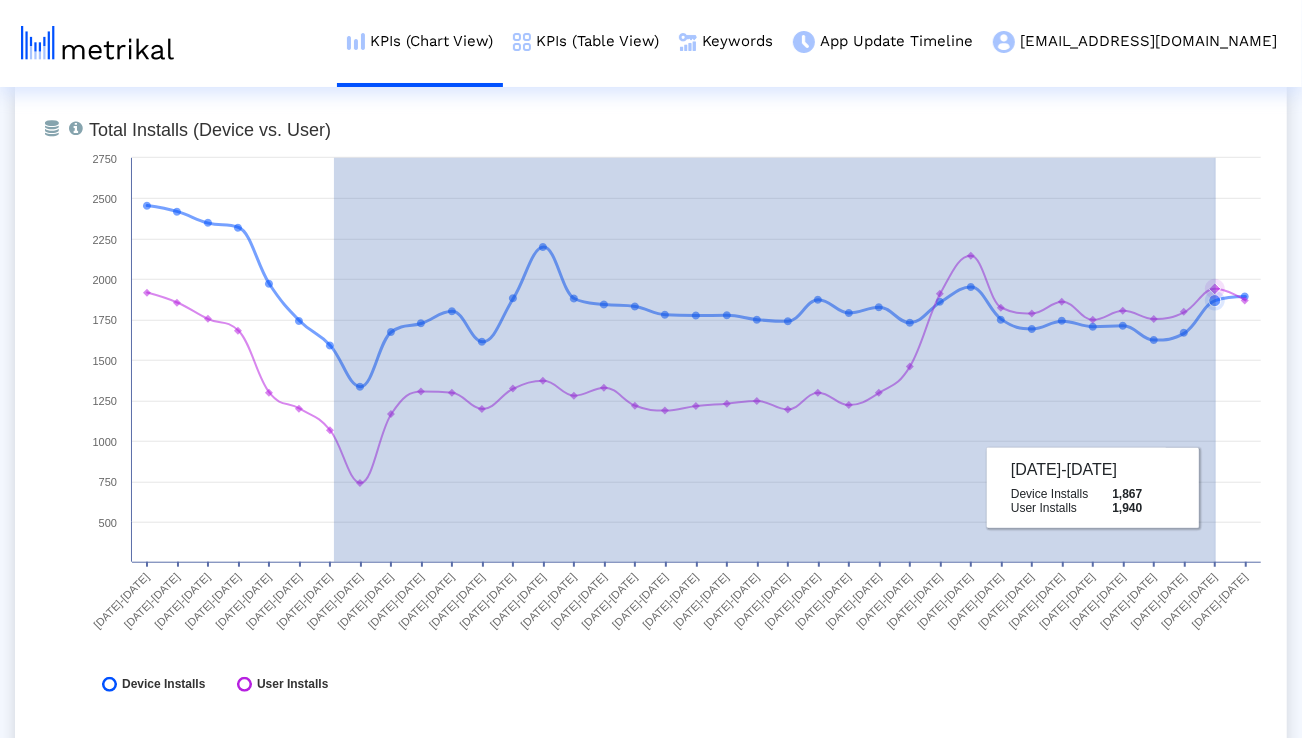 drag, startPoint x: 334, startPoint y: 438, endPoint x: 1216, endPoint y: 488, distance: 883.4161 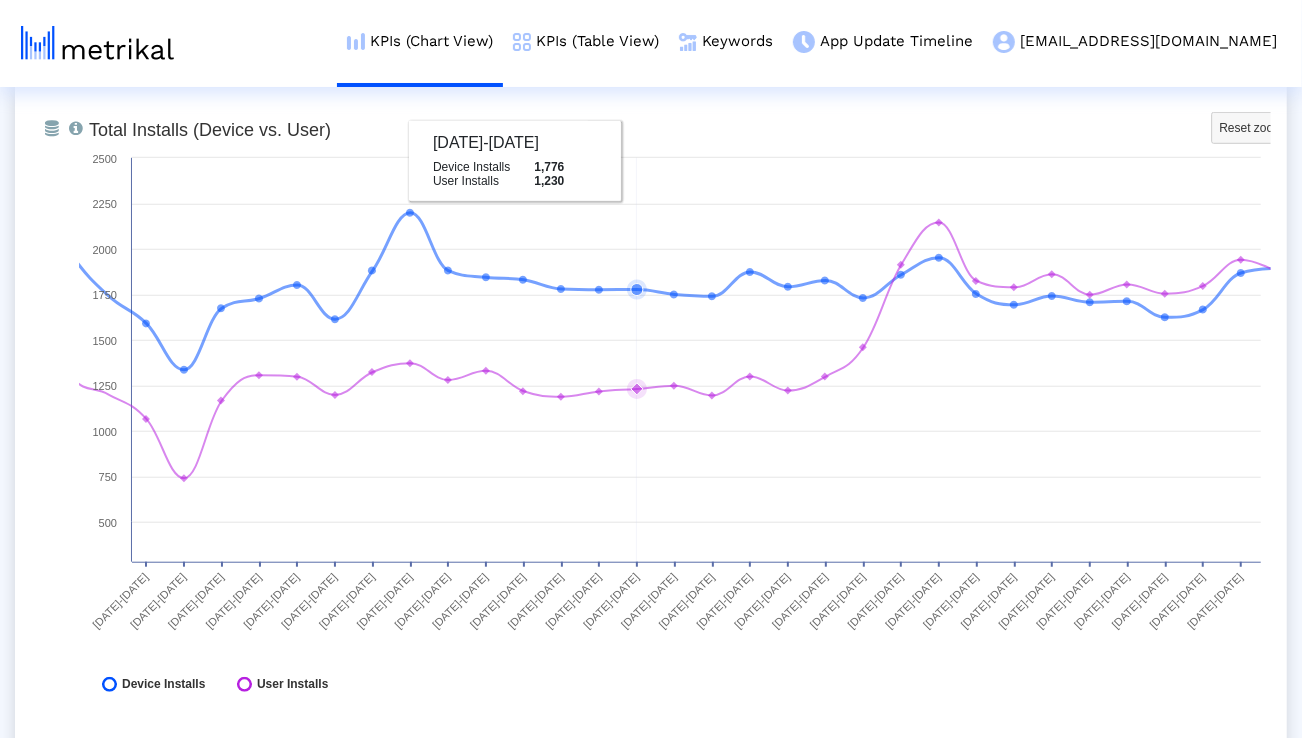 scroll, scrollTop: 0, scrollLeft: 0, axis: both 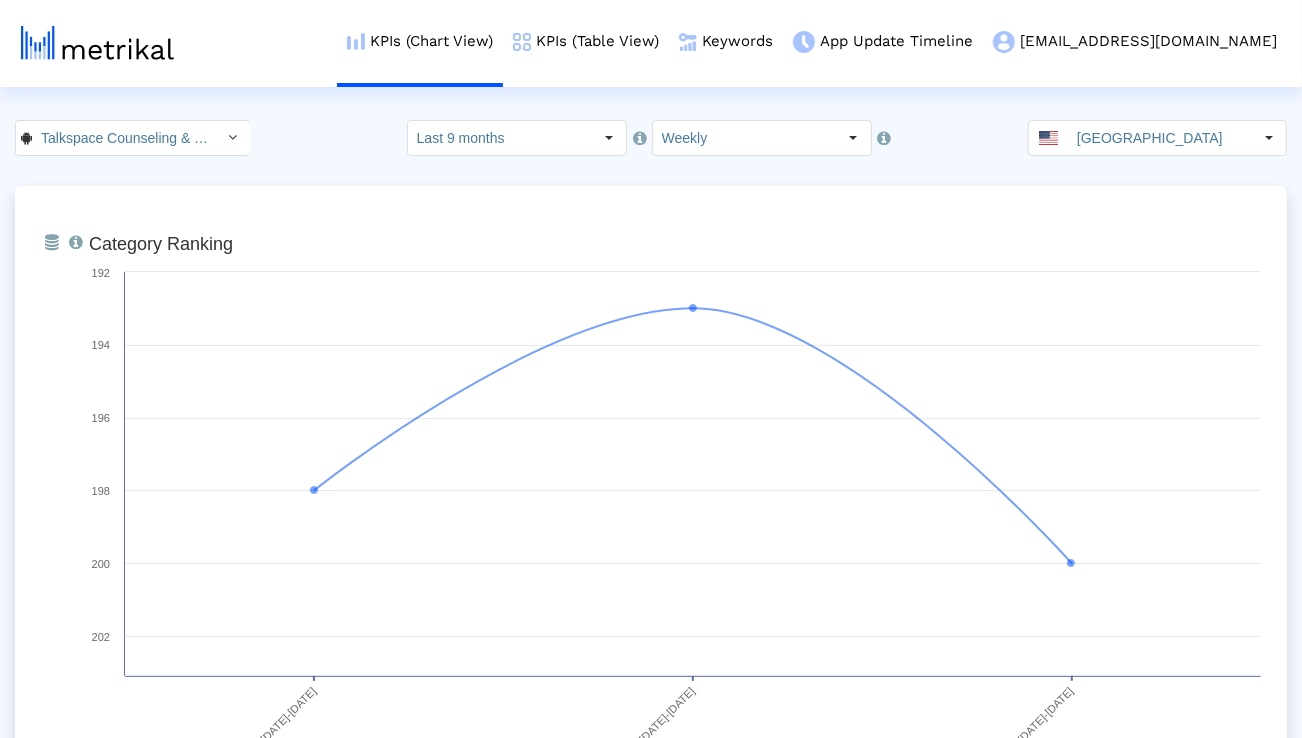 click 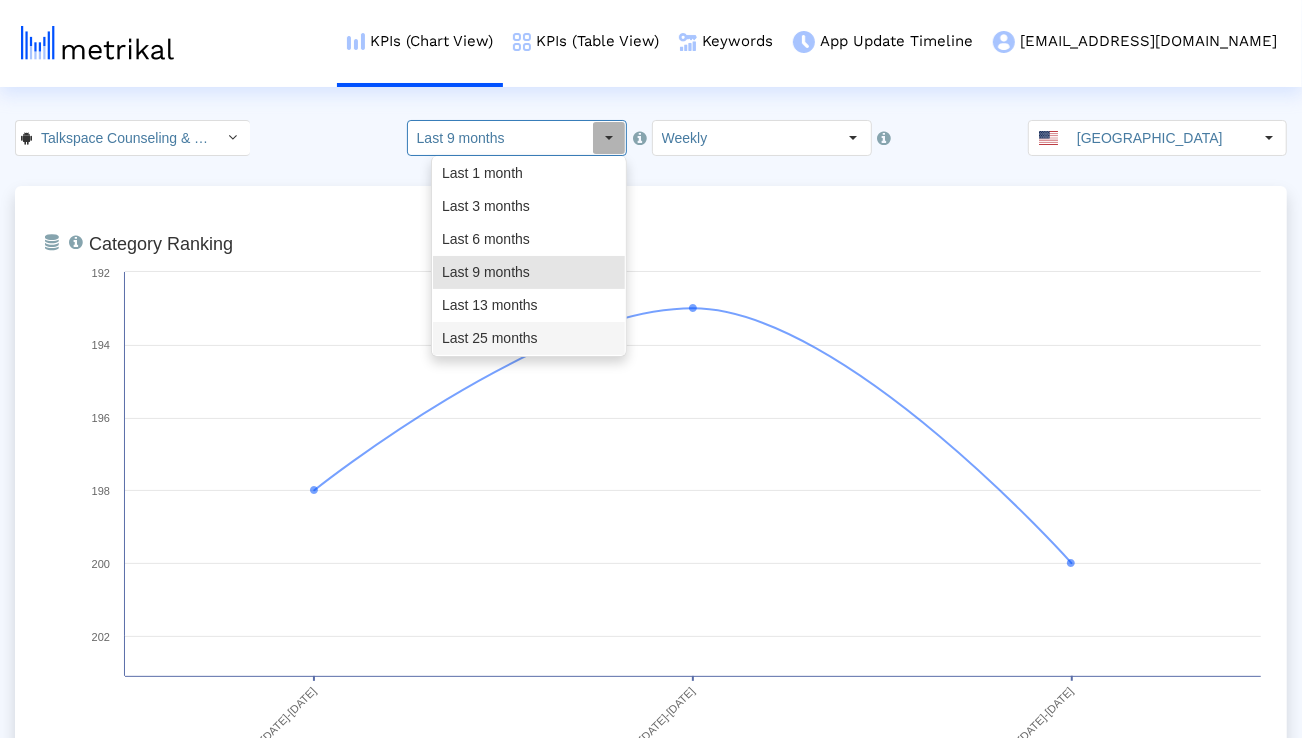 click on "Last 25 months" at bounding box center (529, 338) 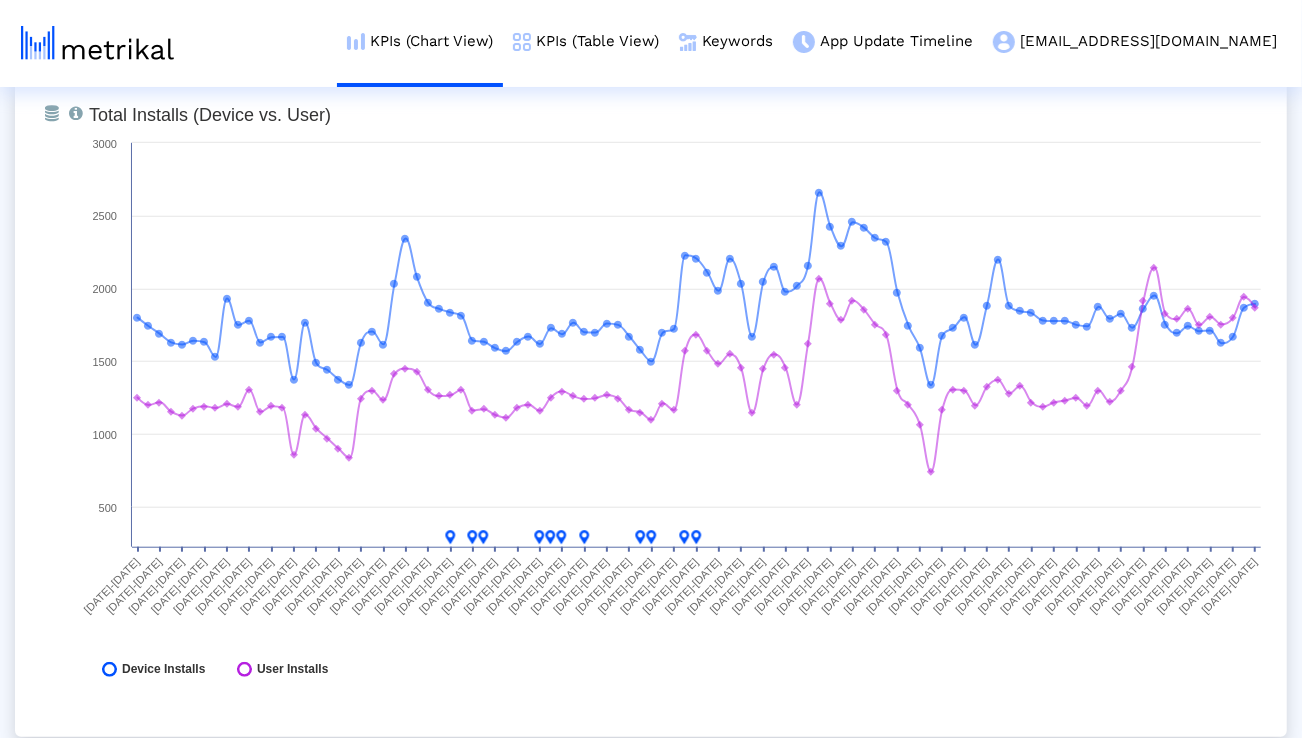 scroll, scrollTop: 864, scrollLeft: 0, axis: vertical 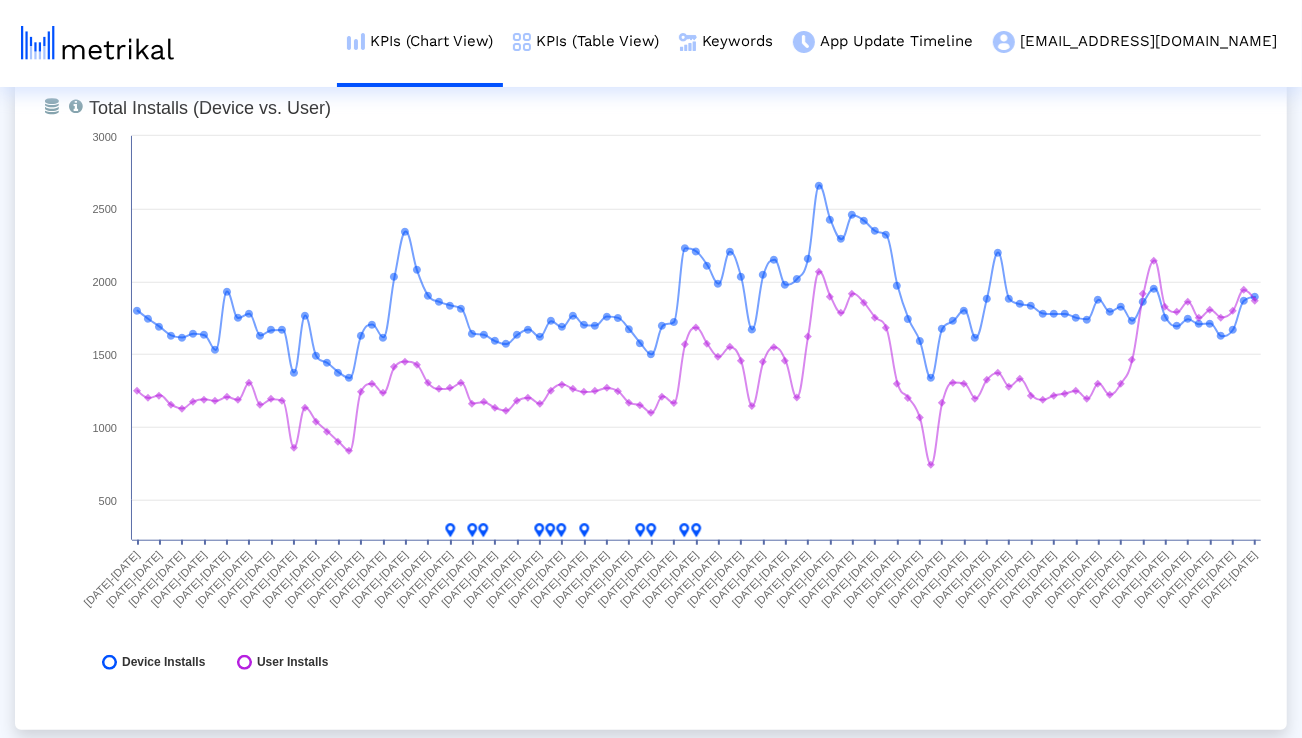 drag, startPoint x: 900, startPoint y: 541, endPoint x: 1266, endPoint y: 547, distance: 366.04916 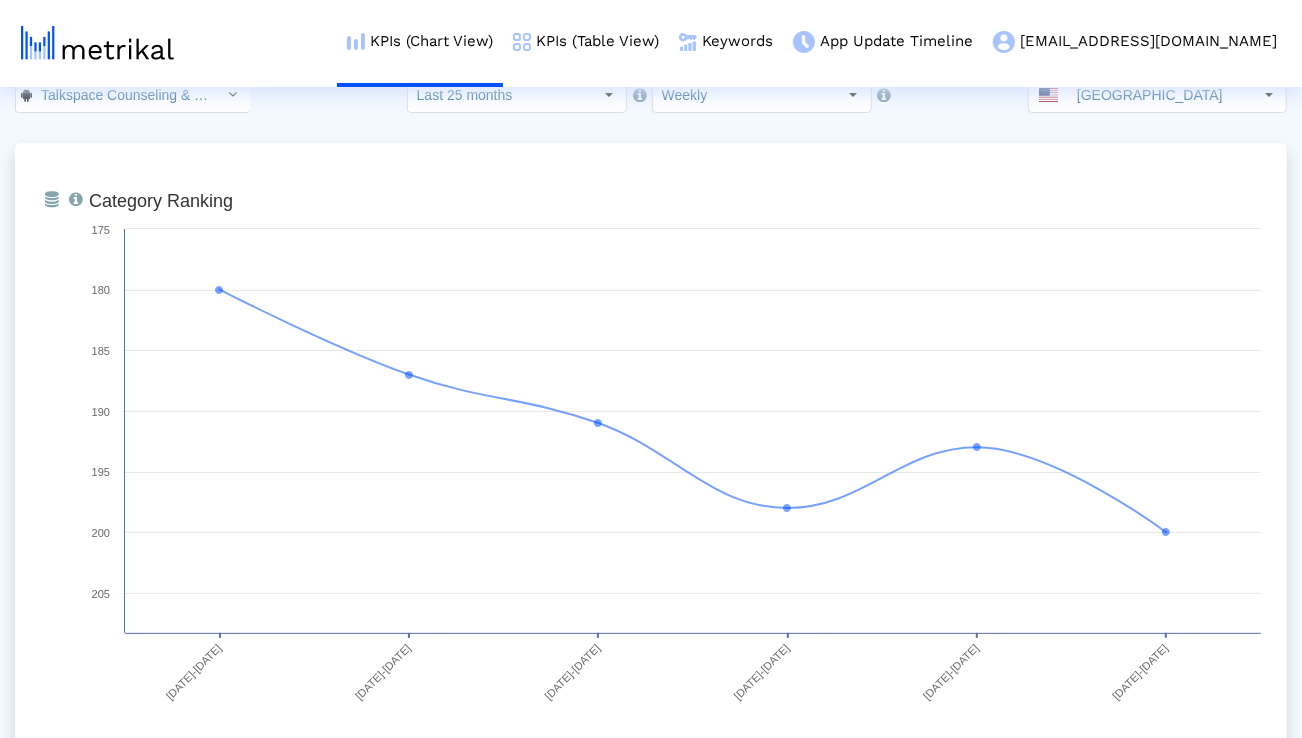 scroll, scrollTop: 0, scrollLeft: 0, axis: both 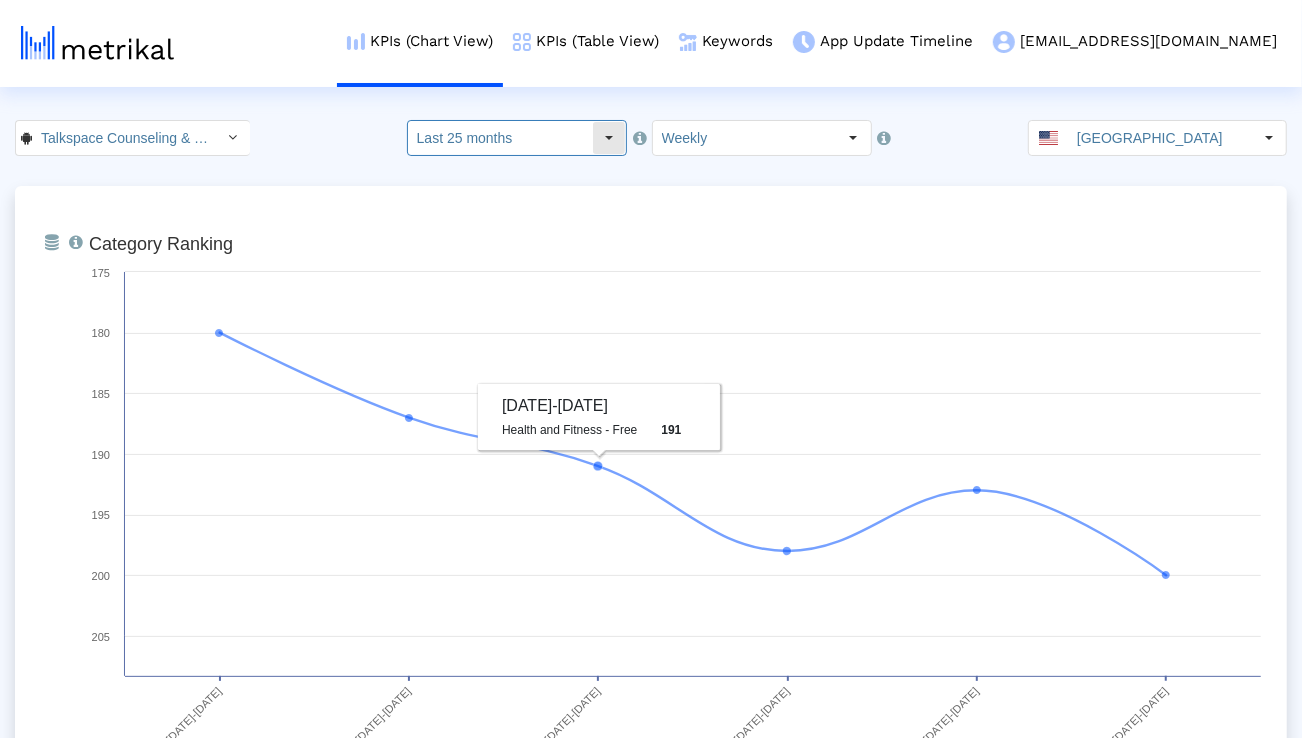 click 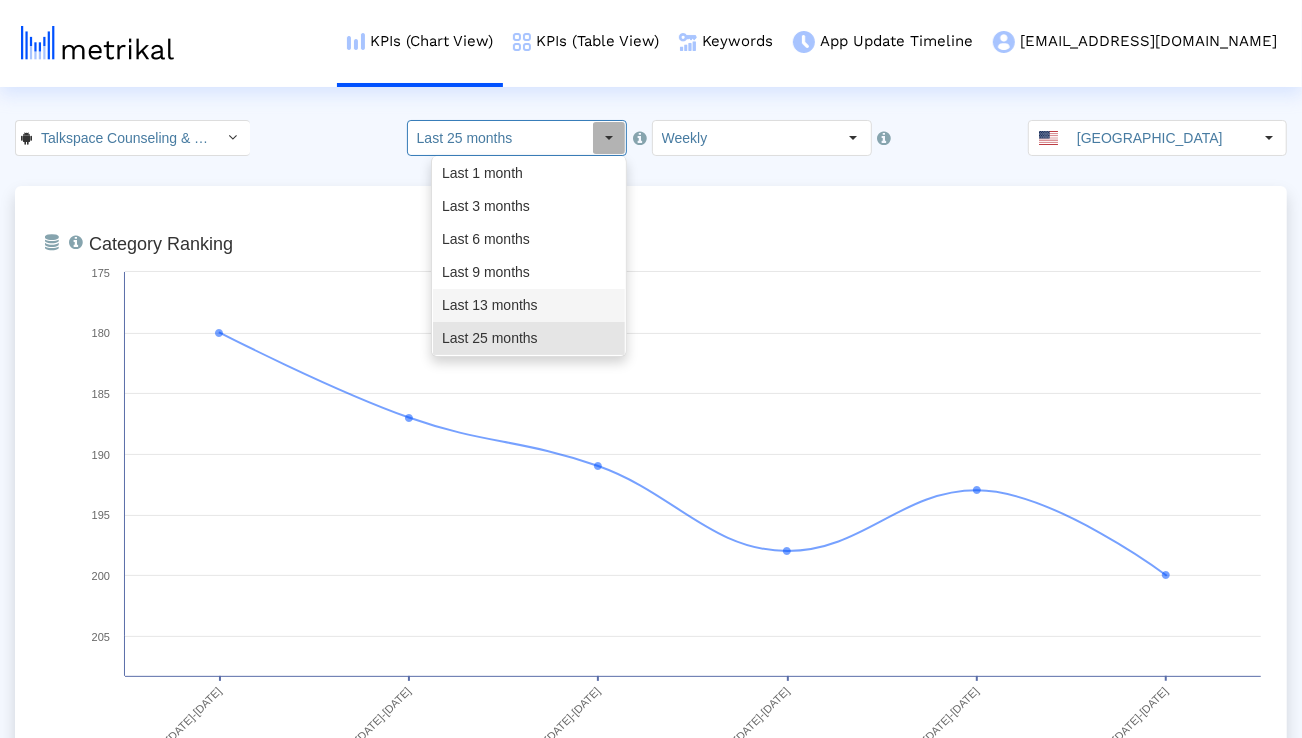 click on "Last 13 months" at bounding box center (529, 305) 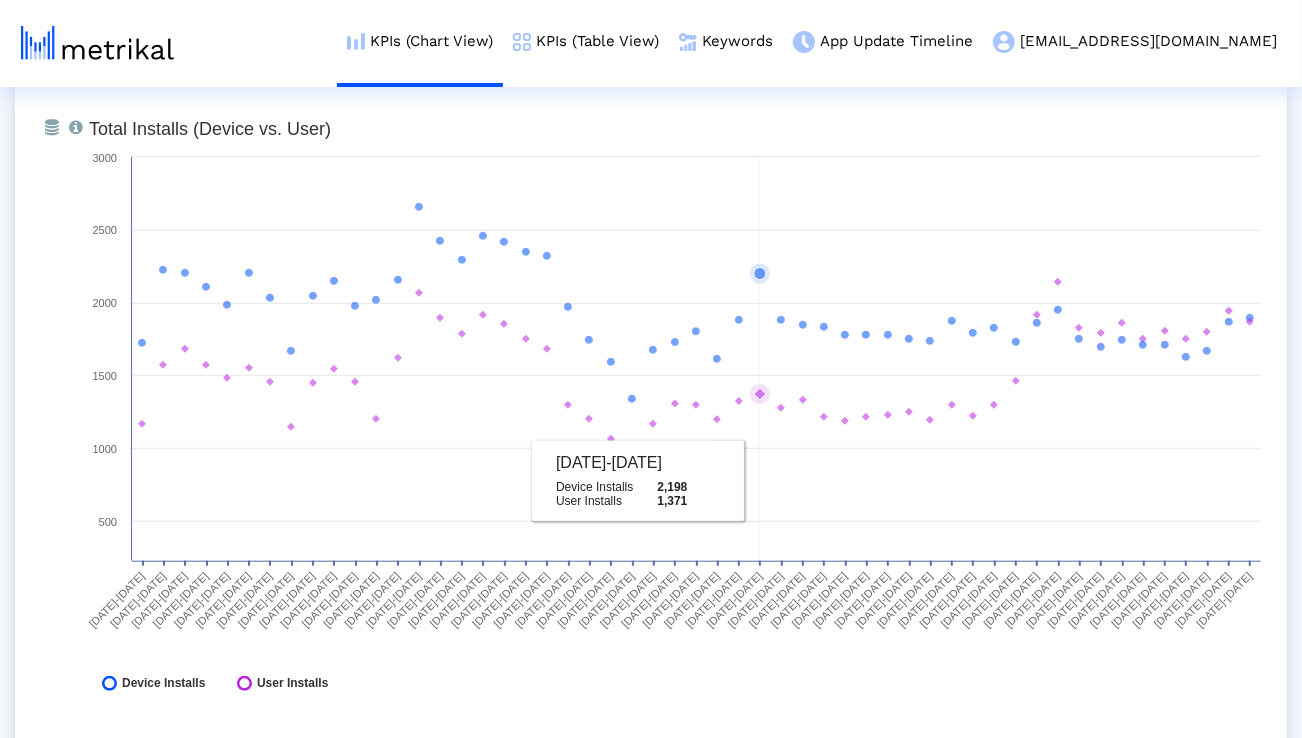 scroll, scrollTop: 844, scrollLeft: 0, axis: vertical 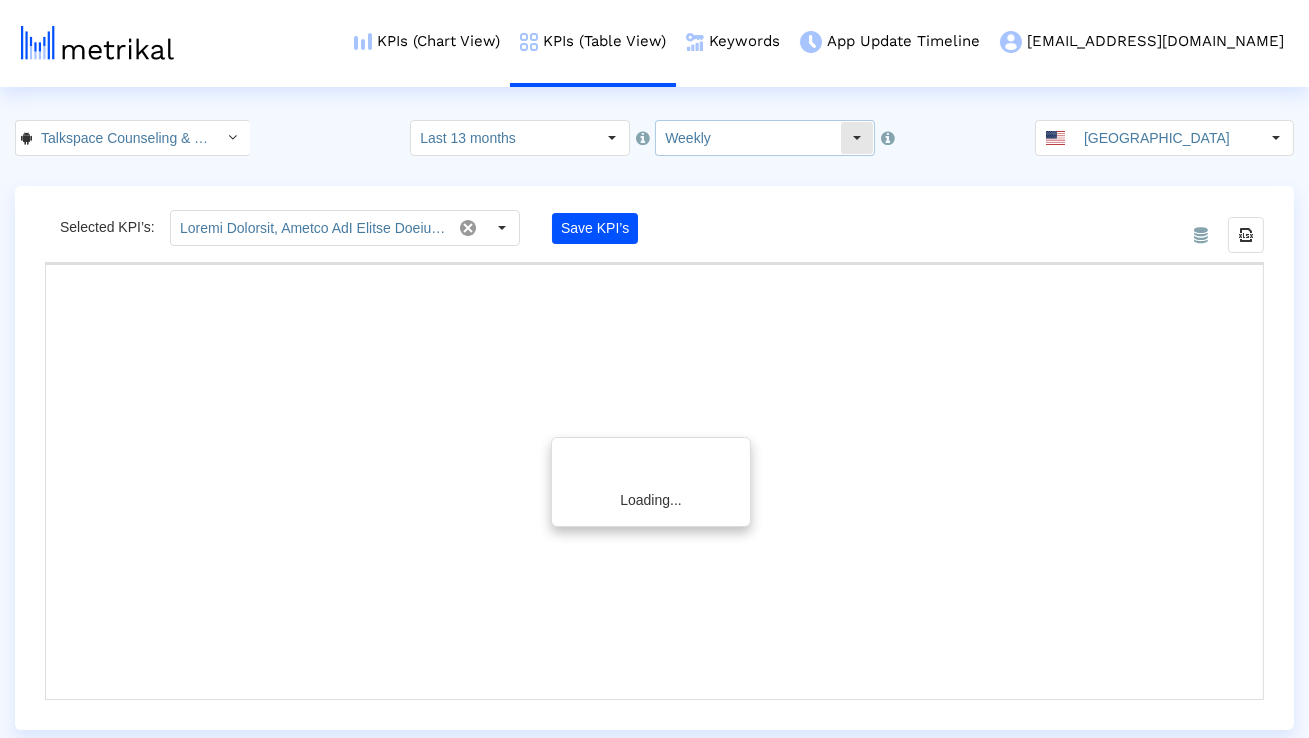 click on "KPIs (Chart View)  KPIs (Table View)  Keywords   App Update Timeline  [EMAIL_ADDRESS][DOMAIN_NAME]   Keyword Manager  Customer Settings  Admin  Documentation  Logout Talkspace Counseling & Therapy < com.talkspace.talkspaceapp >  Select how far back from [DATE] you would like to view the data below.  Last 13 months  Select how would like to group the data below.  Weekly United States  From Database Selected KPI’s: Save KPI’s Export all data Loading..." at bounding box center (654, 365) 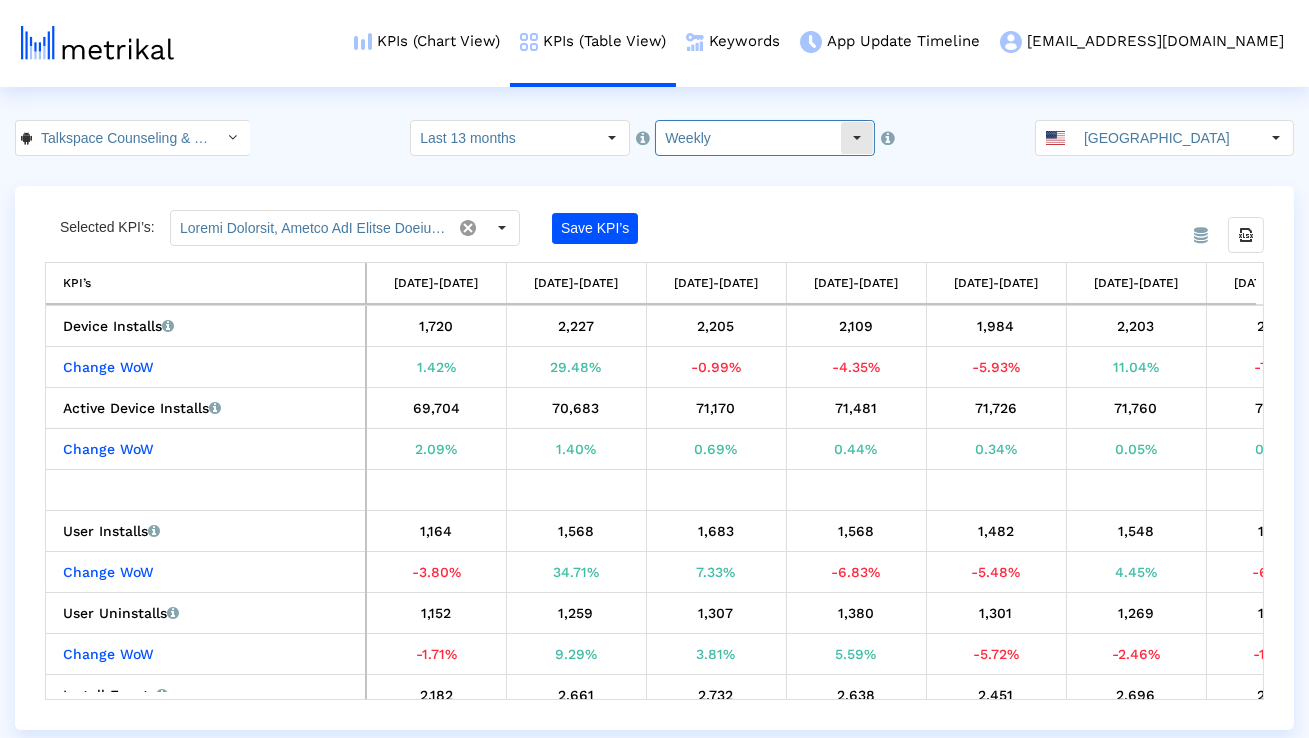 click on "Weekly" 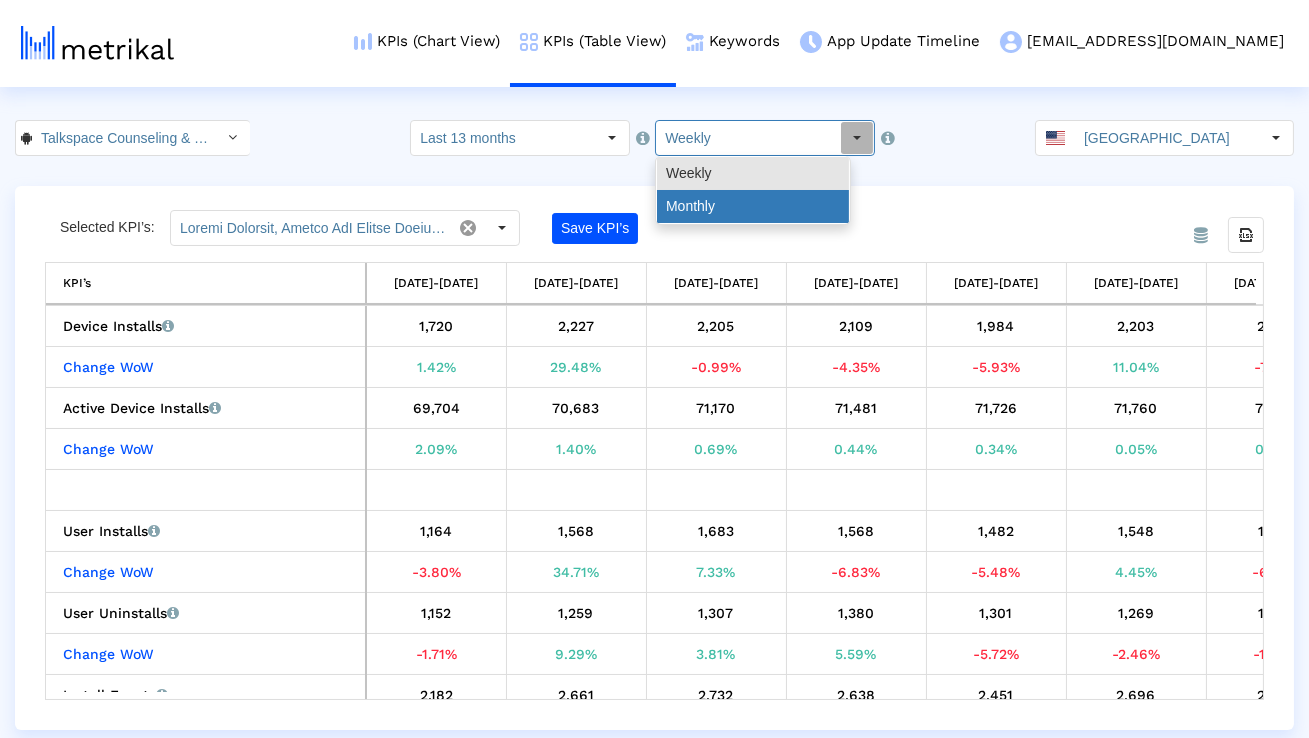 click on "Monthly" at bounding box center (753, 206) 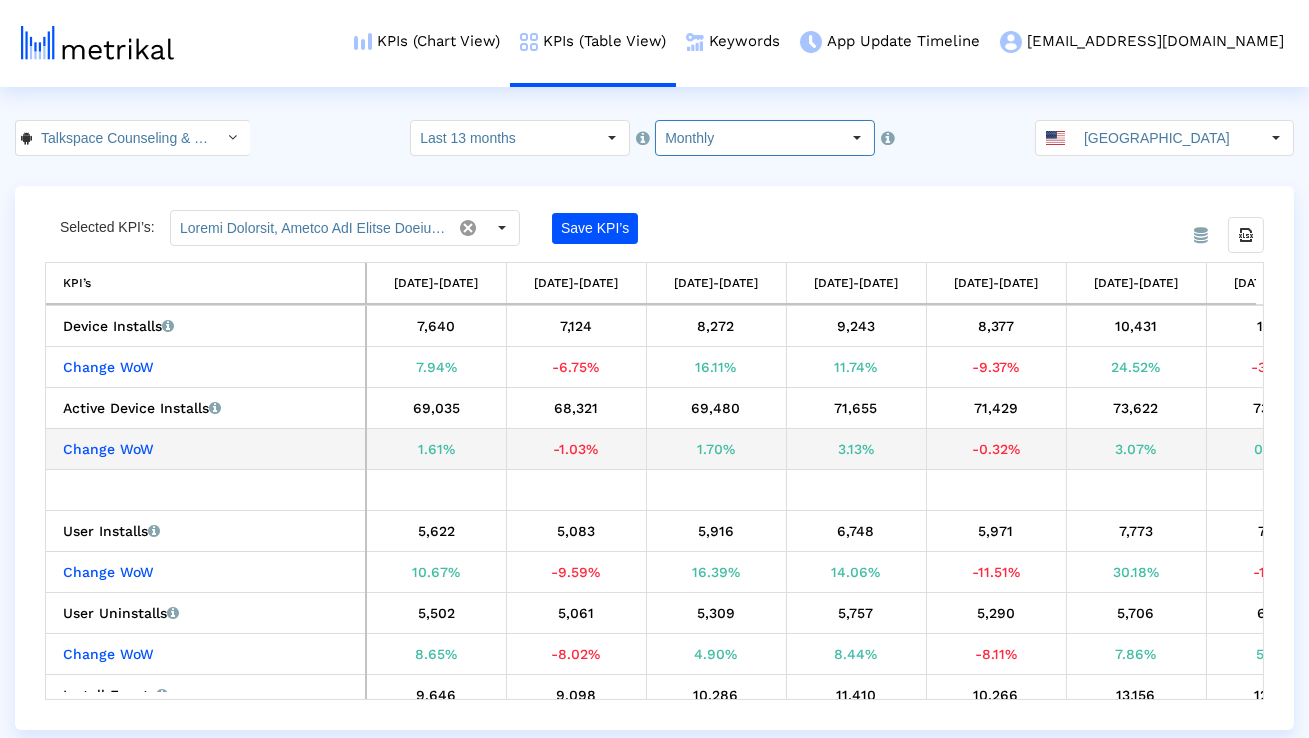 scroll, scrollTop: 0, scrollLeft: 193, axis: horizontal 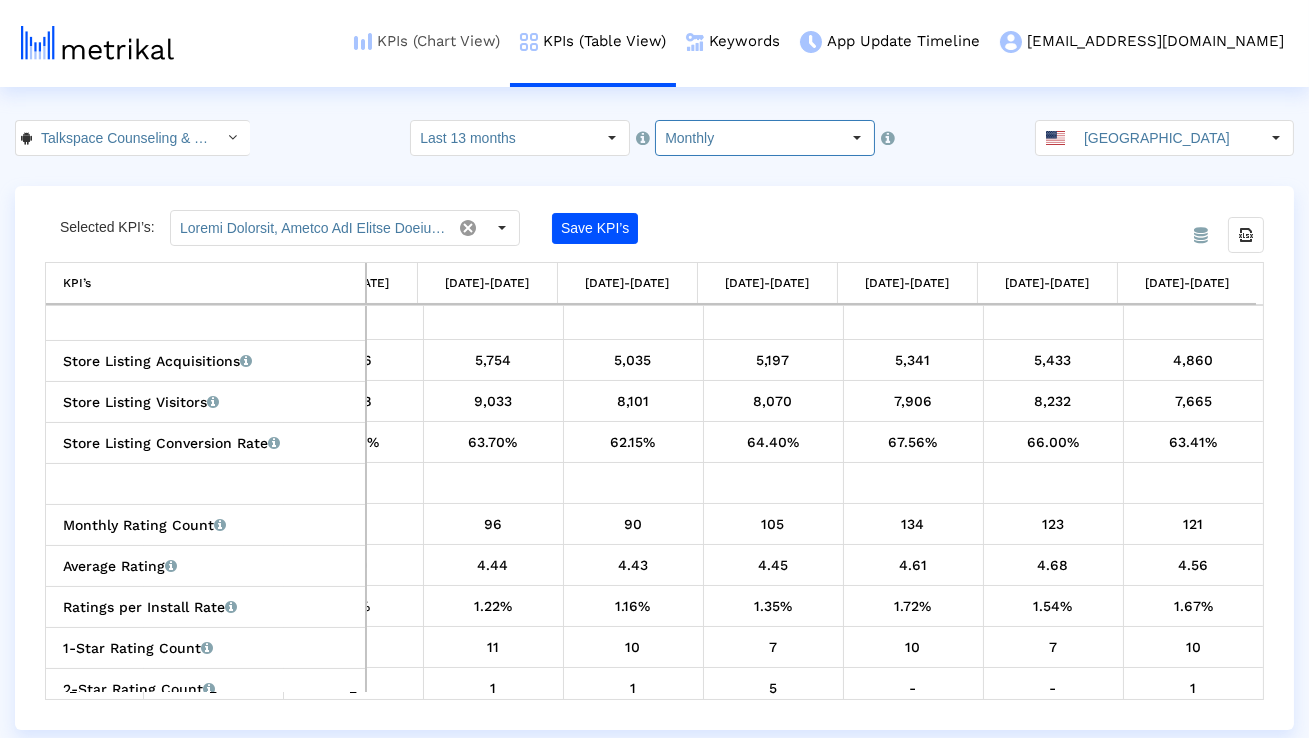 click on "KPIs (Chart View)" at bounding box center [427, 41] 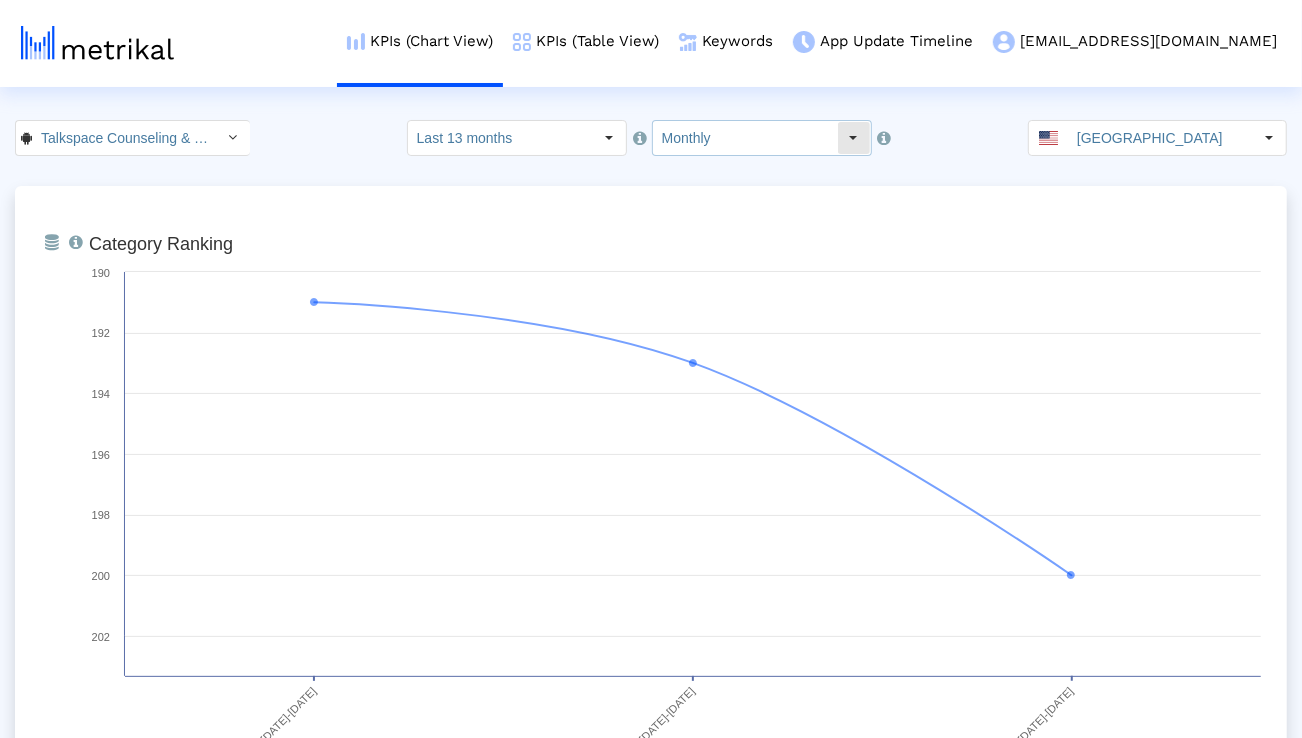click on "Monthly" 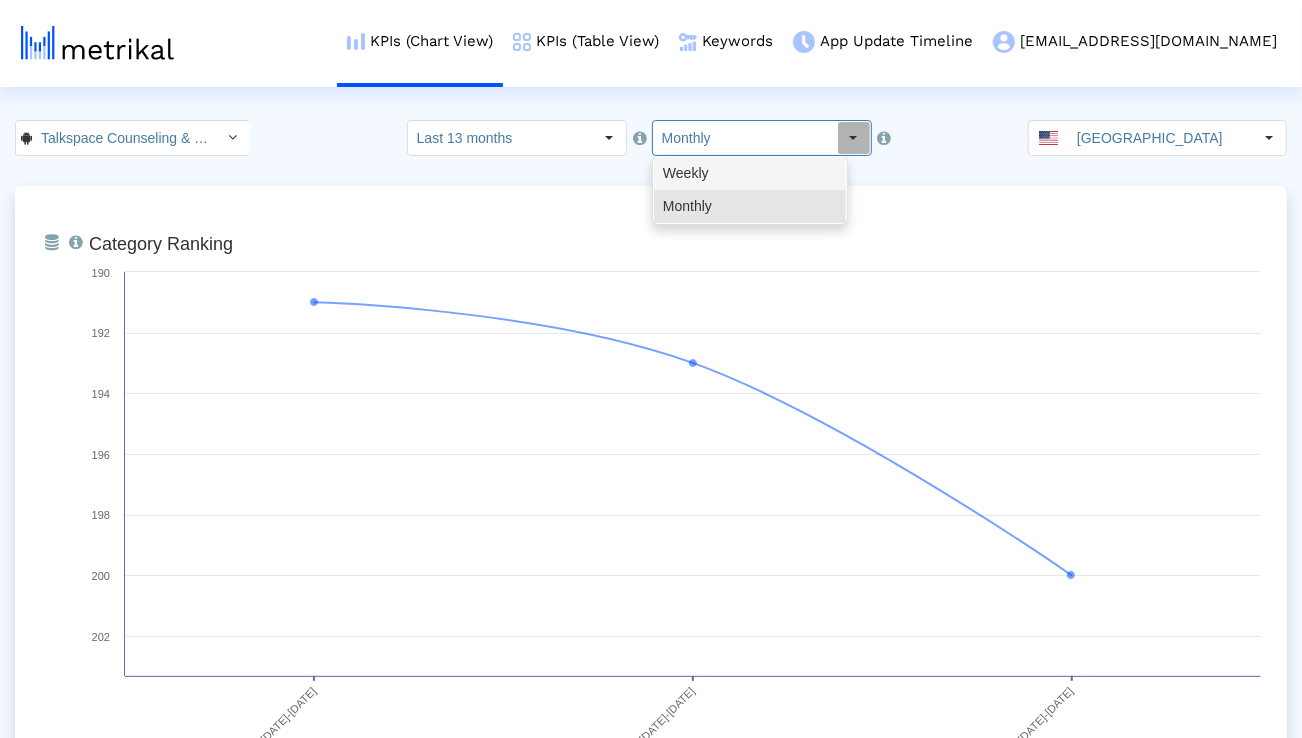 click on "Weekly" at bounding box center (750, 173) 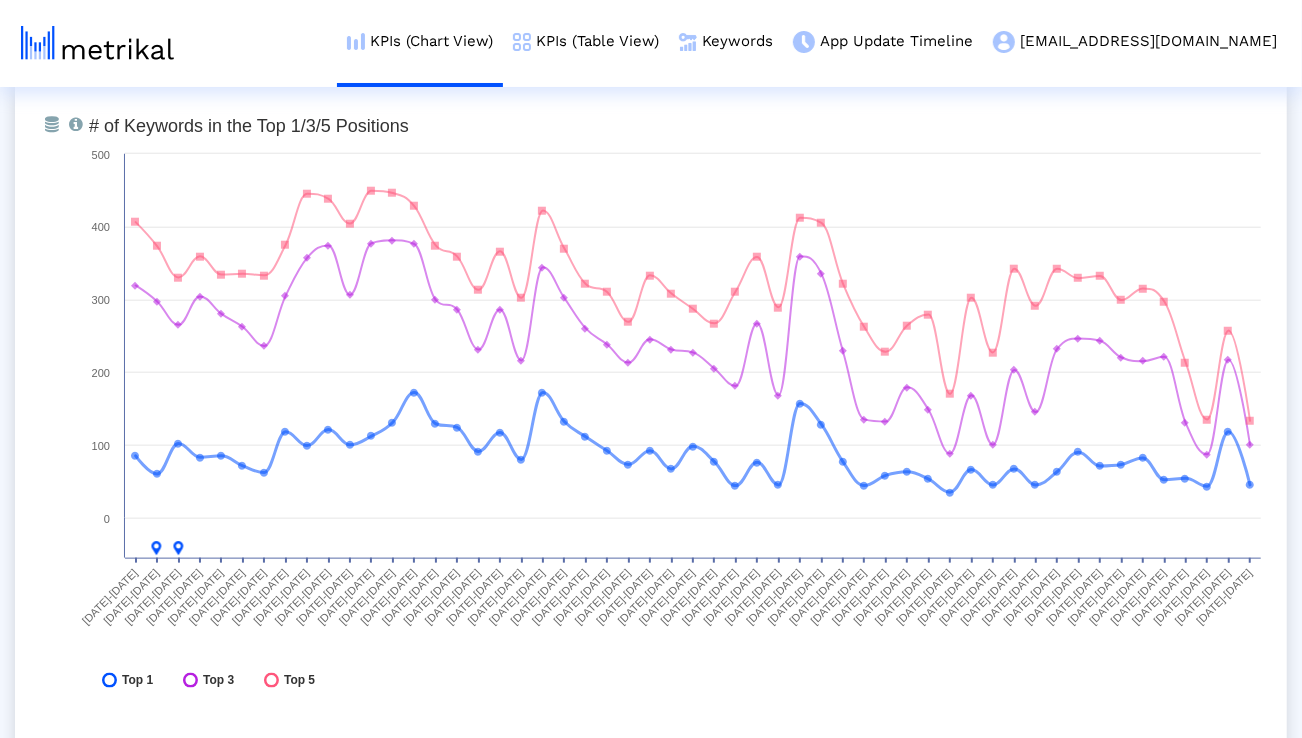 scroll, scrollTop: 5941, scrollLeft: 0, axis: vertical 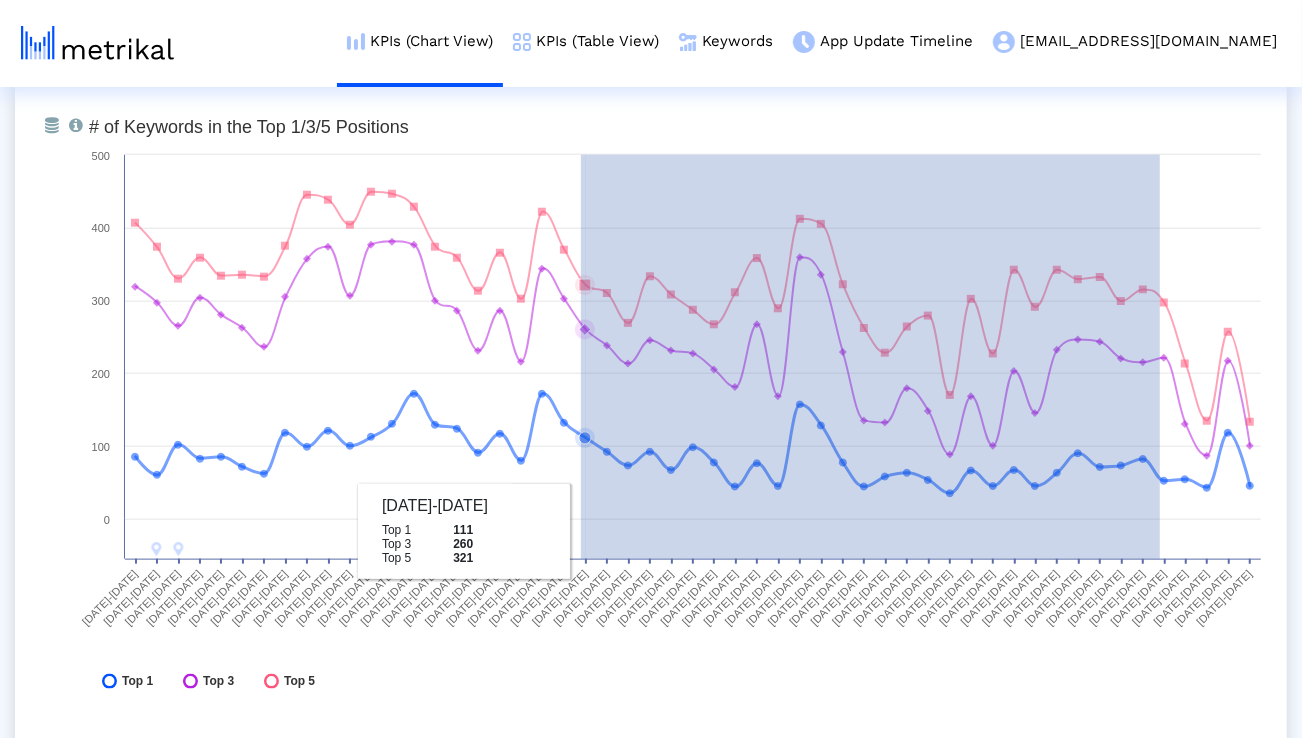 drag, startPoint x: 1160, startPoint y: 475, endPoint x: 581, endPoint y: 533, distance: 581.89777 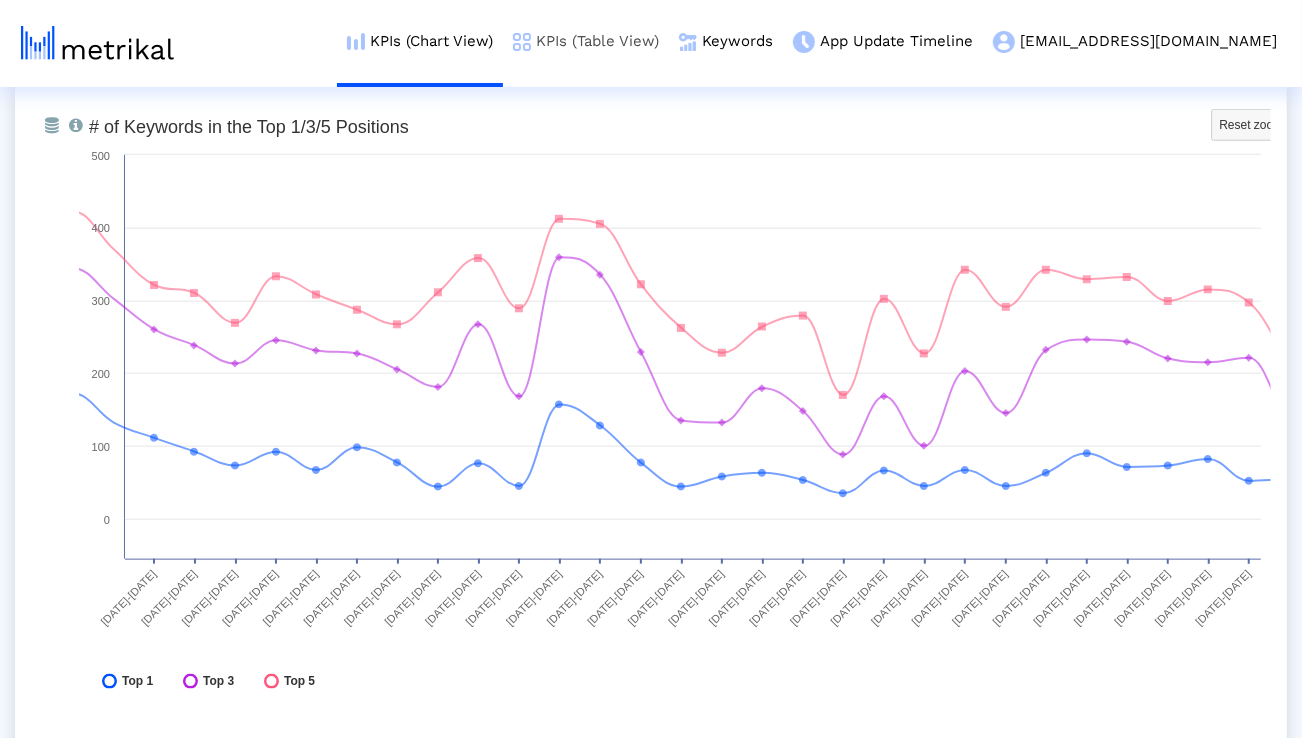 click on "KPIs (Table View)" at bounding box center (586, 41) 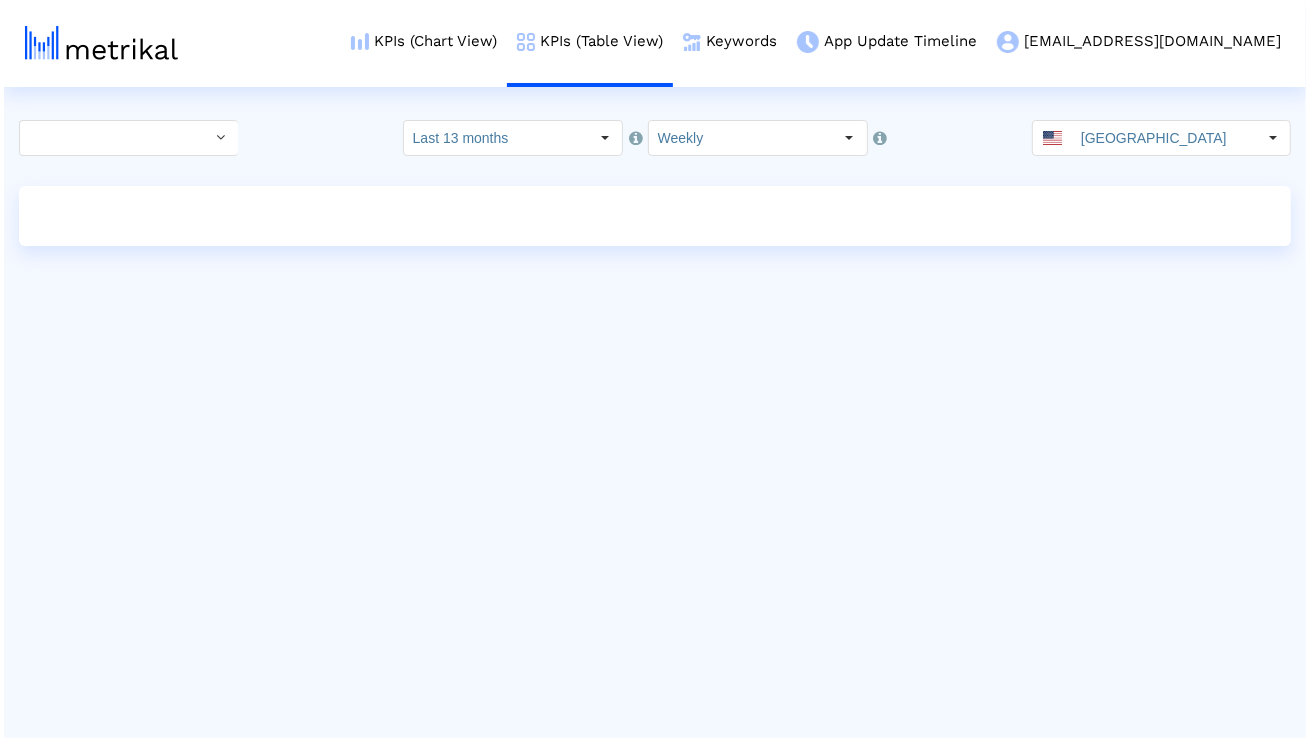 scroll, scrollTop: 0, scrollLeft: 0, axis: both 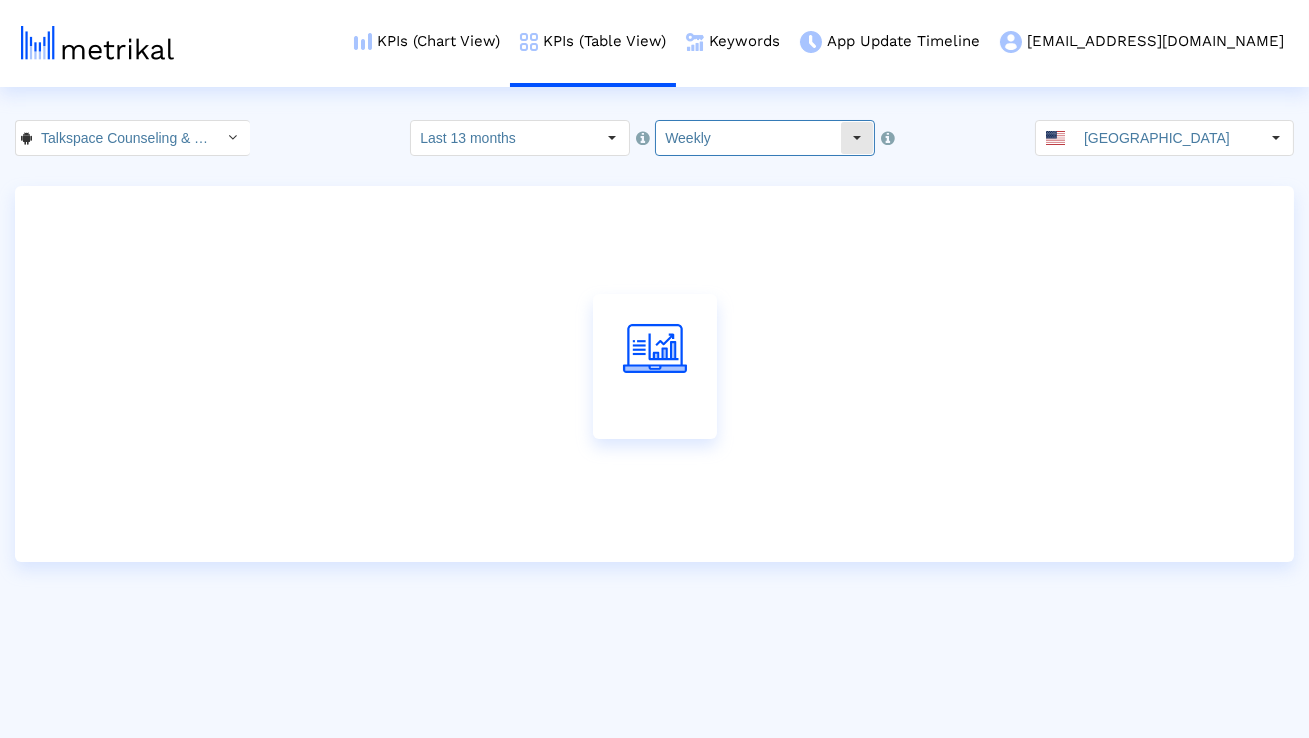 click 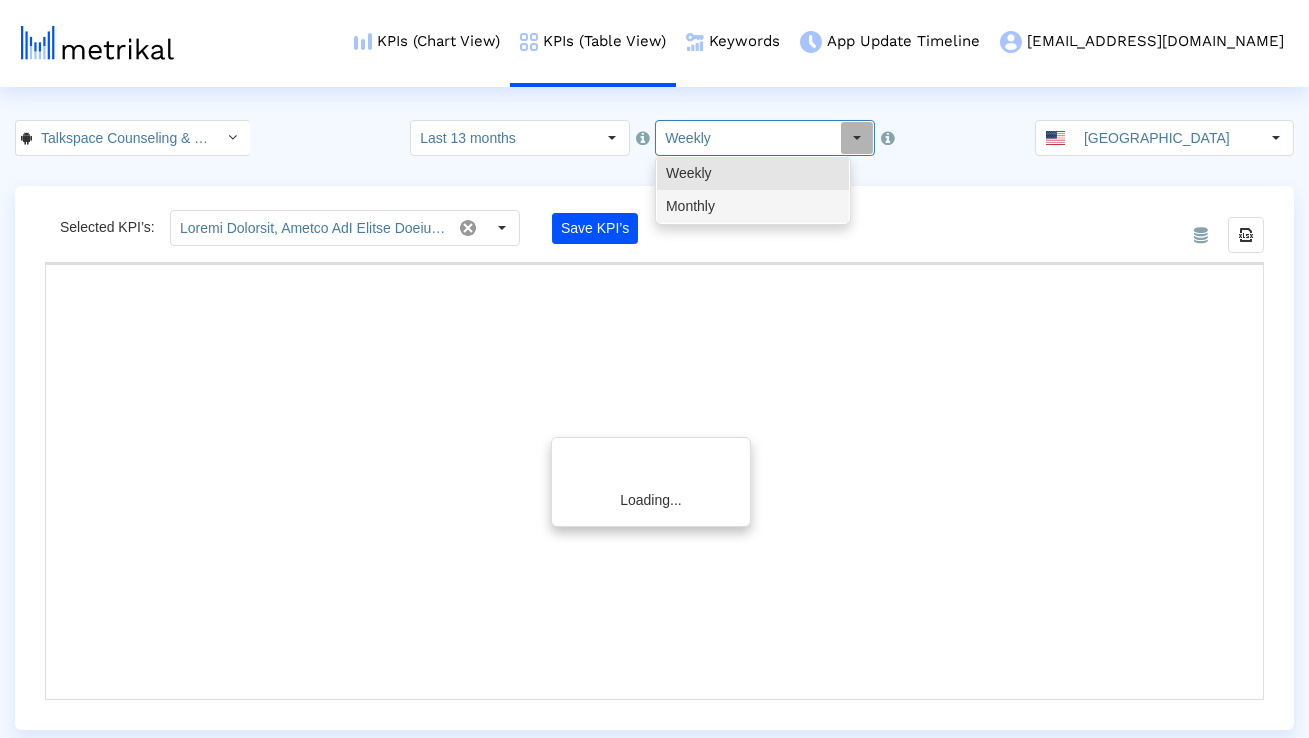 click on "Monthly" at bounding box center (753, 206) 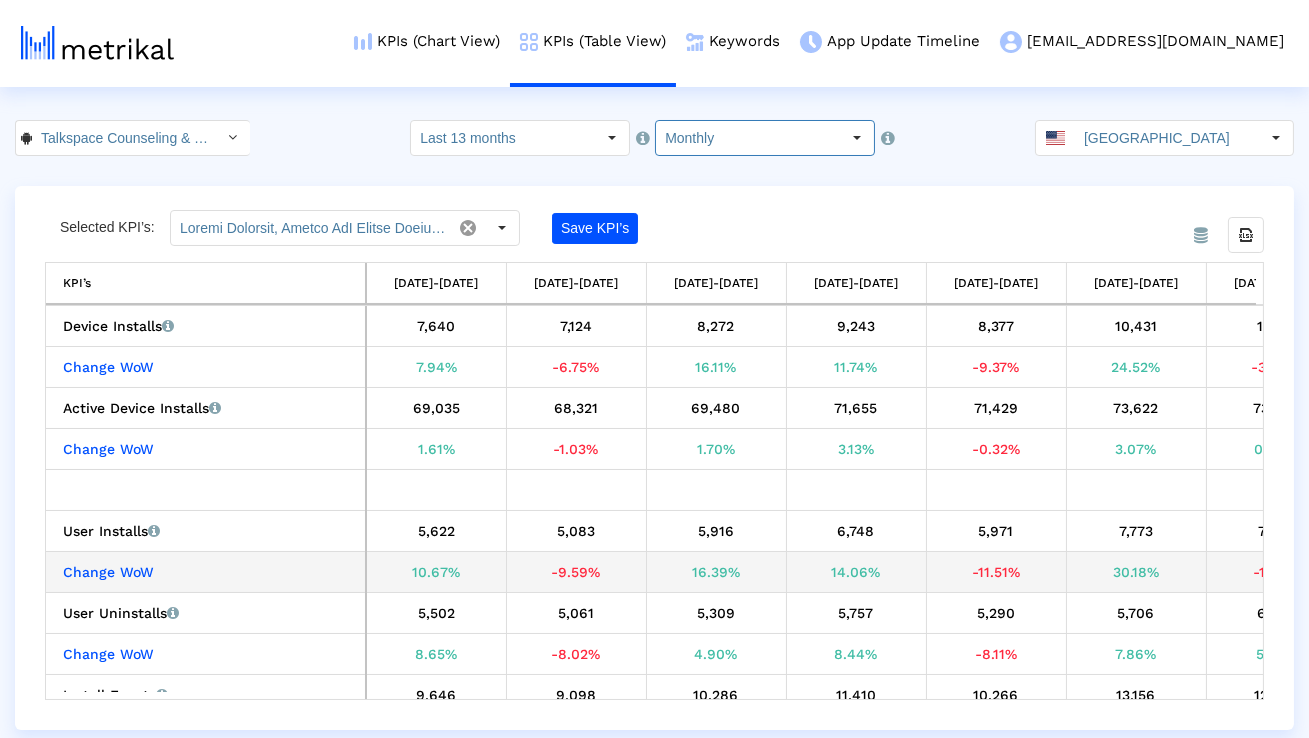 scroll, scrollTop: 0, scrollLeft: 680, axis: horizontal 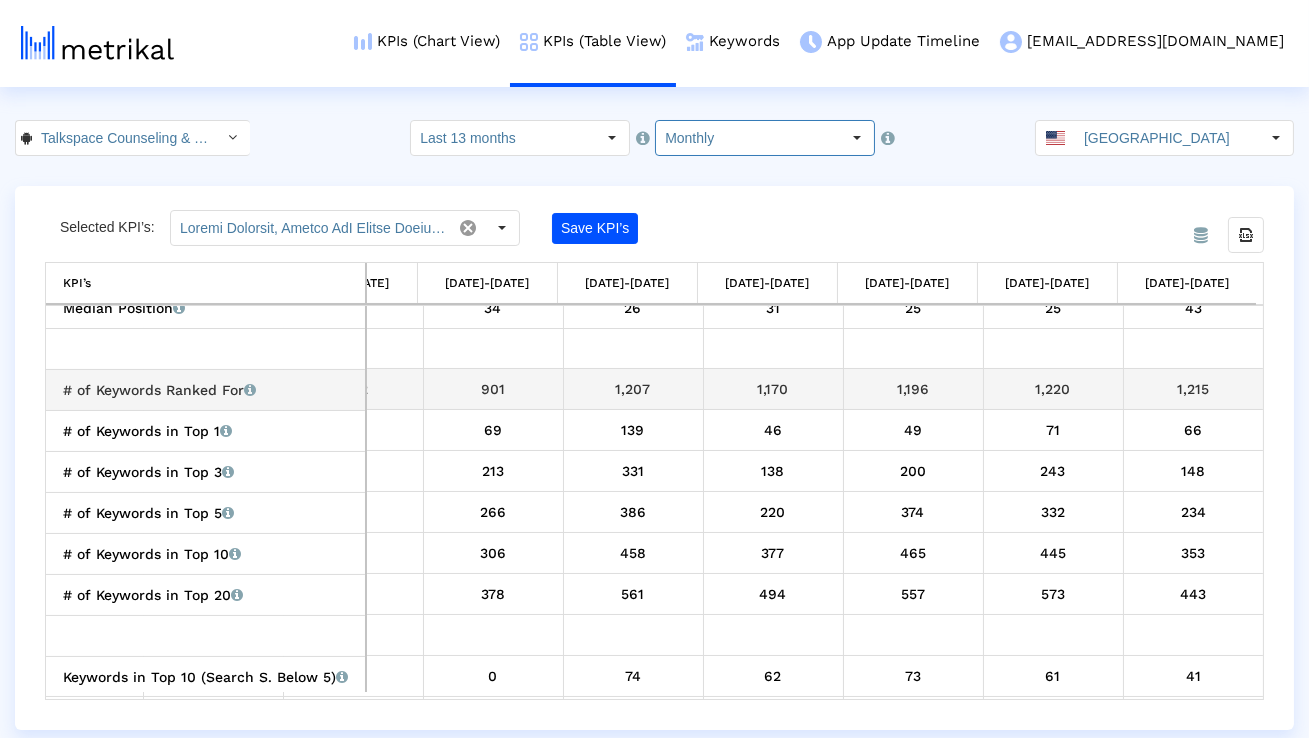 click on "901" at bounding box center [493, 389] 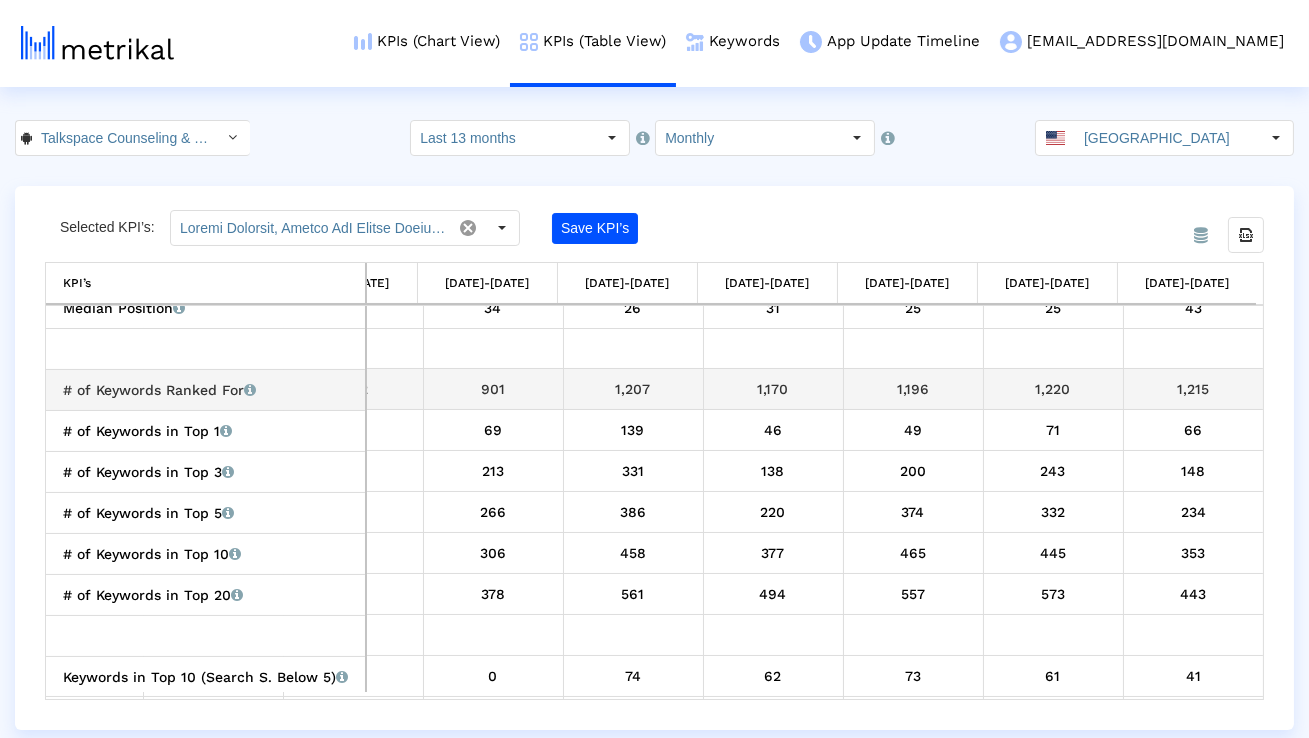 click on "901" at bounding box center (493, 389) 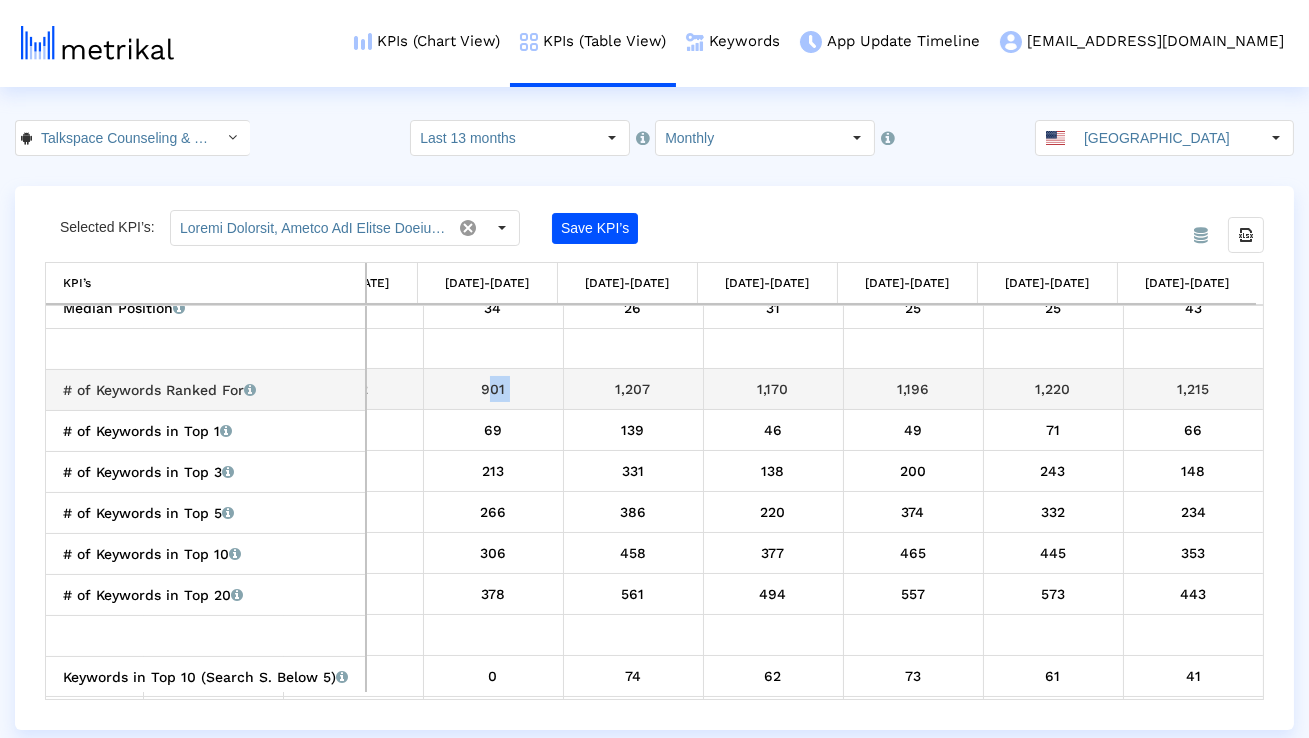 click on "901" at bounding box center (493, 389) 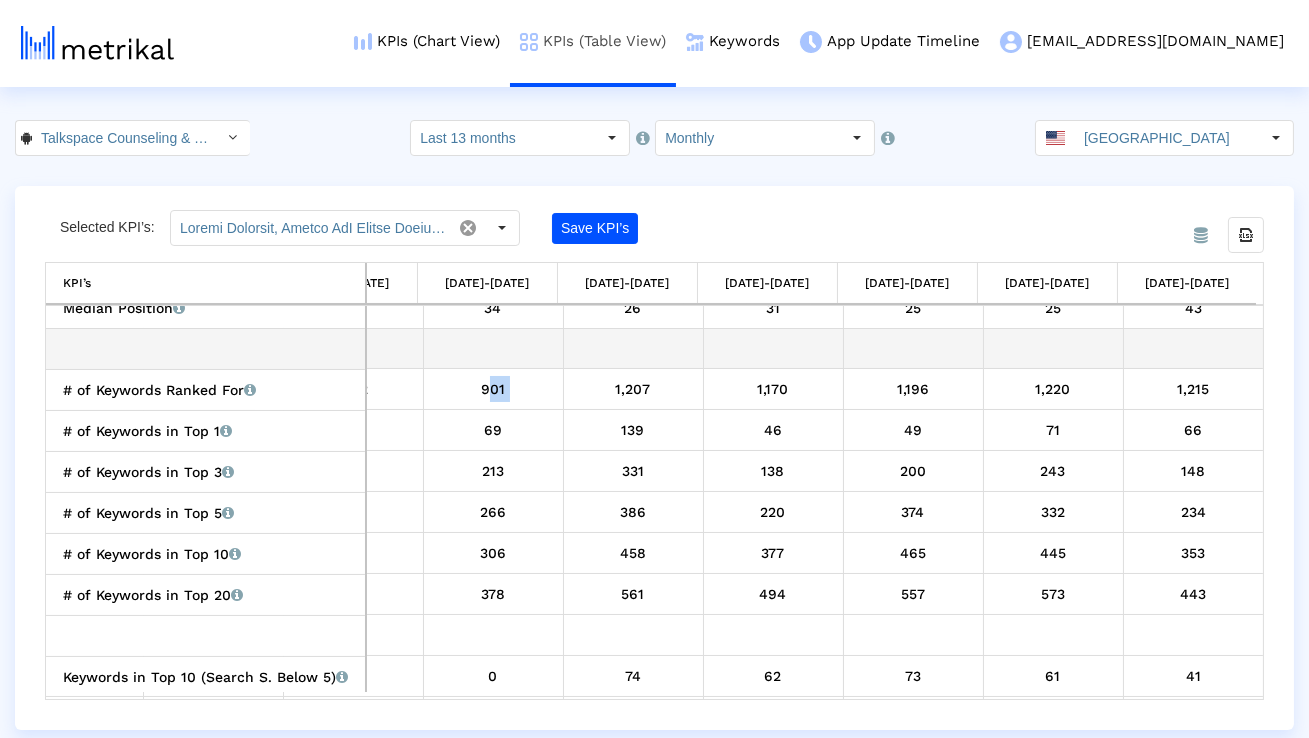 copy on "901" 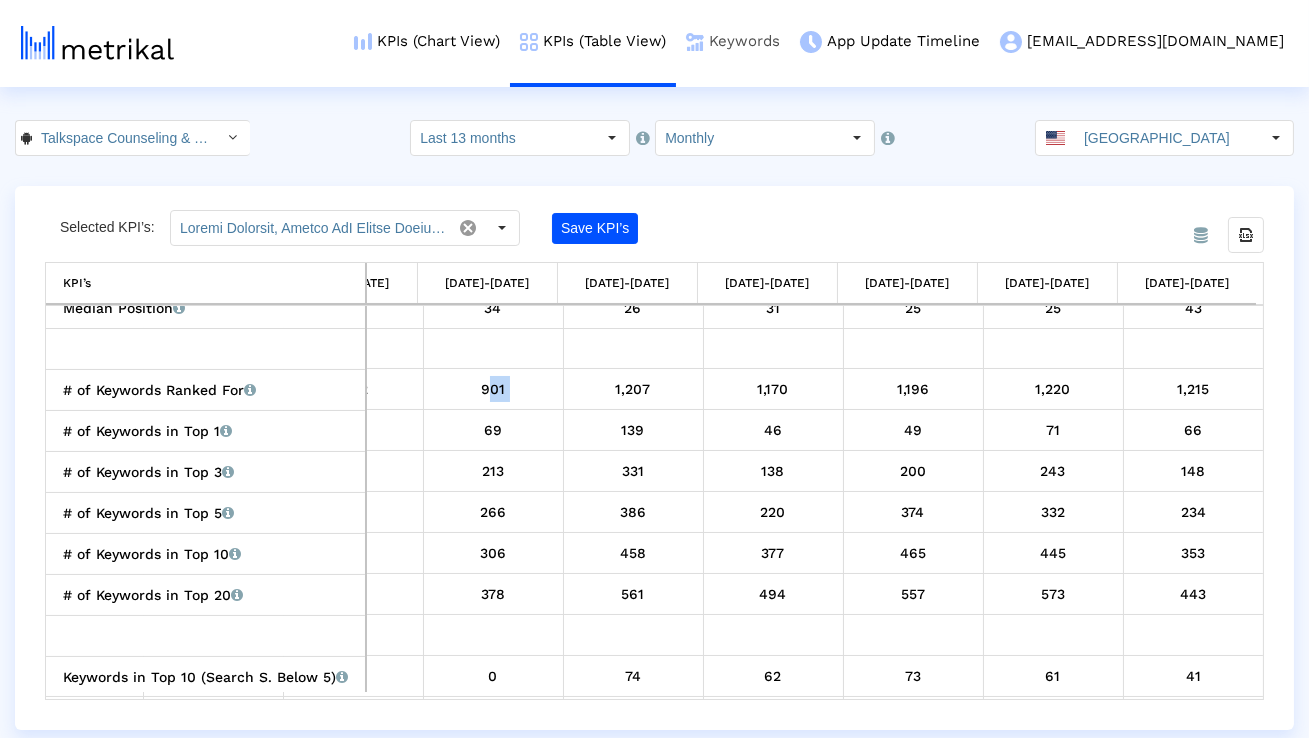 click on "Keywords" at bounding box center [733, 41] 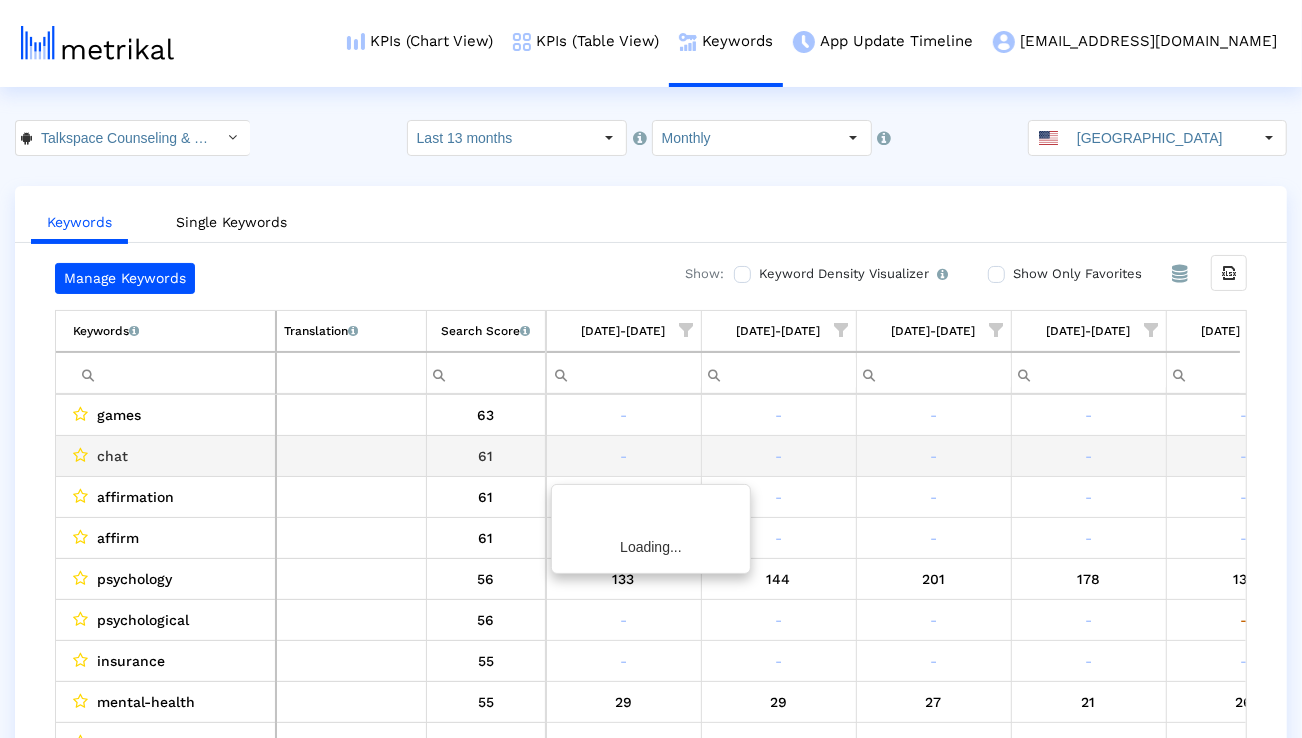 scroll, scrollTop: 0, scrollLeft: 1320, axis: horizontal 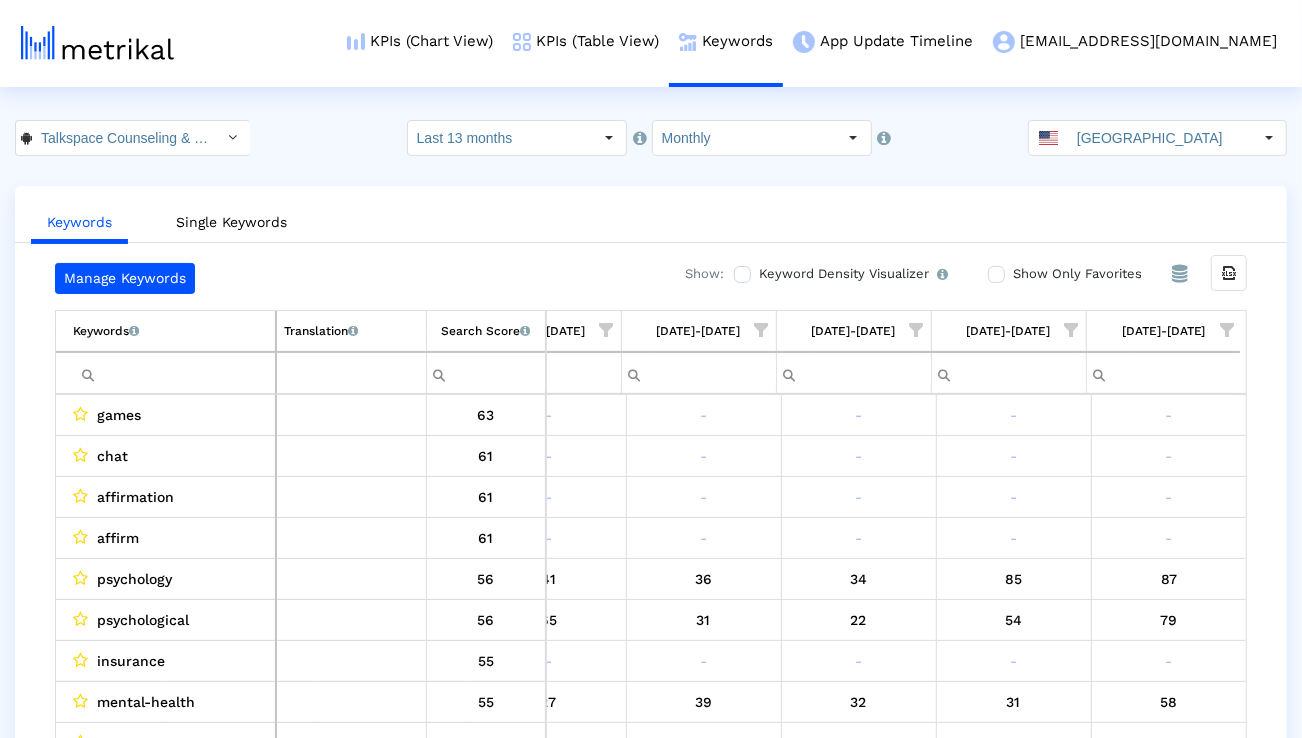 click at bounding box center [1227, 330] 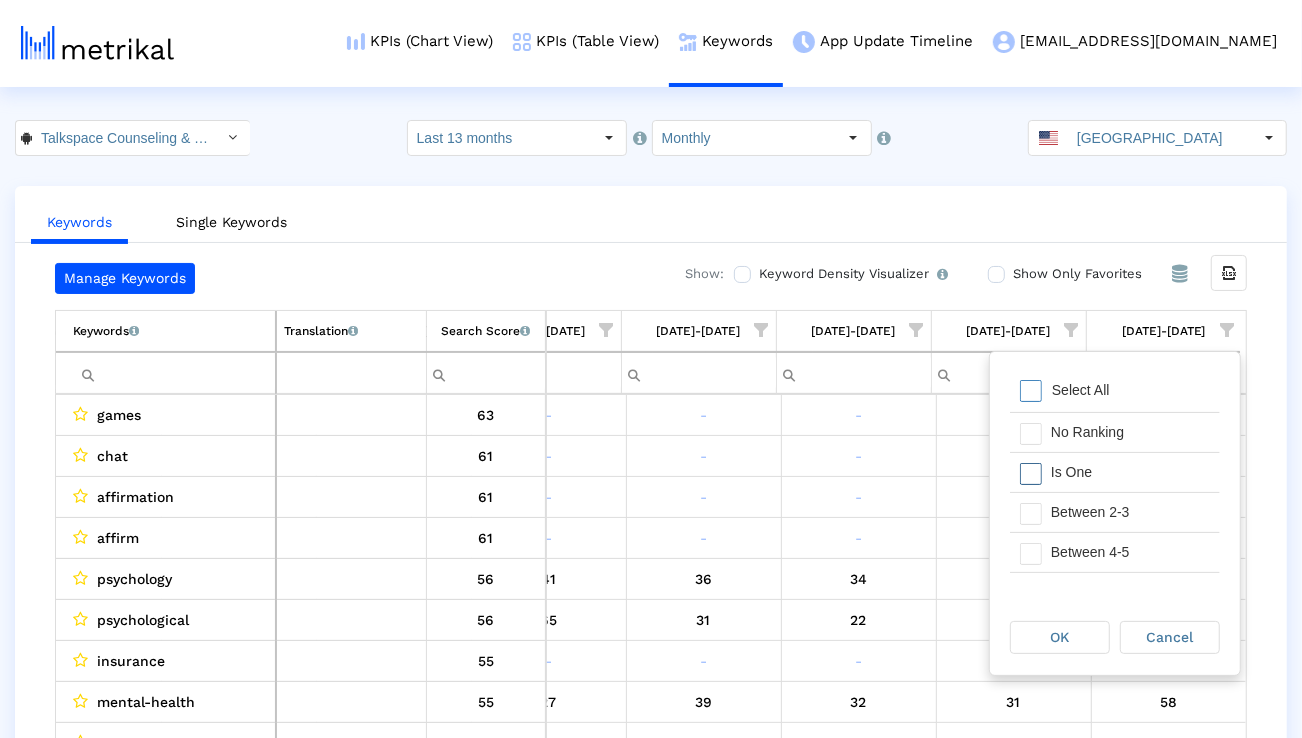 click on "Is One" at bounding box center [1130, 472] 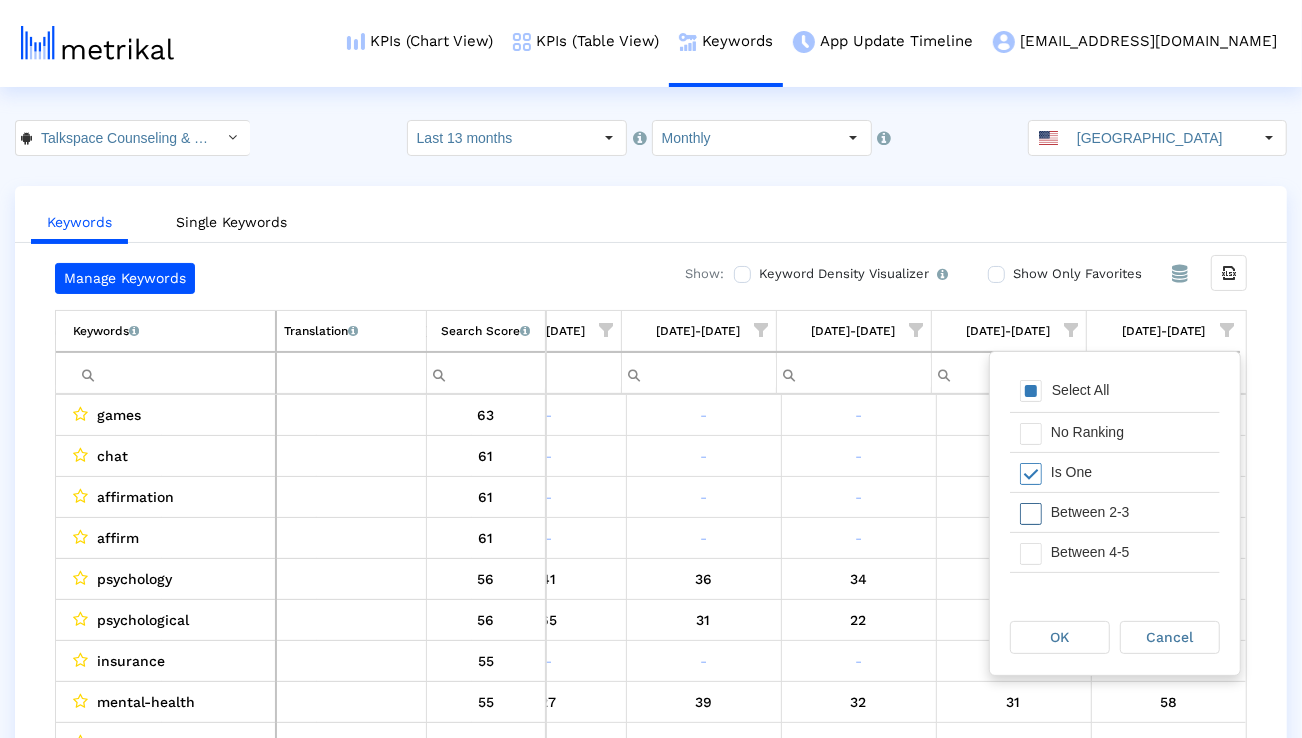 click on "Between 2-3" at bounding box center [1130, 512] 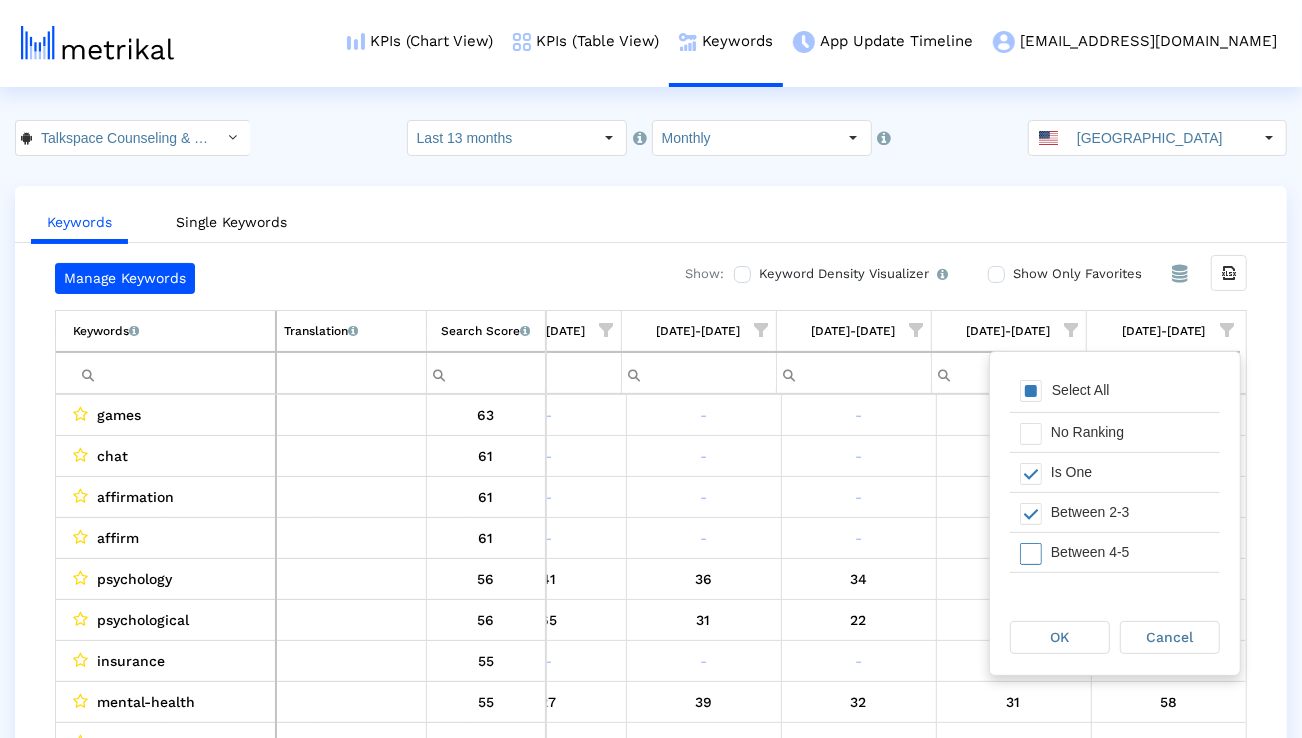 click on "Between 4-5" at bounding box center [1130, 552] 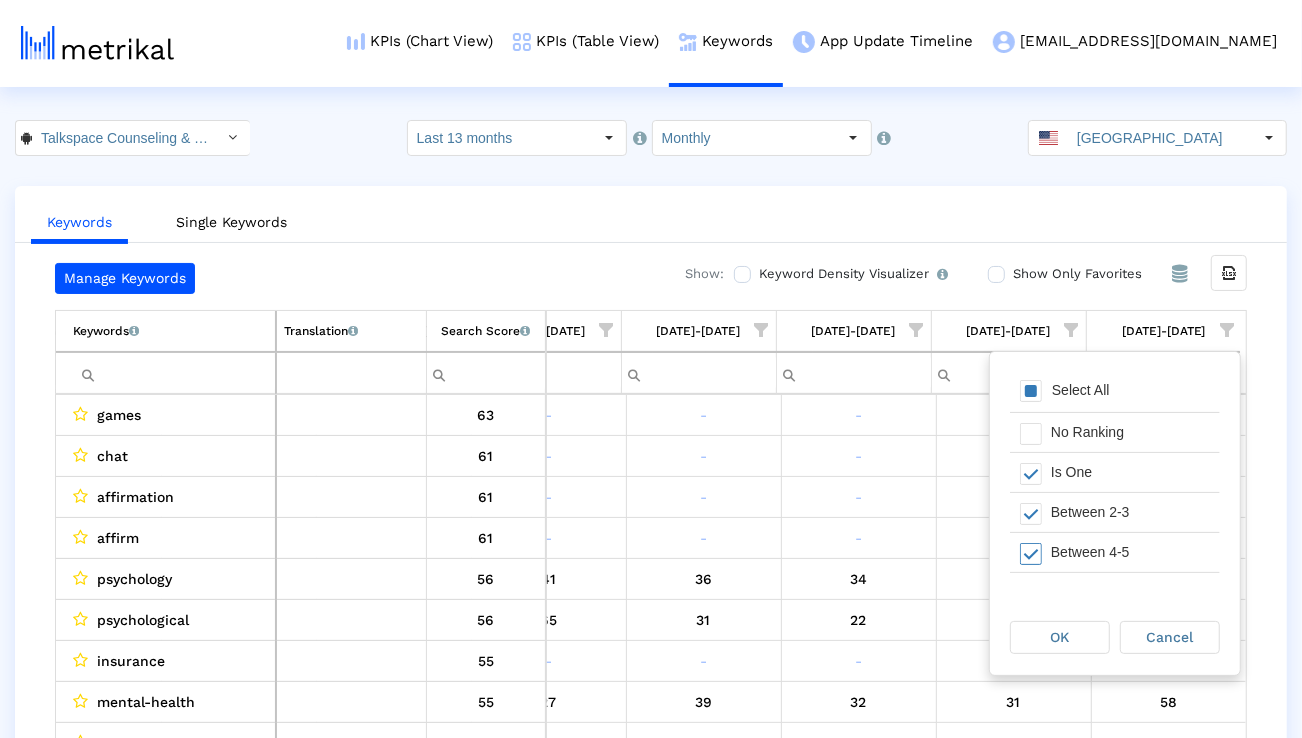 scroll, scrollTop: 41, scrollLeft: 0, axis: vertical 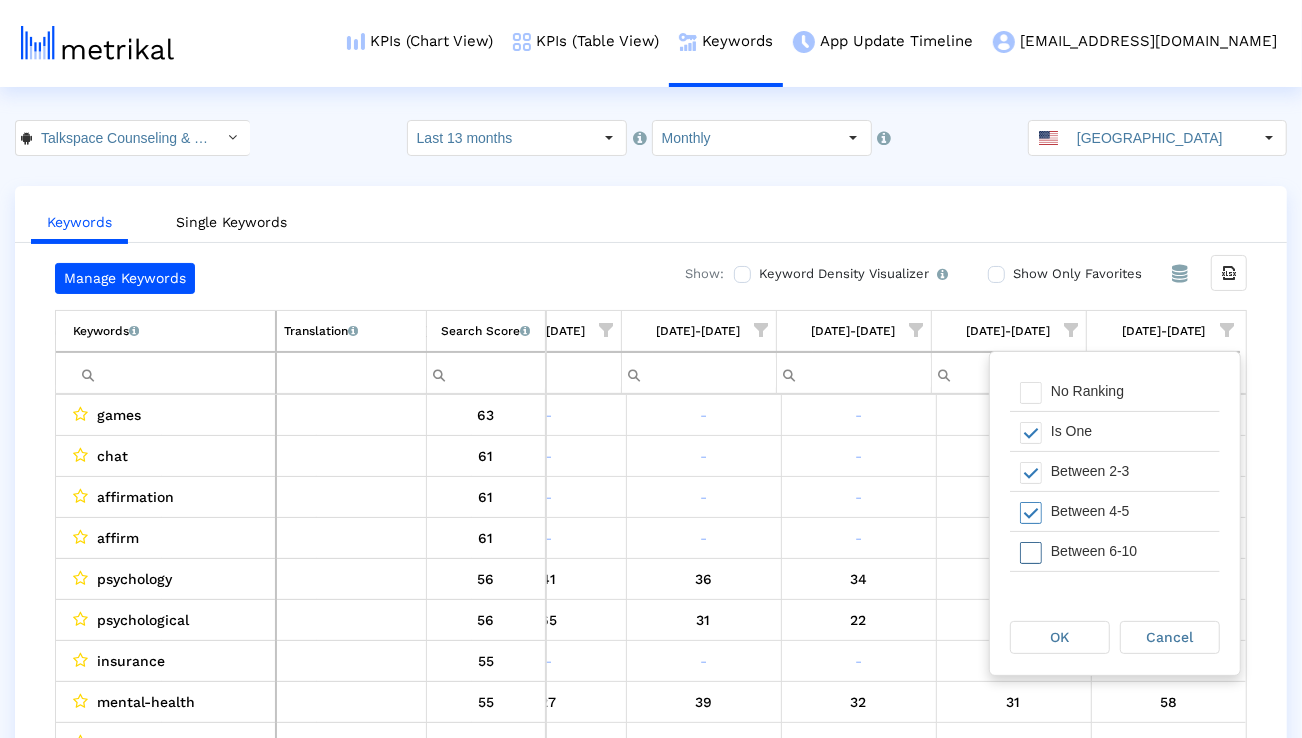 click on "Between 6-10" at bounding box center (1130, 551) 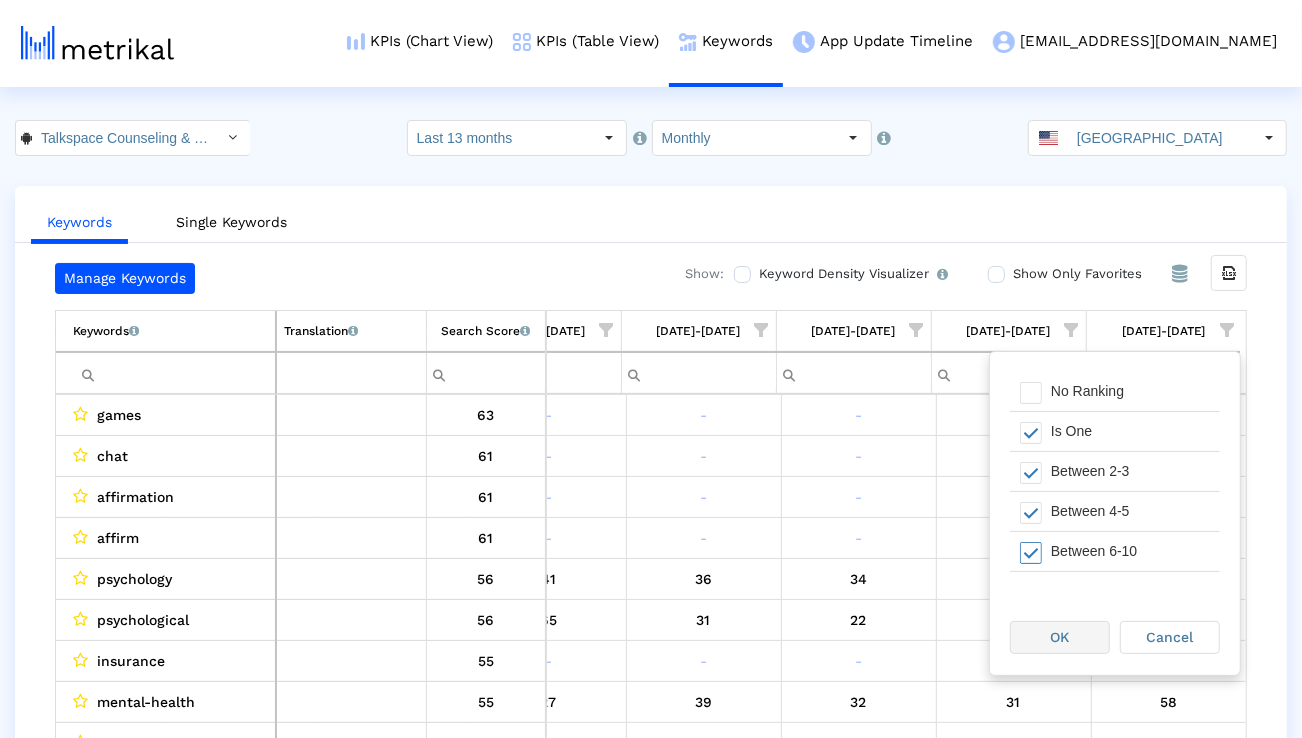 click on "OK" at bounding box center (1060, 637) 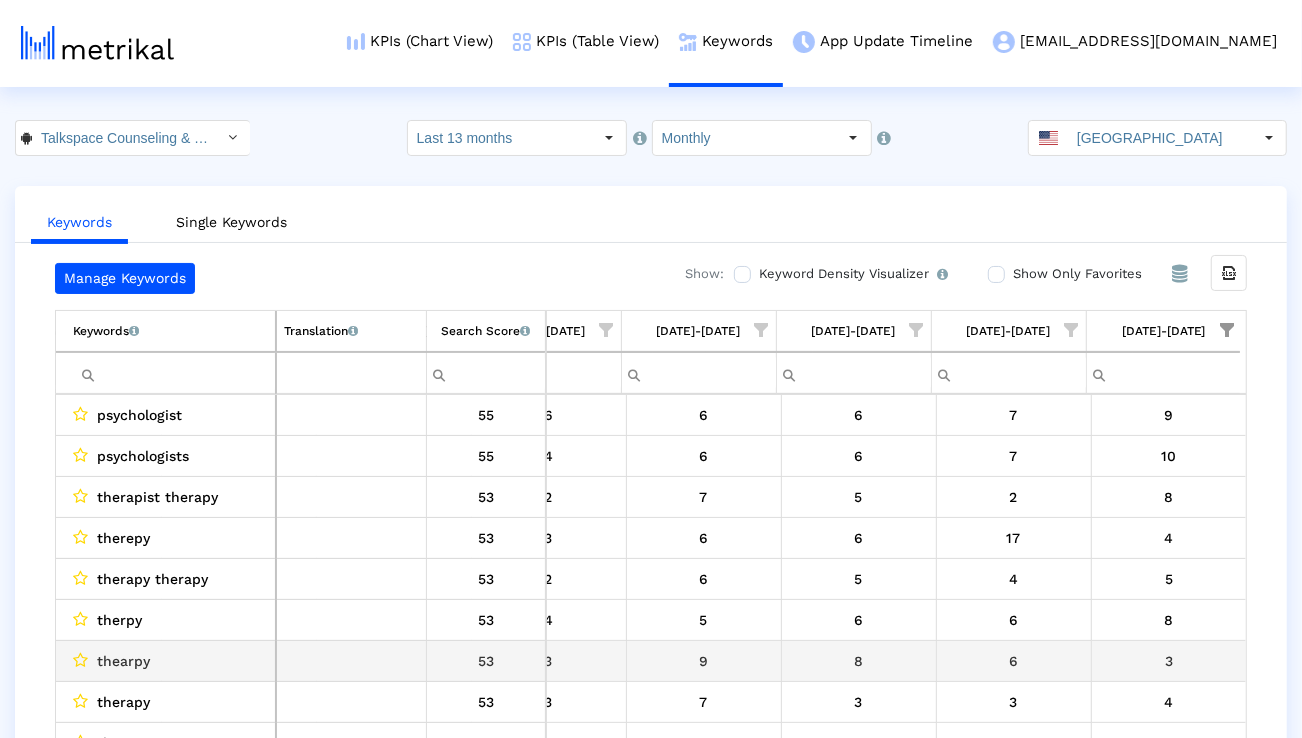 scroll, scrollTop: 0, scrollLeft: 1280, axis: horizontal 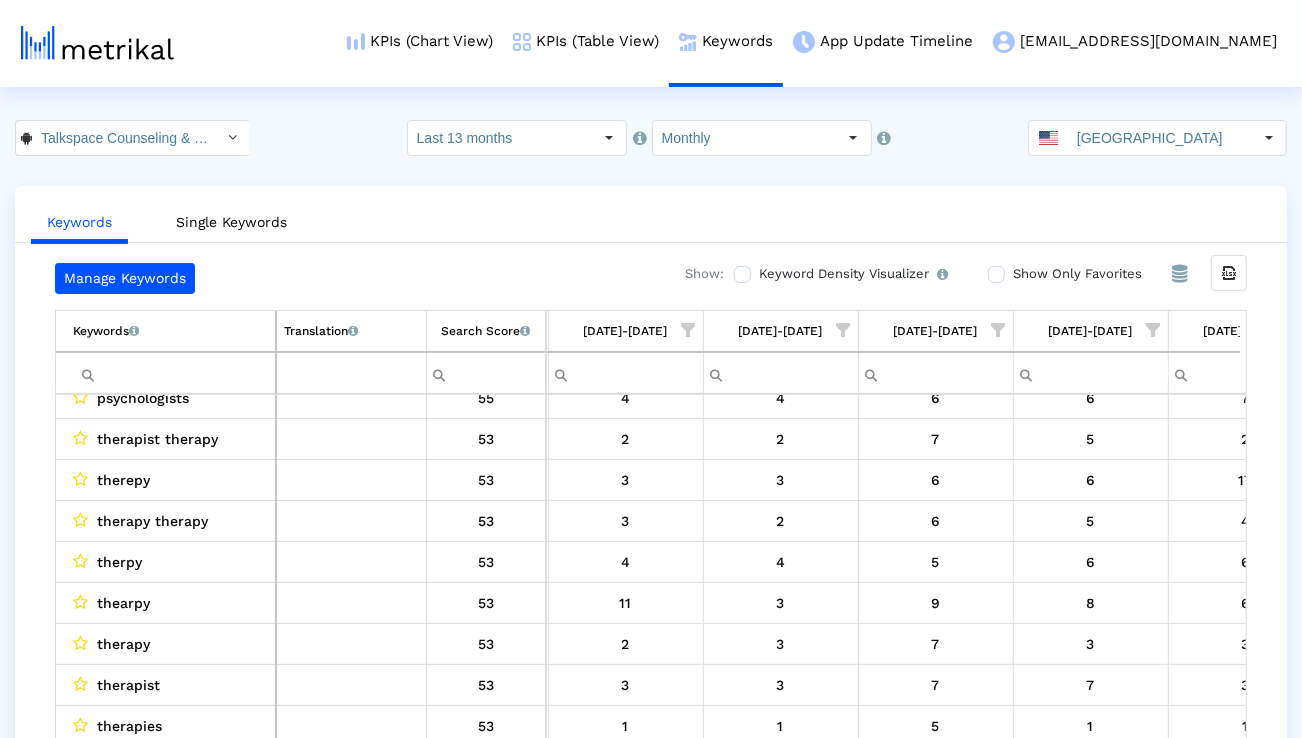 click at bounding box center (689, 330) 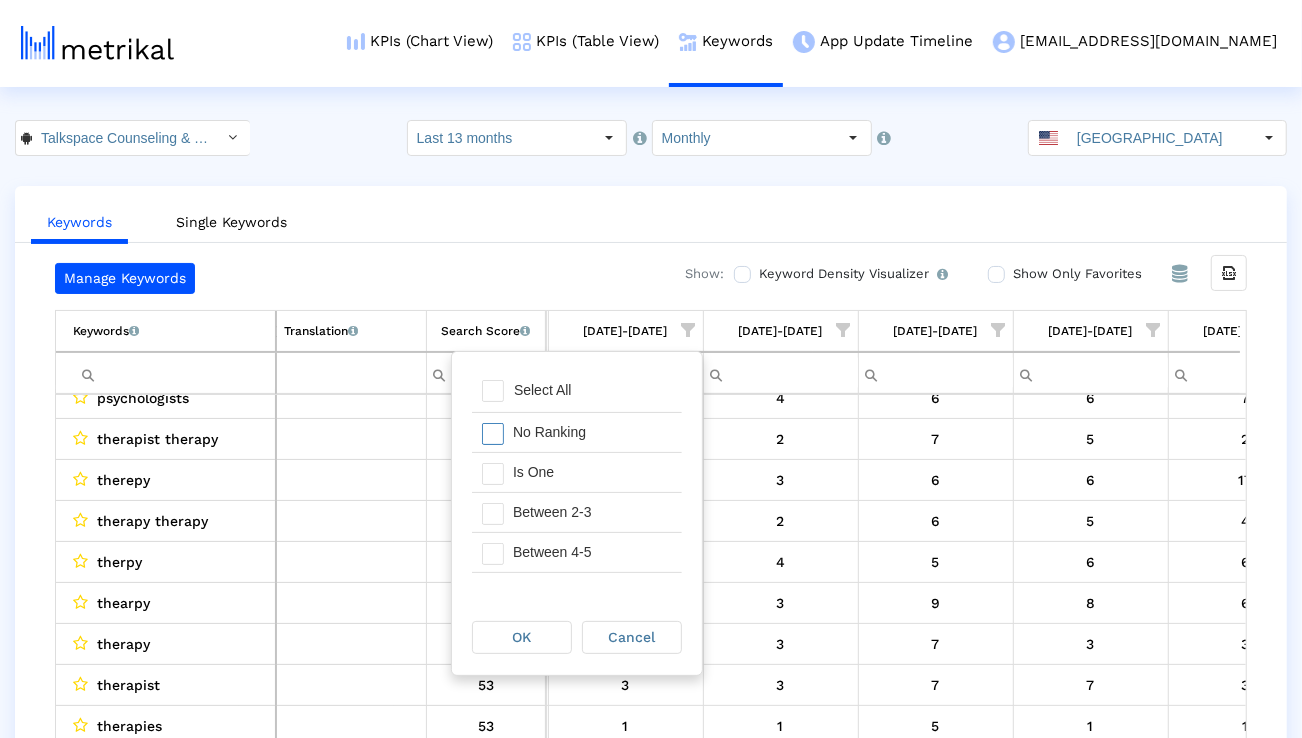 click on "No Ranking" at bounding box center [592, 432] 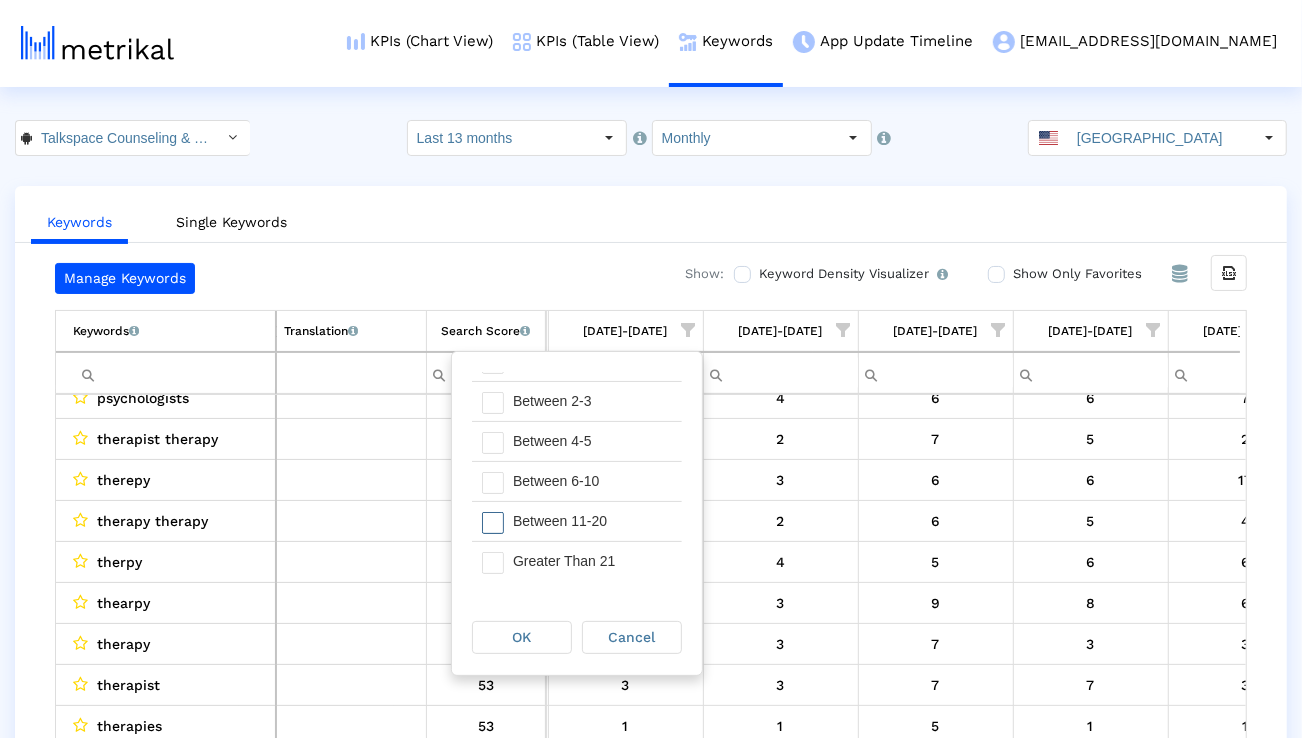 click on "Between 11-20" at bounding box center [592, 521] 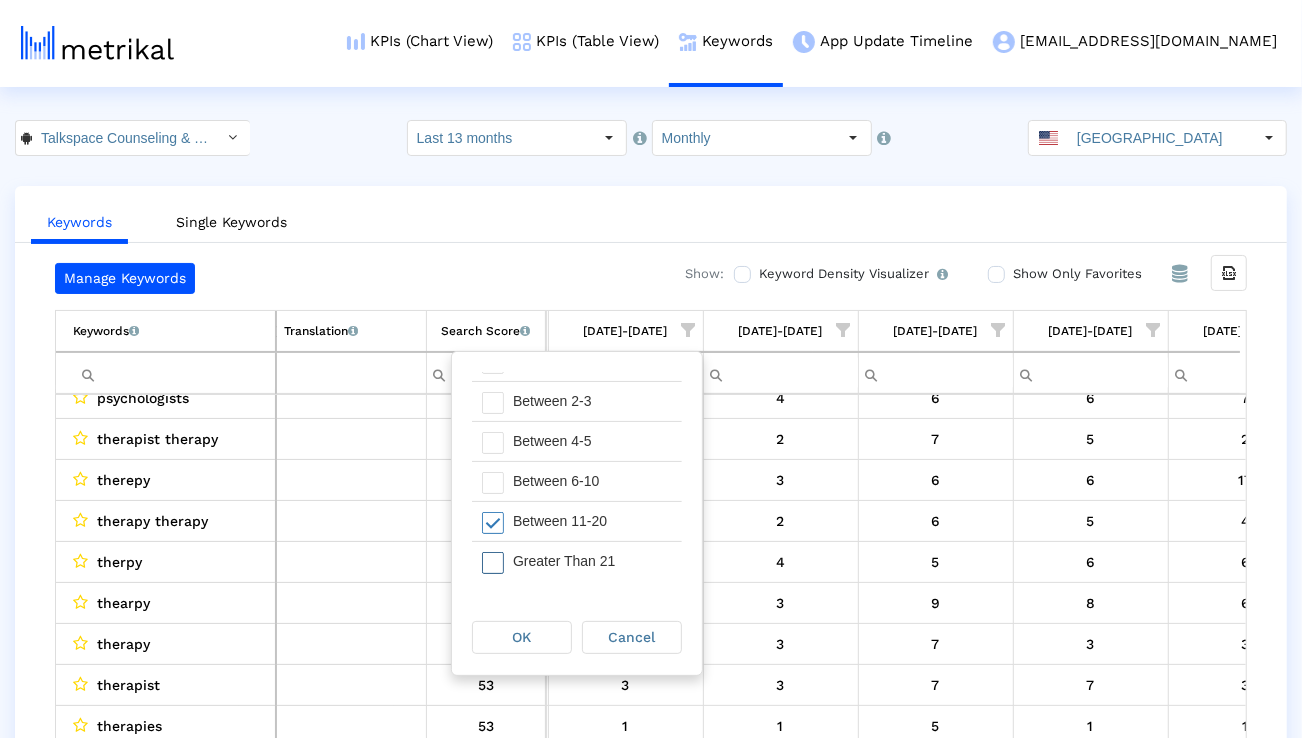 click on "Greater Than 21" at bounding box center (592, 561) 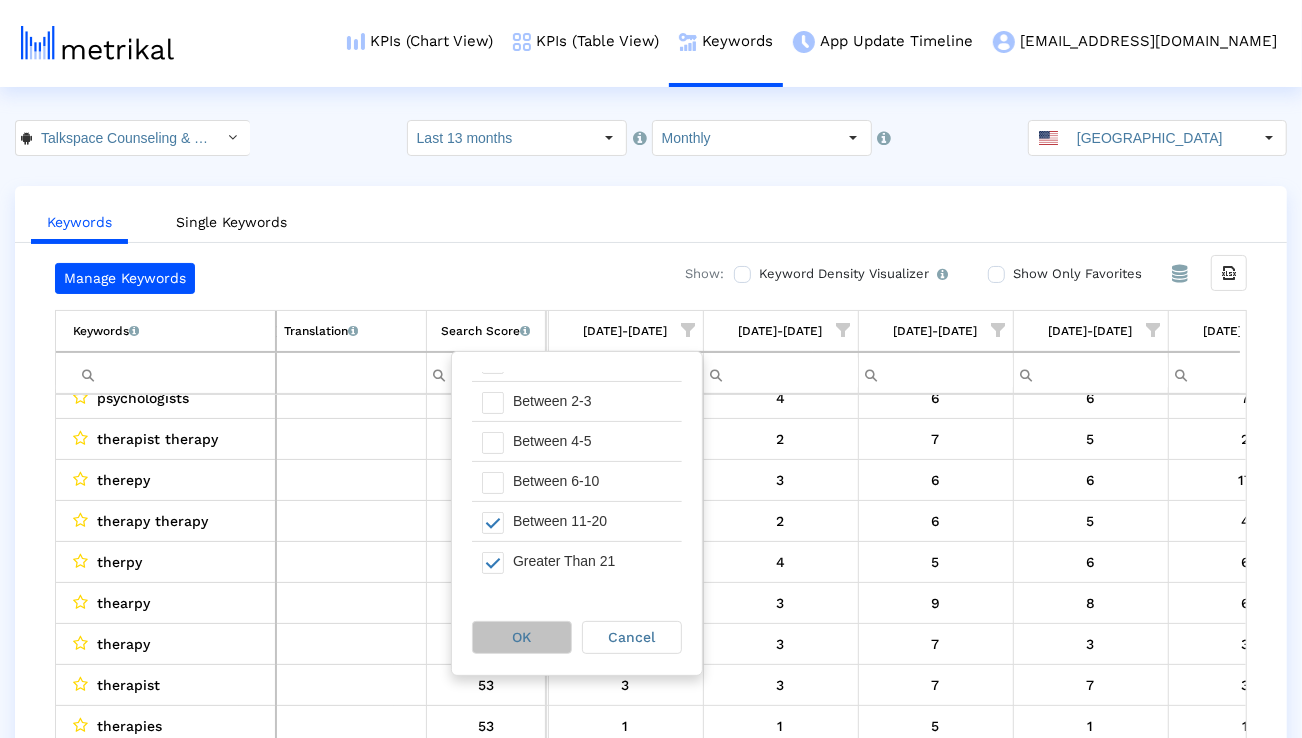 click on "OK" at bounding box center (522, 637) 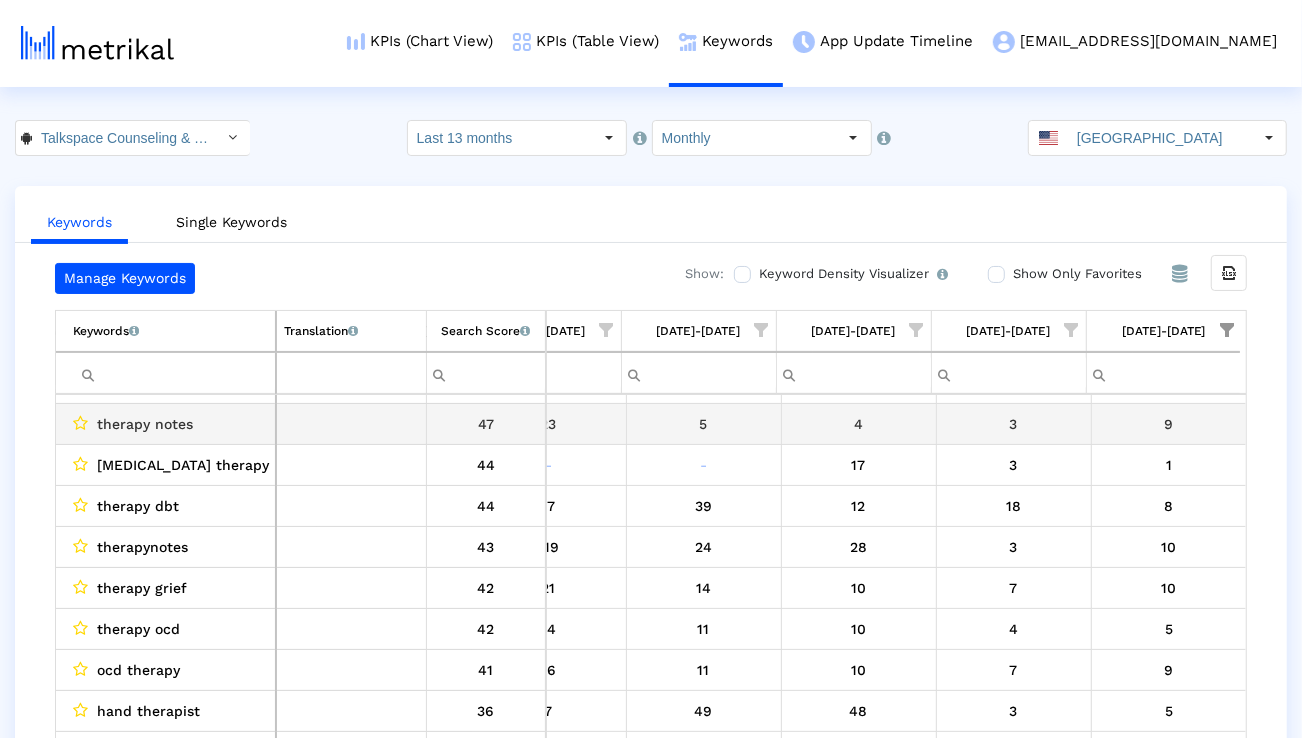 click on "therapy notes" at bounding box center [145, 424] 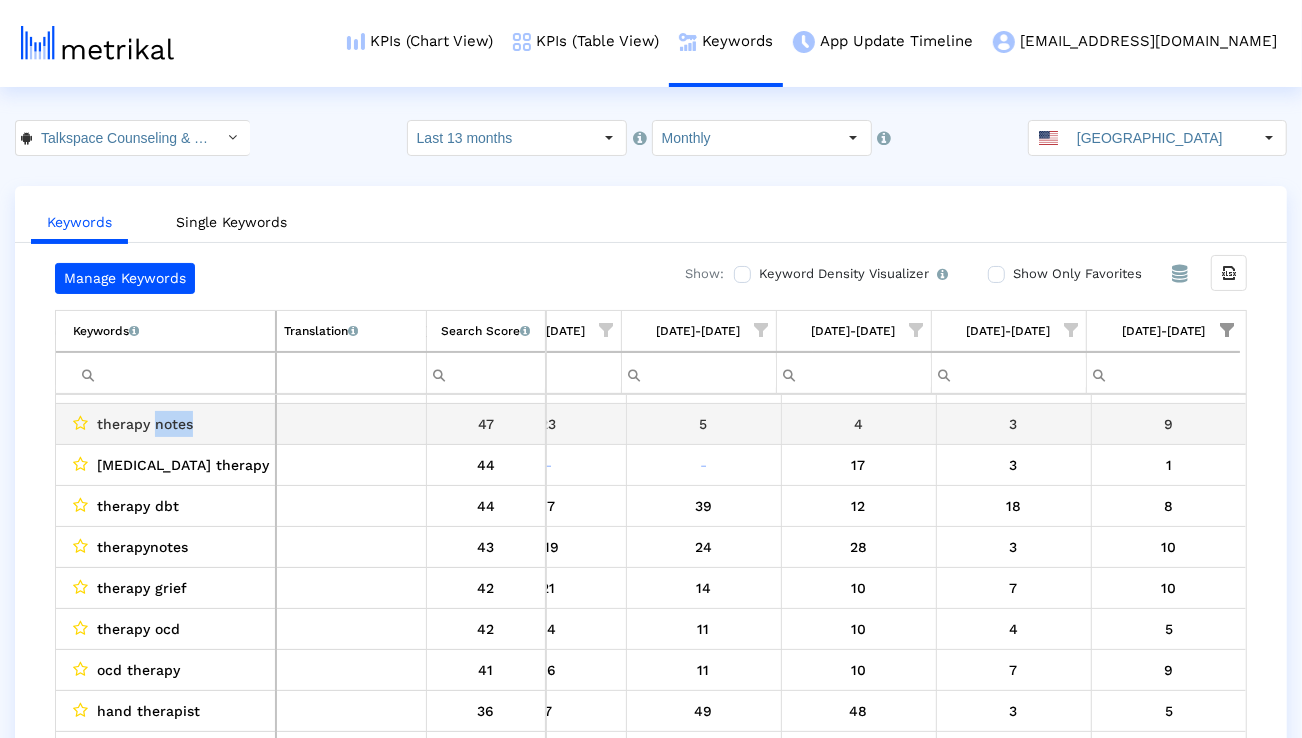 click on "therapy notes" at bounding box center [145, 424] 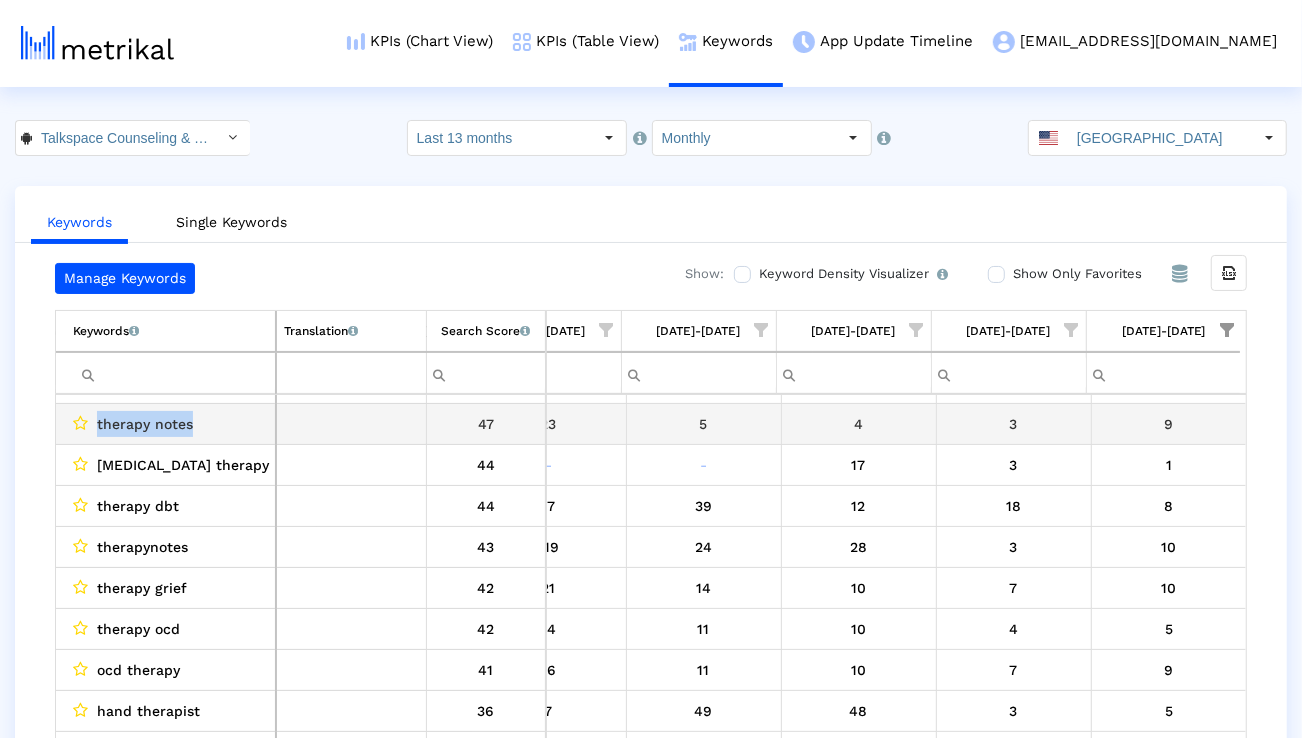 click on "therapy notes" at bounding box center (145, 424) 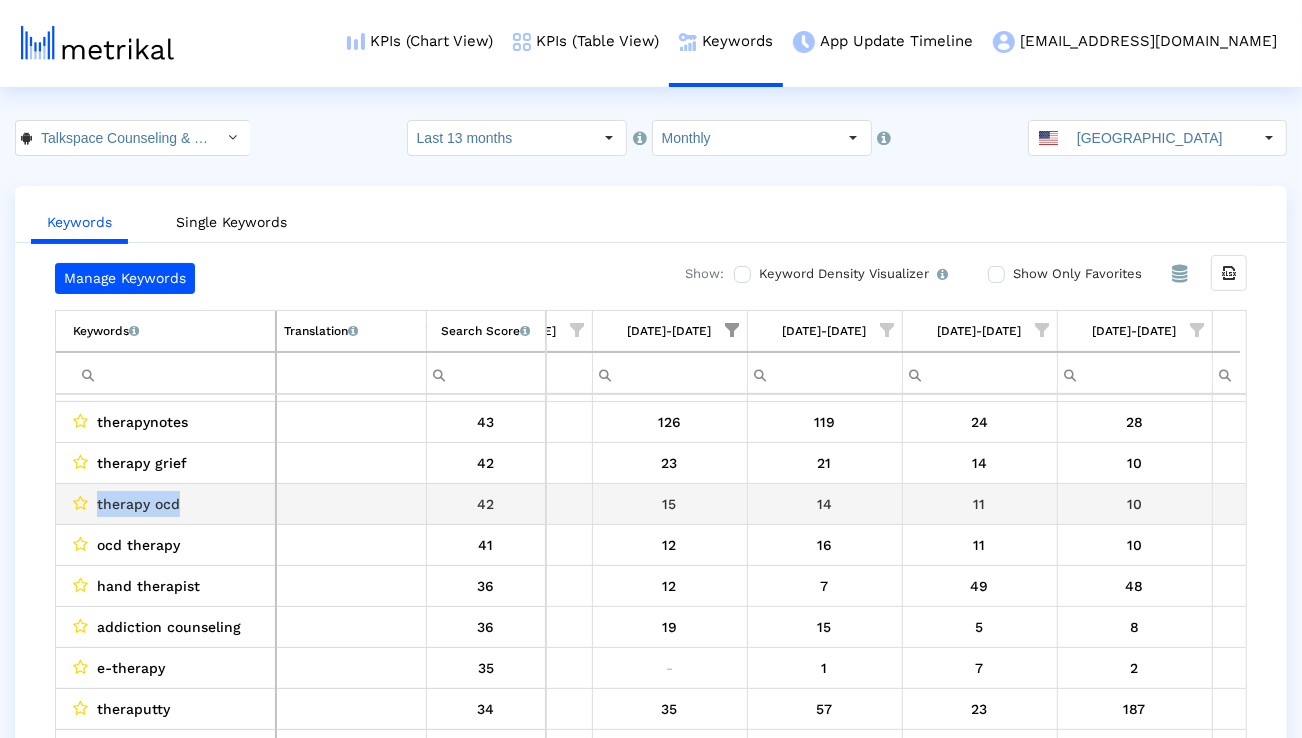 drag, startPoint x: 223, startPoint y: 503, endPoint x: 94, endPoint y: 505, distance: 129.0155 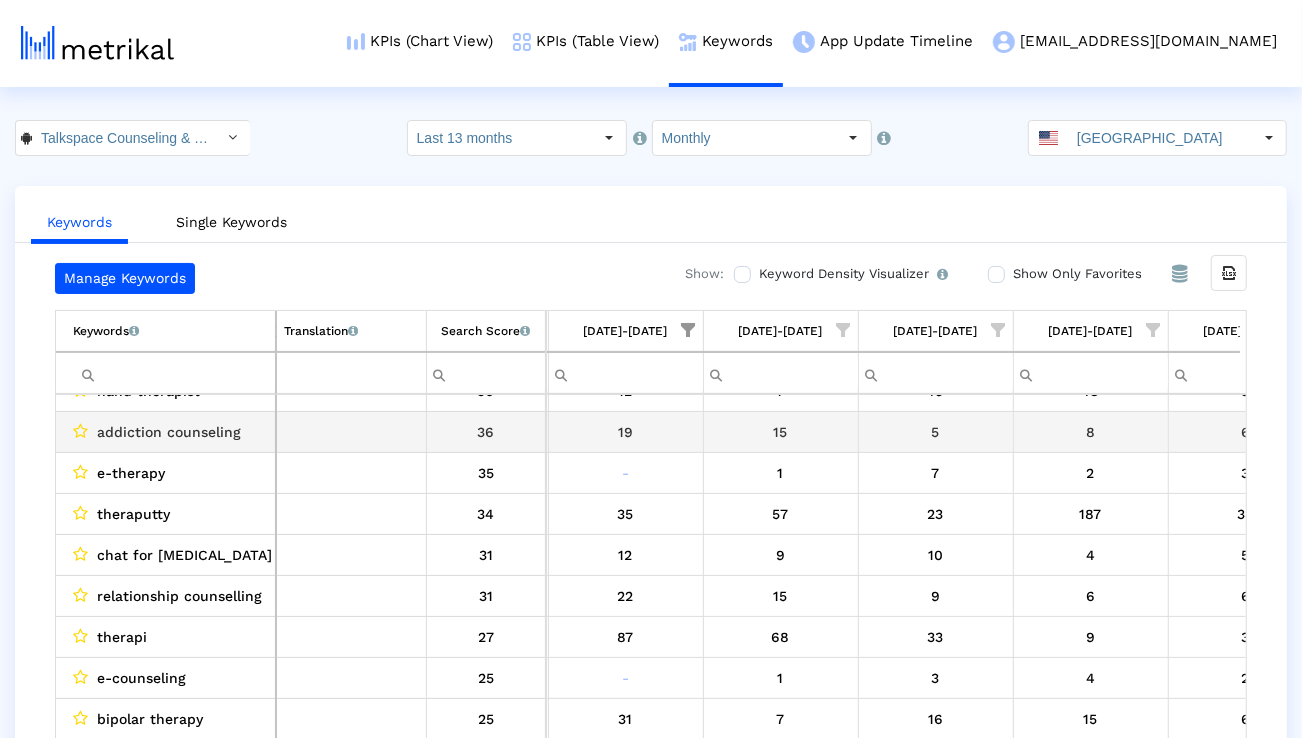 click on "addiction counseling" at bounding box center (169, 432) 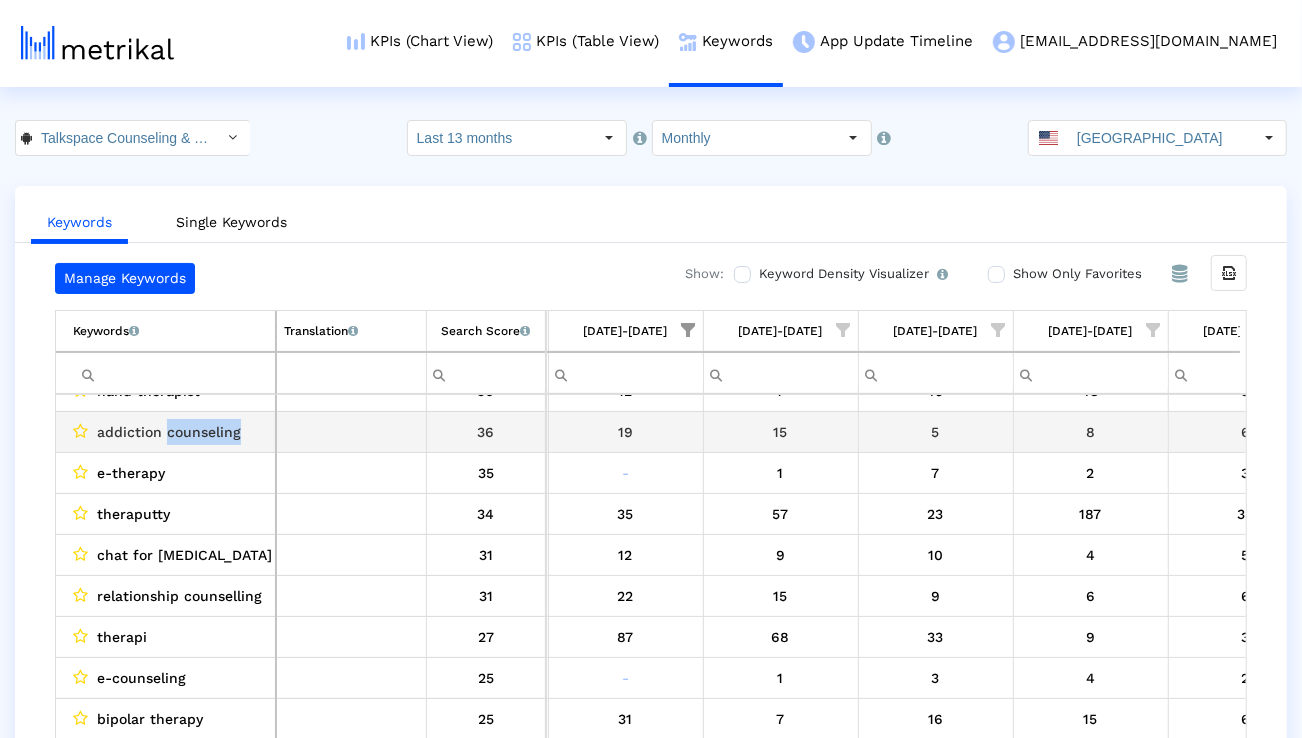 click on "addiction counseling" at bounding box center (169, 432) 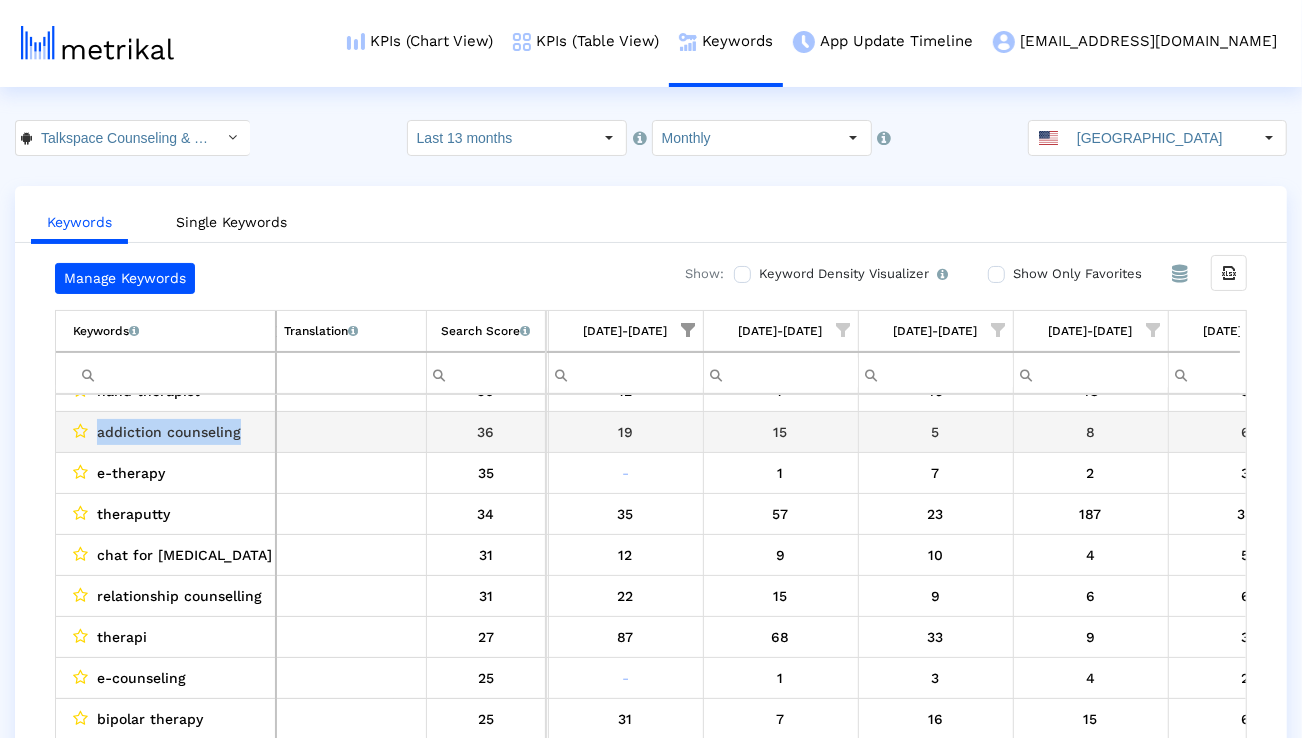 click on "addiction counseling" at bounding box center (169, 432) 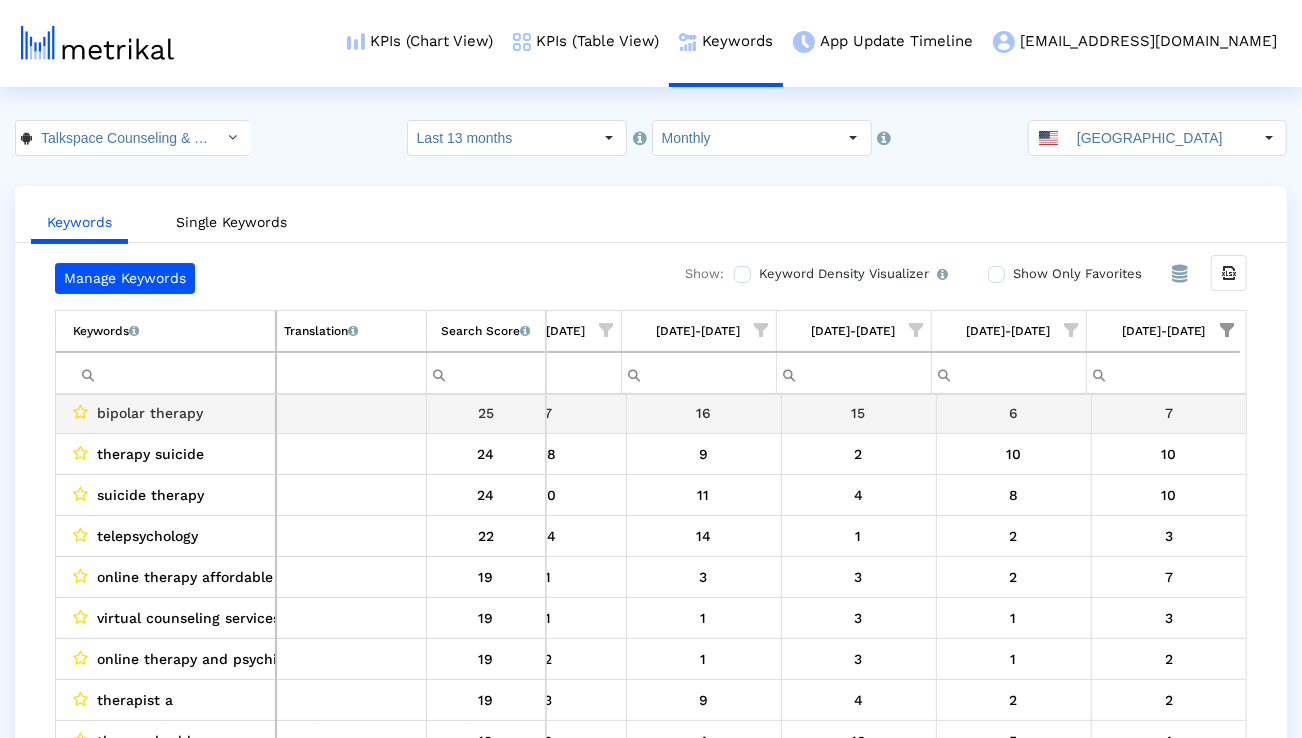 click on "bipolar therapy" at bounding box center [150, 413] 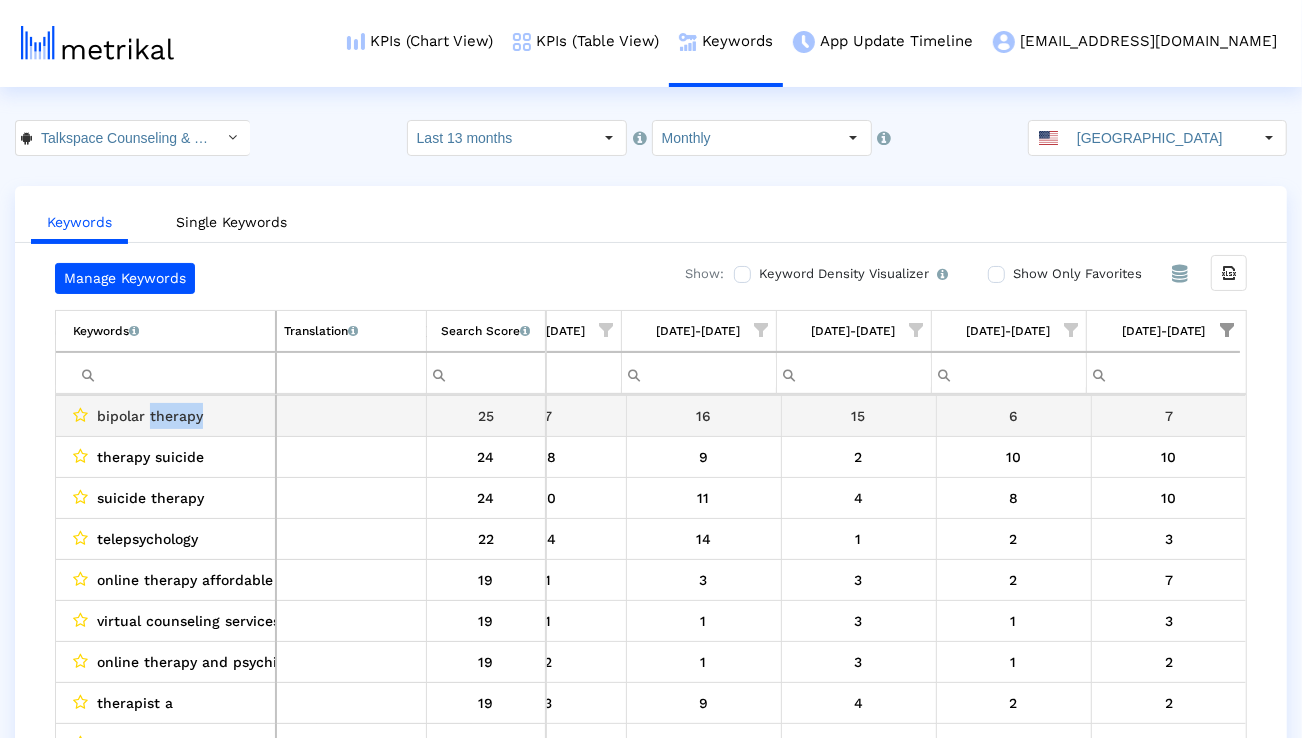click on "bipolar therapy" at bounding box center (150, 416) 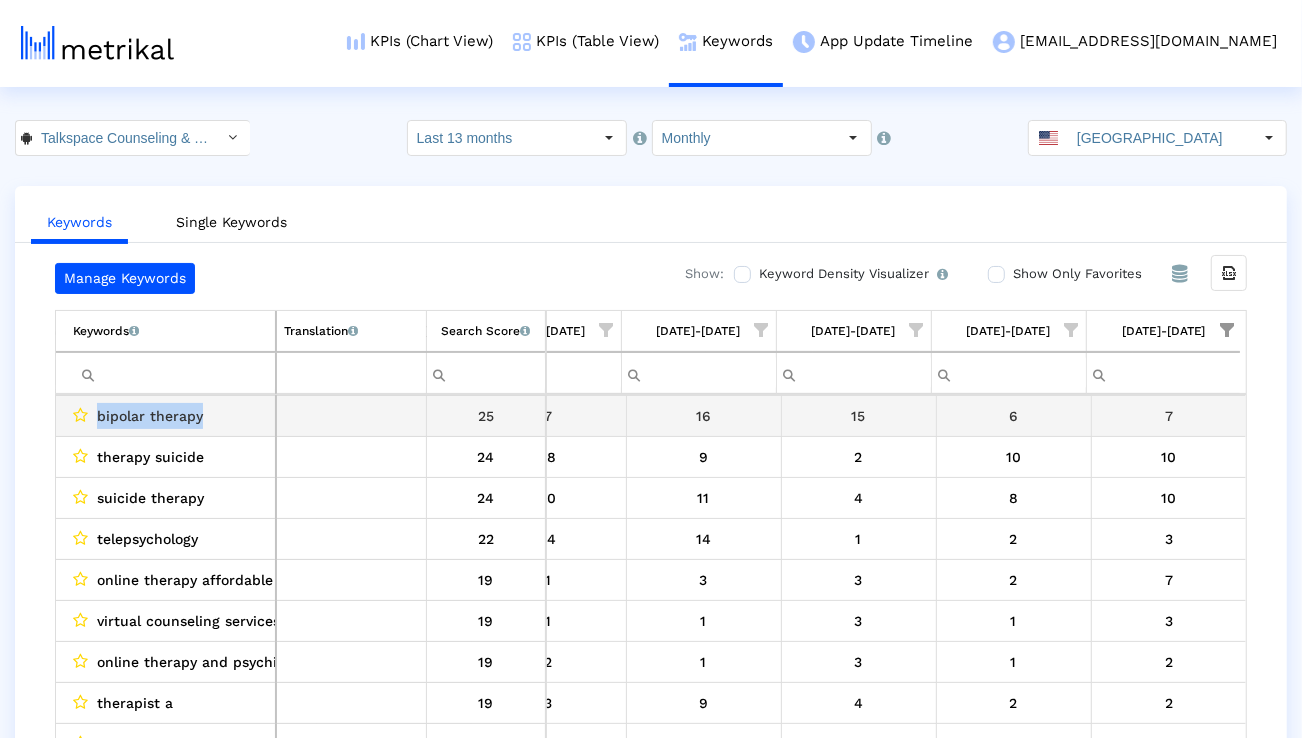 click on "bipolar therapy" at bounding box center [150, 416] 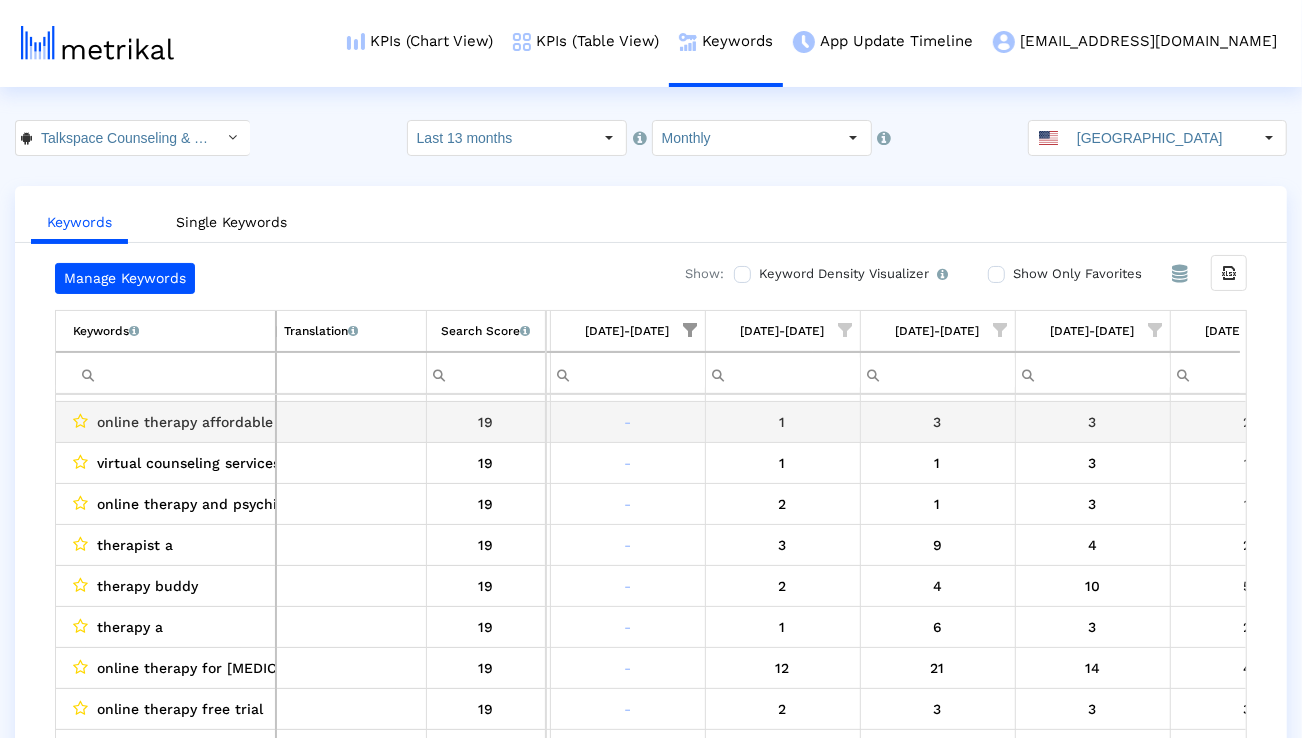 click on "online therapy affordable" at bounding box center (185, 422) 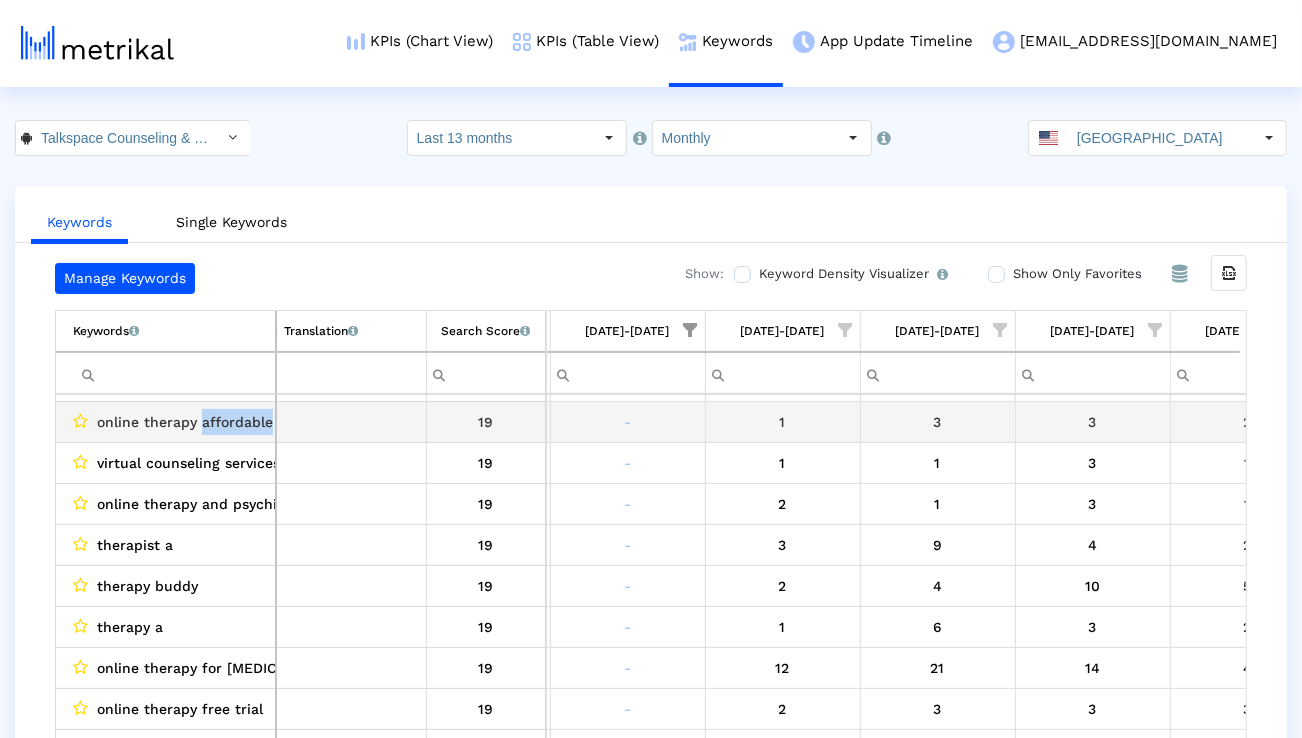 click on "online therapy affordable" at bounding box center (185, 422) 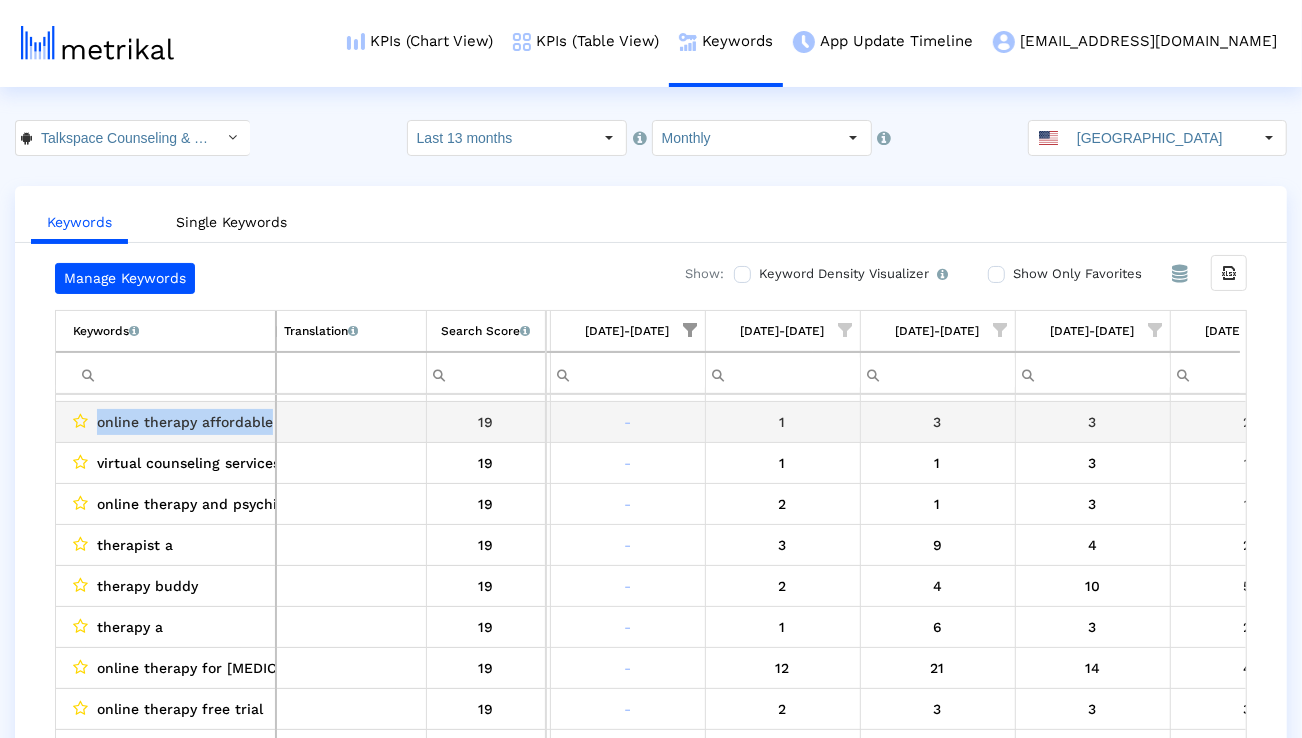 click on "online therapy affordable" at bounding box center (185, 422) 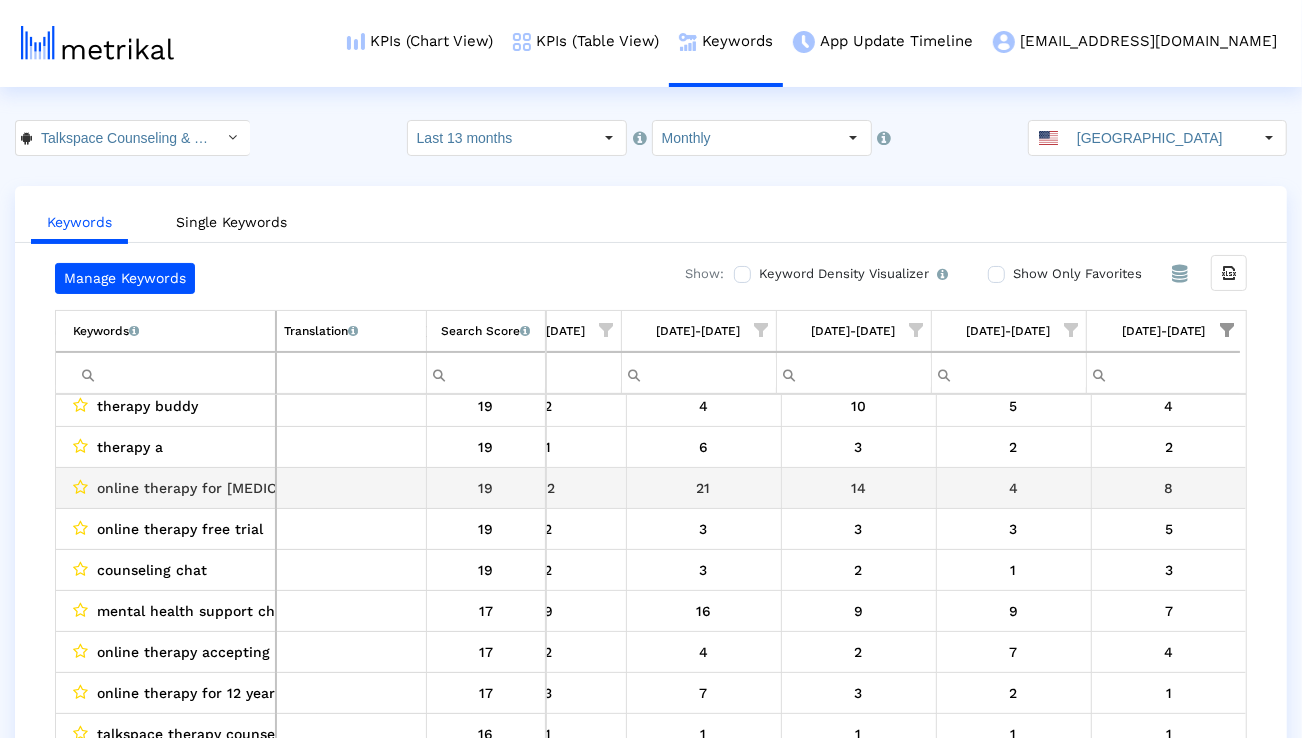 click on "online therapy for [MEDICAL_DATA]" at bounding box center (219, 488) 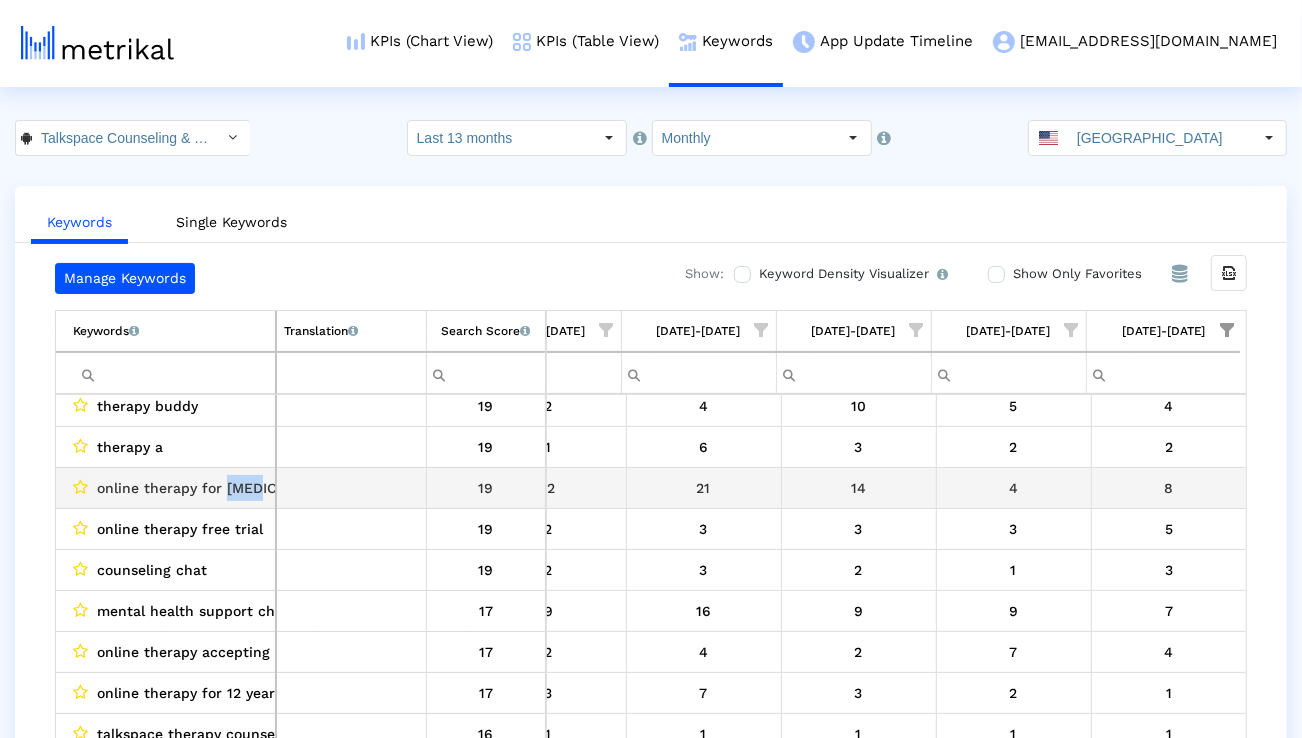 click on "online therapy for [MEDICAL_DATA]" at bounding box center [219, 488] 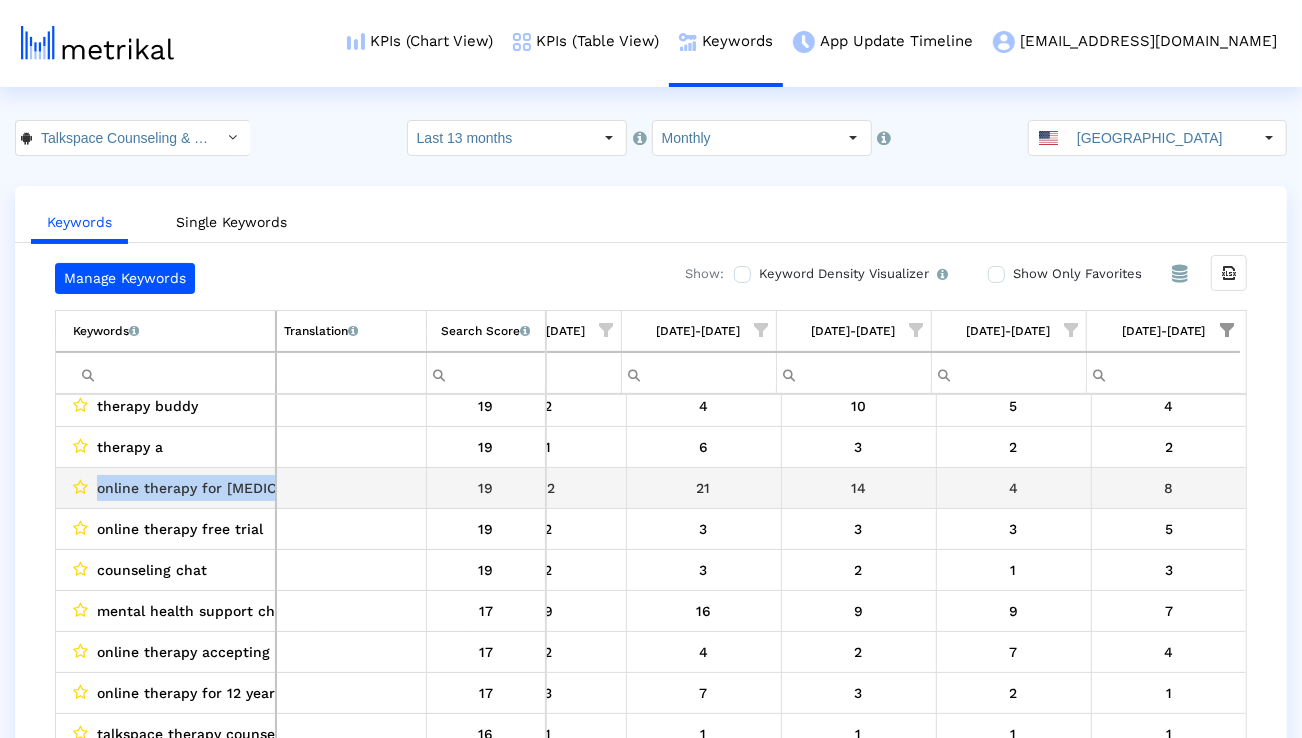 click on "online therapy for [MEDICAL_DATA]" at bounding box center (219, 488) 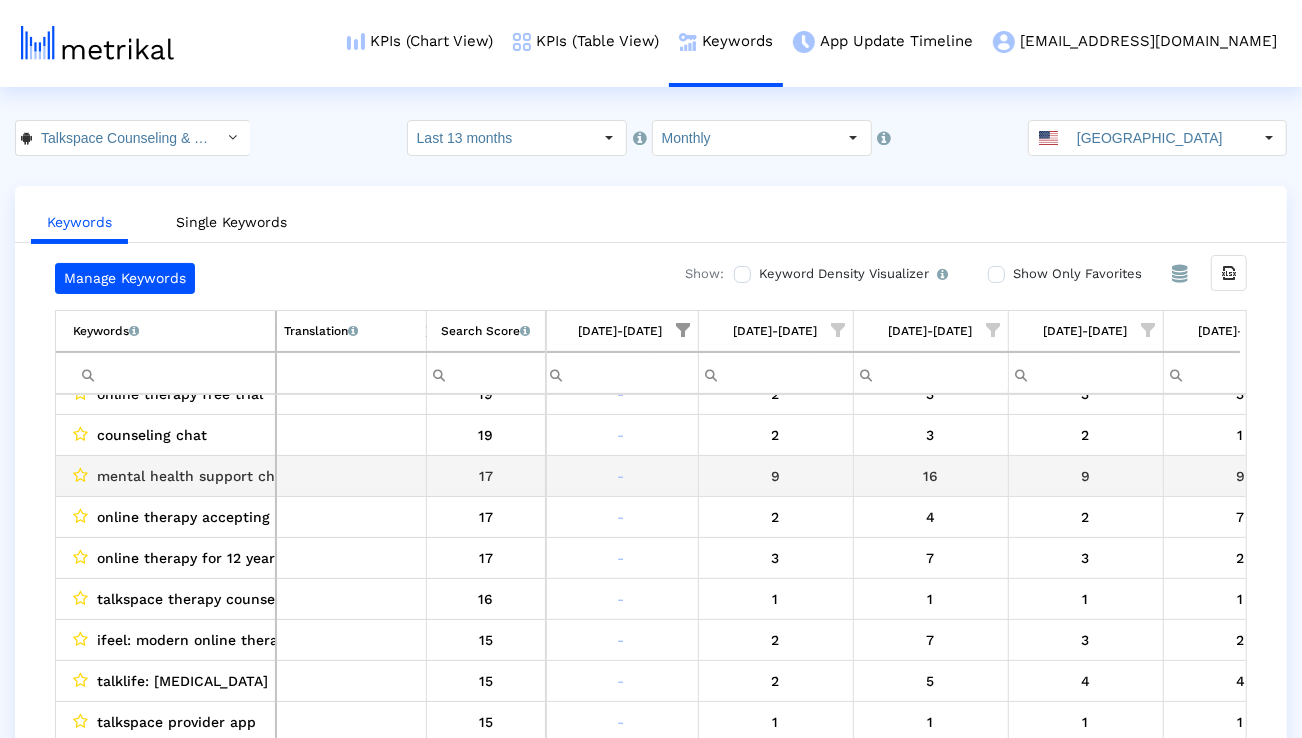 click on "mental health support chat" at bounding box center [193, 476] 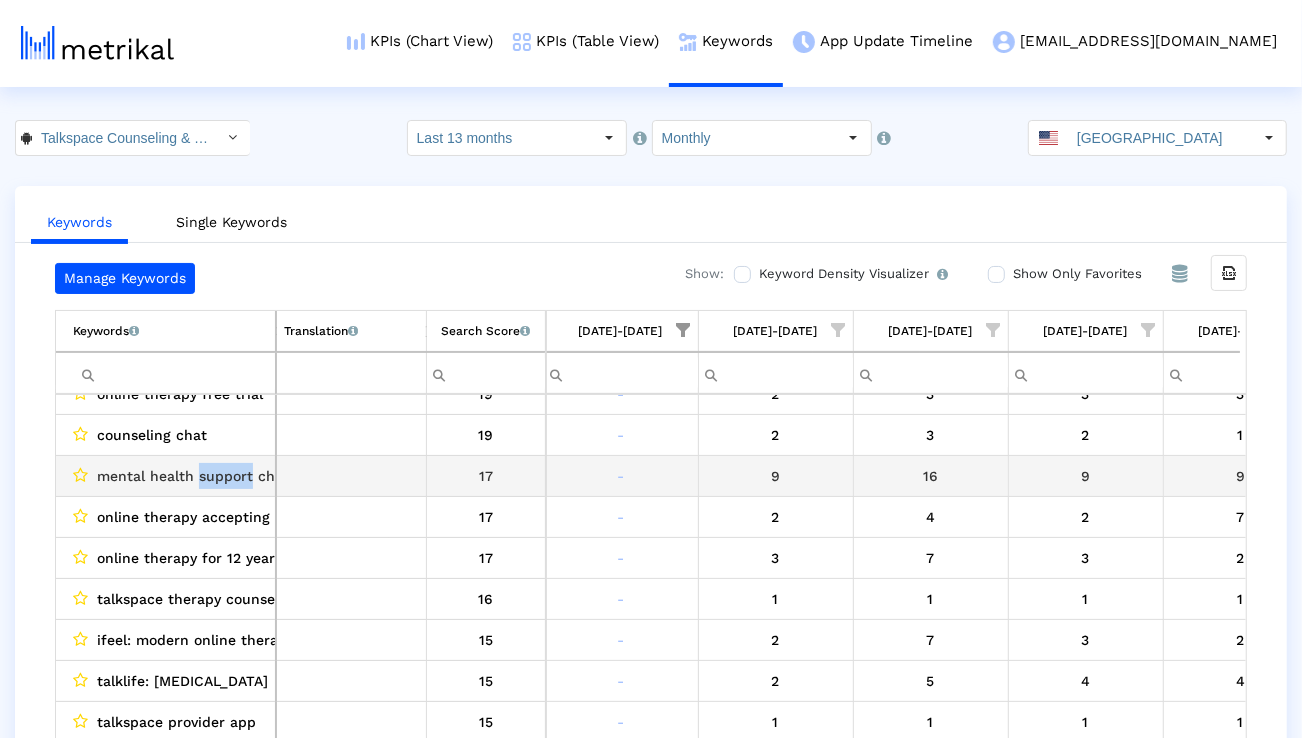 click on "mental health support chat" at bounding box center (193, 476) 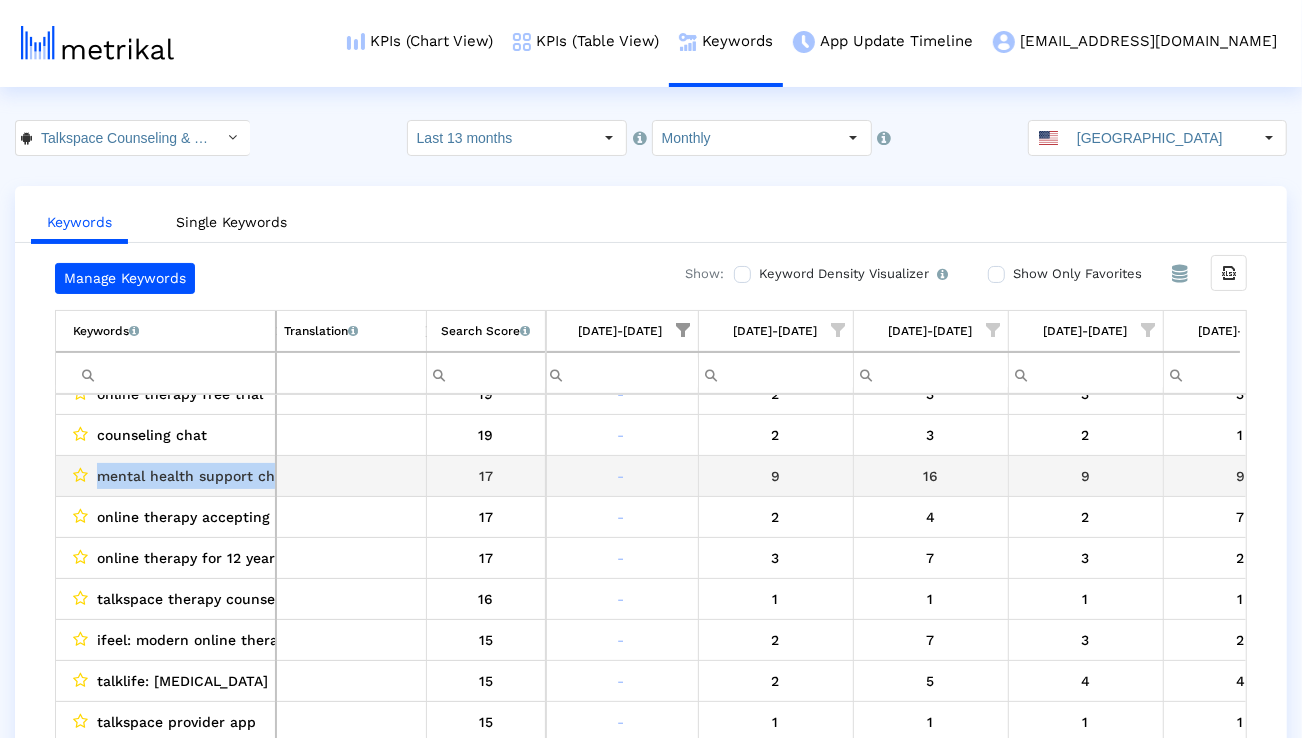 click on "mental health support chat" at bounding box center [193, 476] 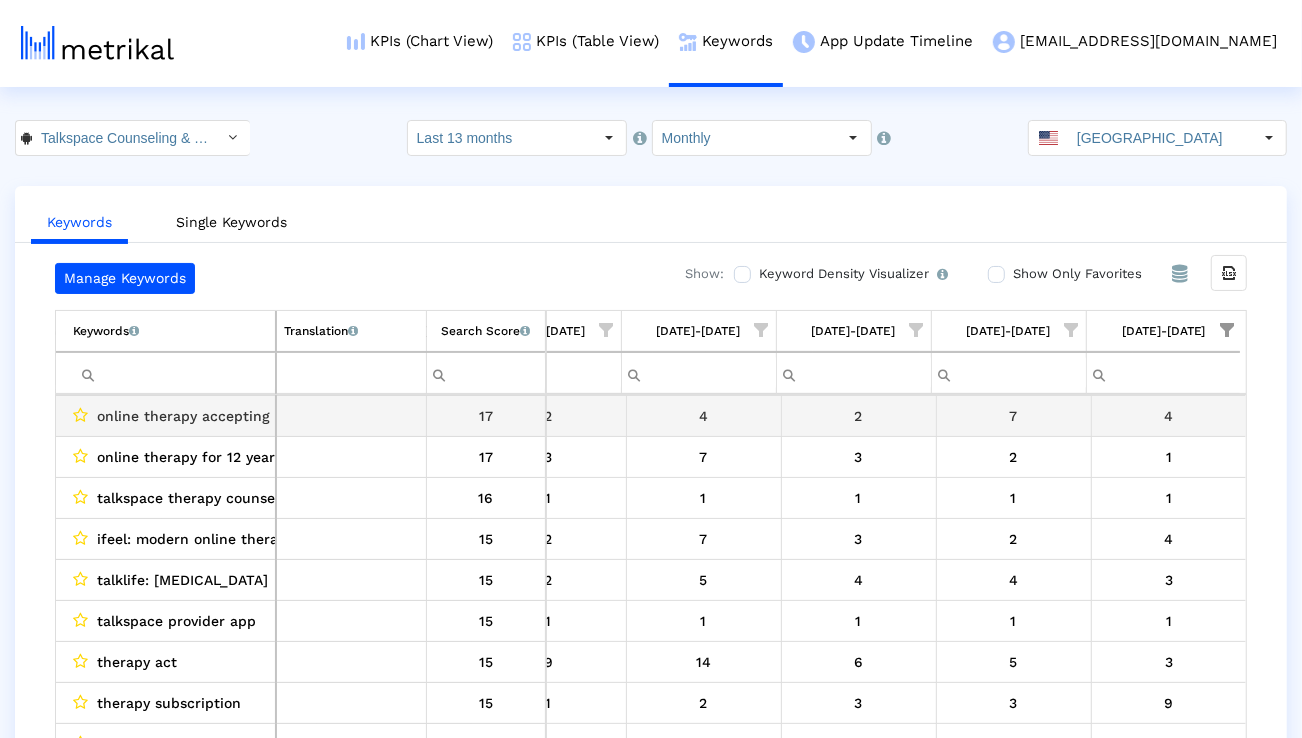 click on "online therapy accepting medicaid" at bounding box center [217, 416] 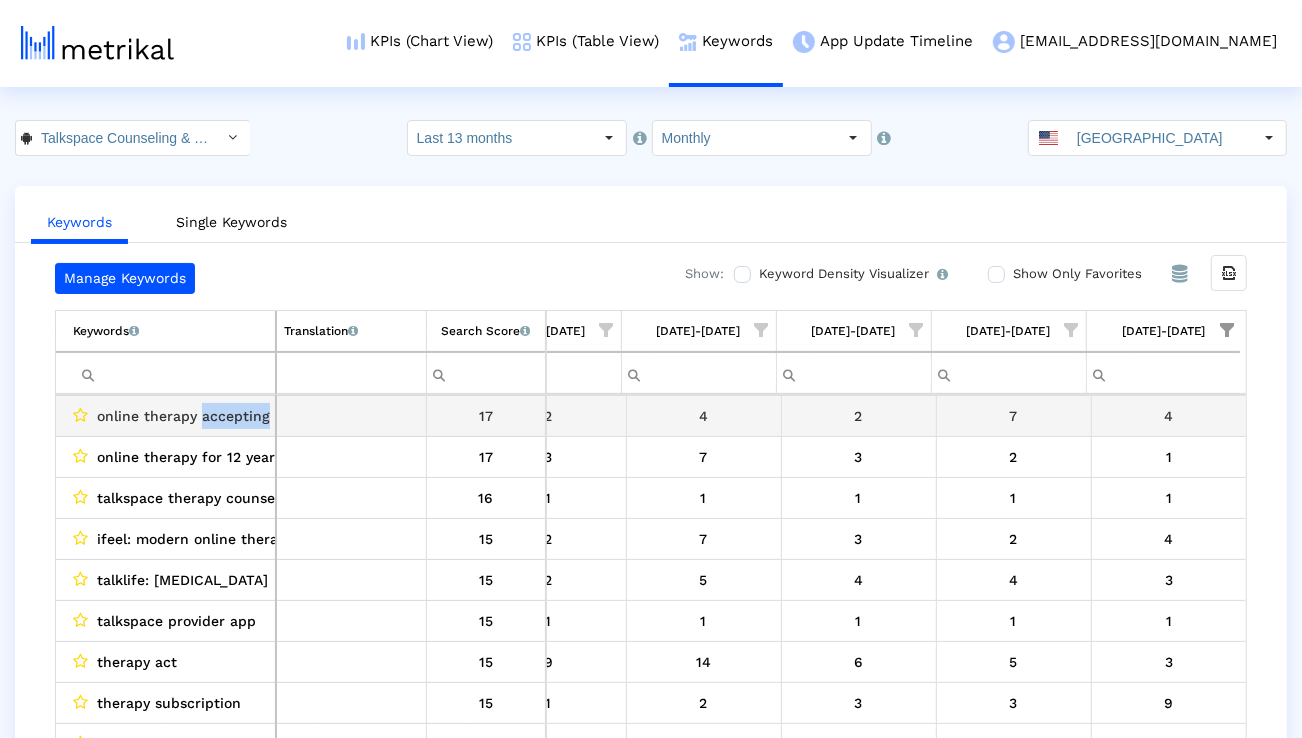 click on "online therapy accepting medicaid" at bounding box center [217, 416] 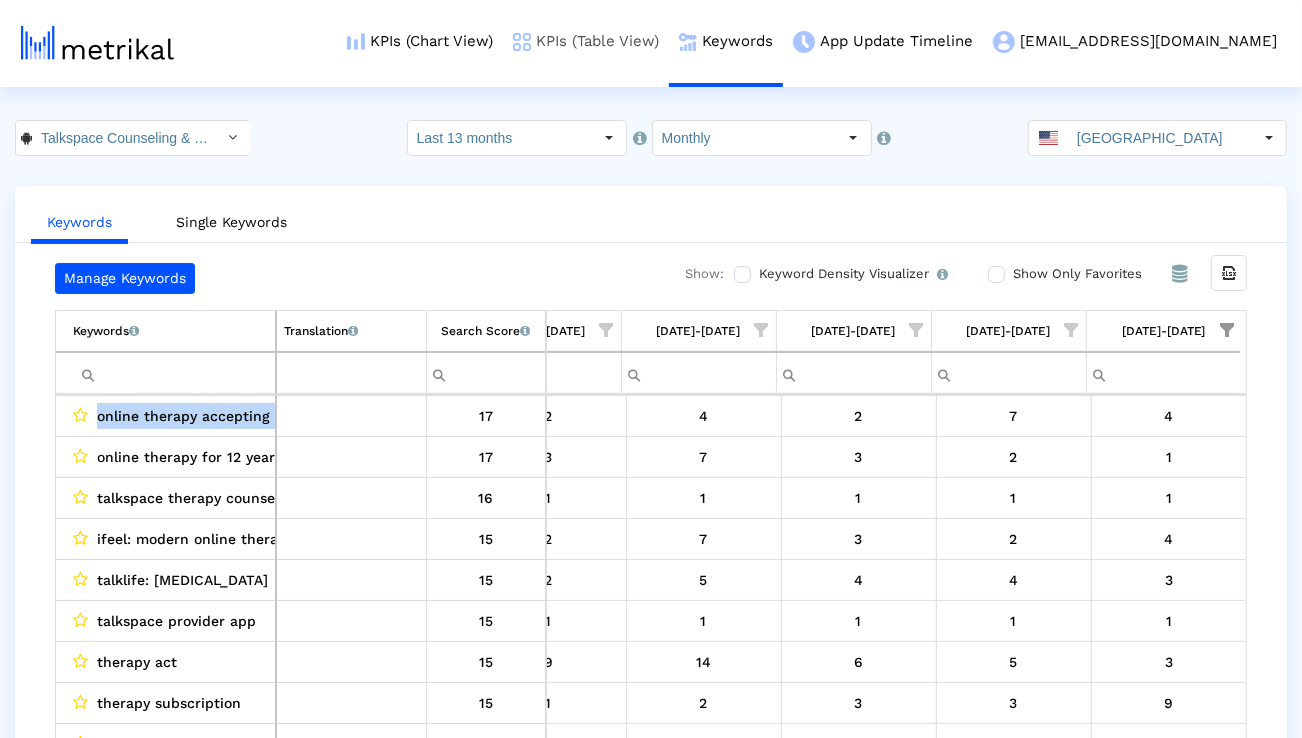 copy on "online therapy accepting medicaid" 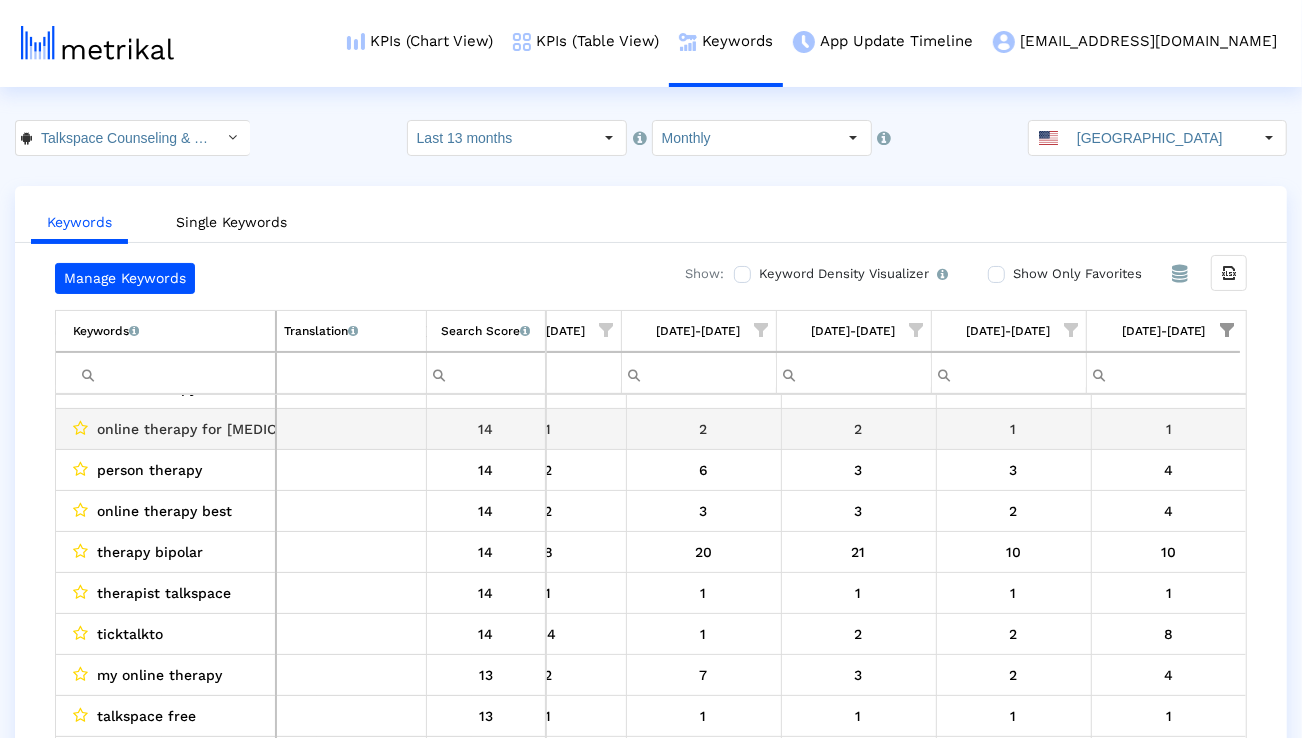 click on "online therapy for [MEDICAL_DATA]" at bounding box center [219, 429] 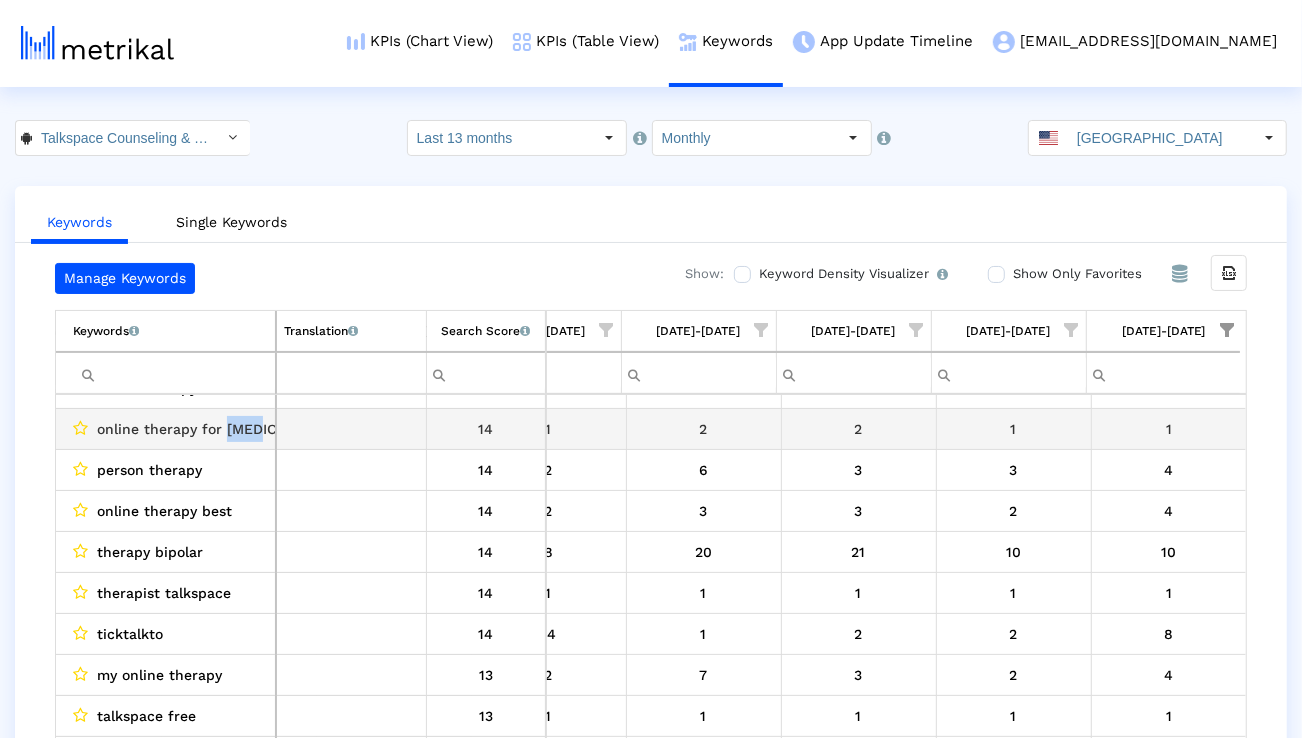 click on "online therapy for [MEDICAL_DATA]" at bounding box center [219, 429] 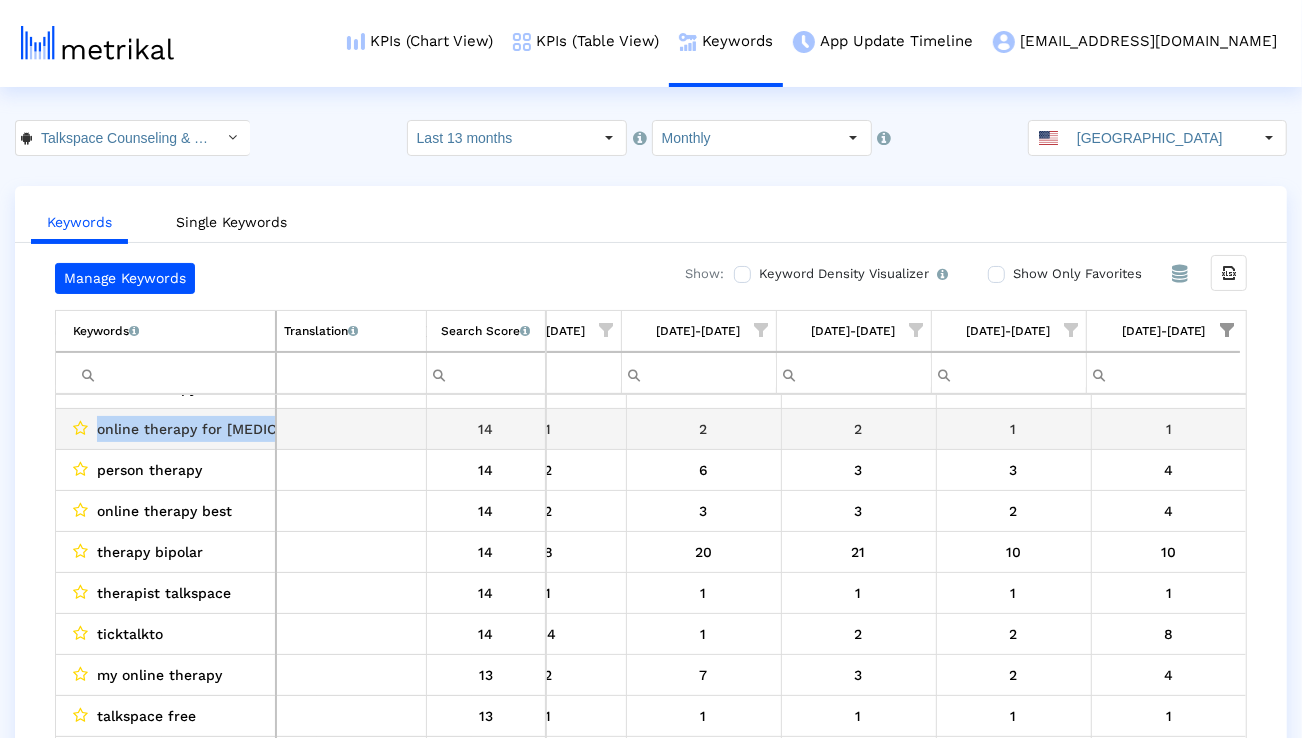 click on "online therapy for [MEDICAL_DATA]" at bounding box center [219, 429] 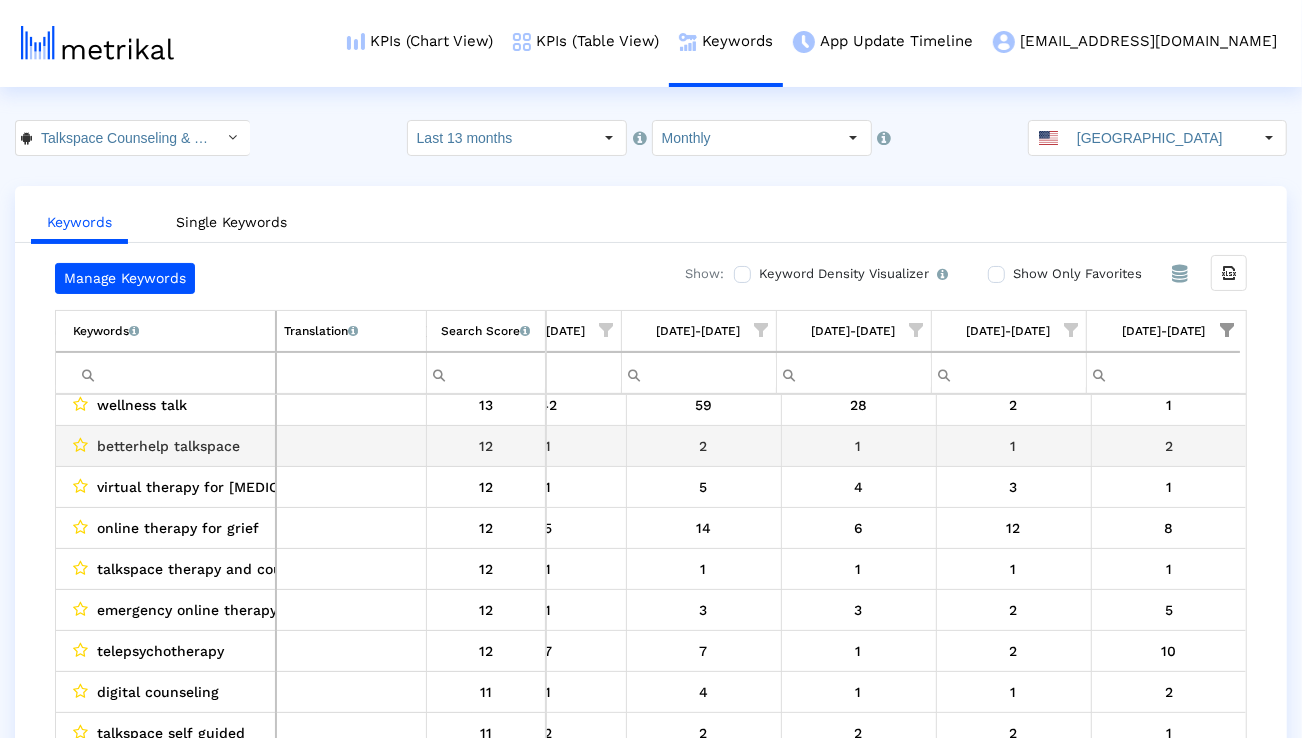 click on "betterhelp talkspace" at bounding box center (168, 446) 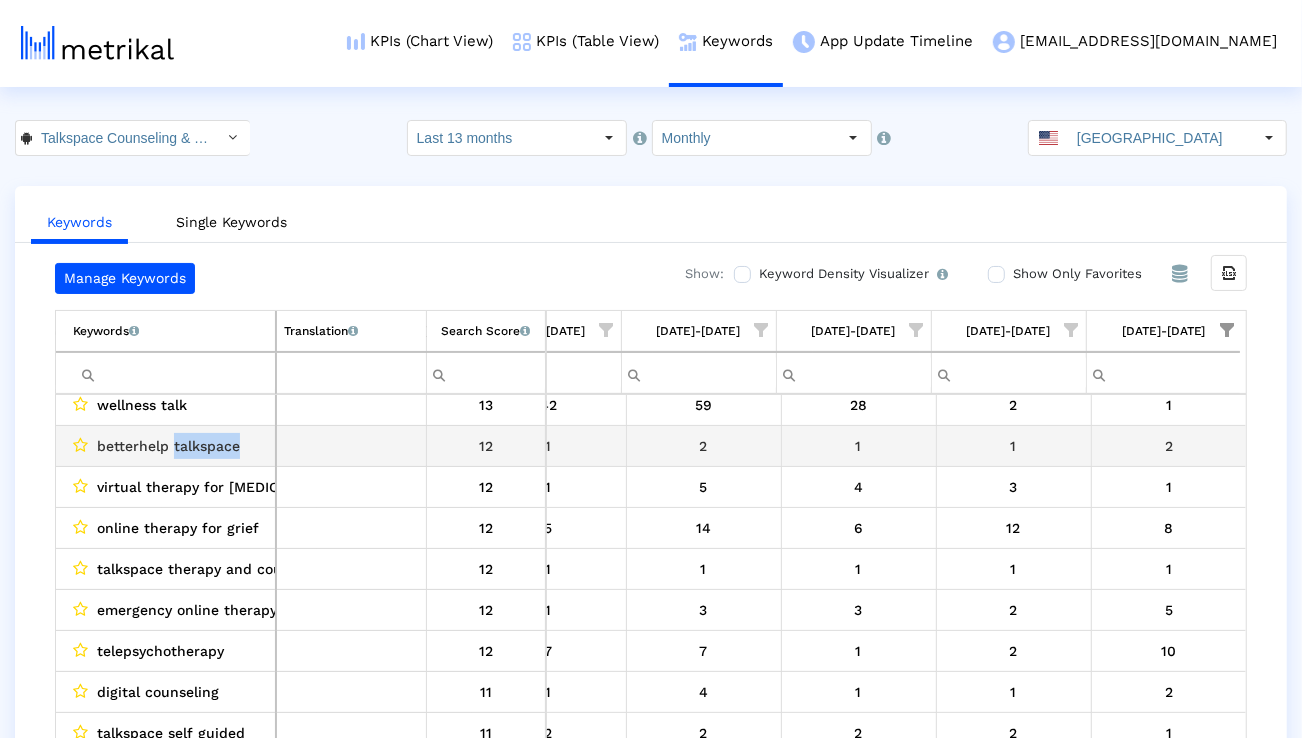 click on "betterhelp talkspace" at bounding box center (168, 446) 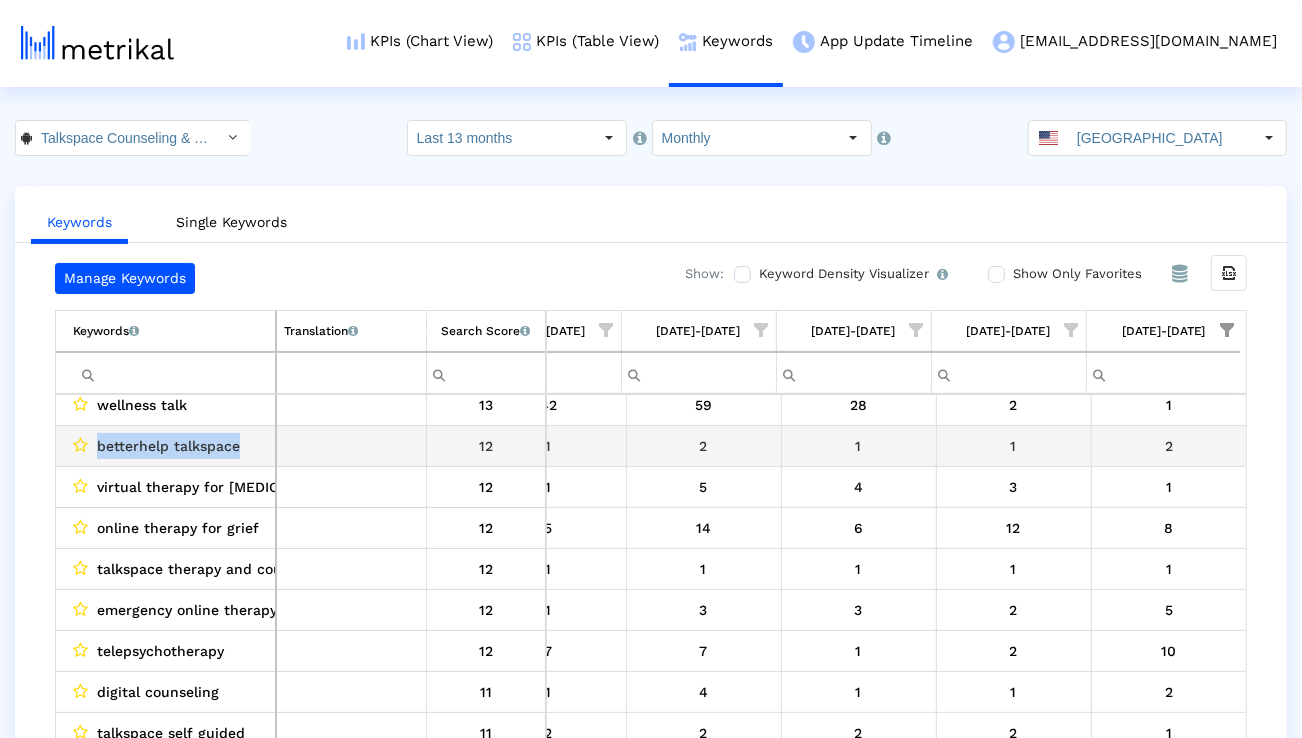 click on "betterhelp talkspace" at bounding box center [168, 446] 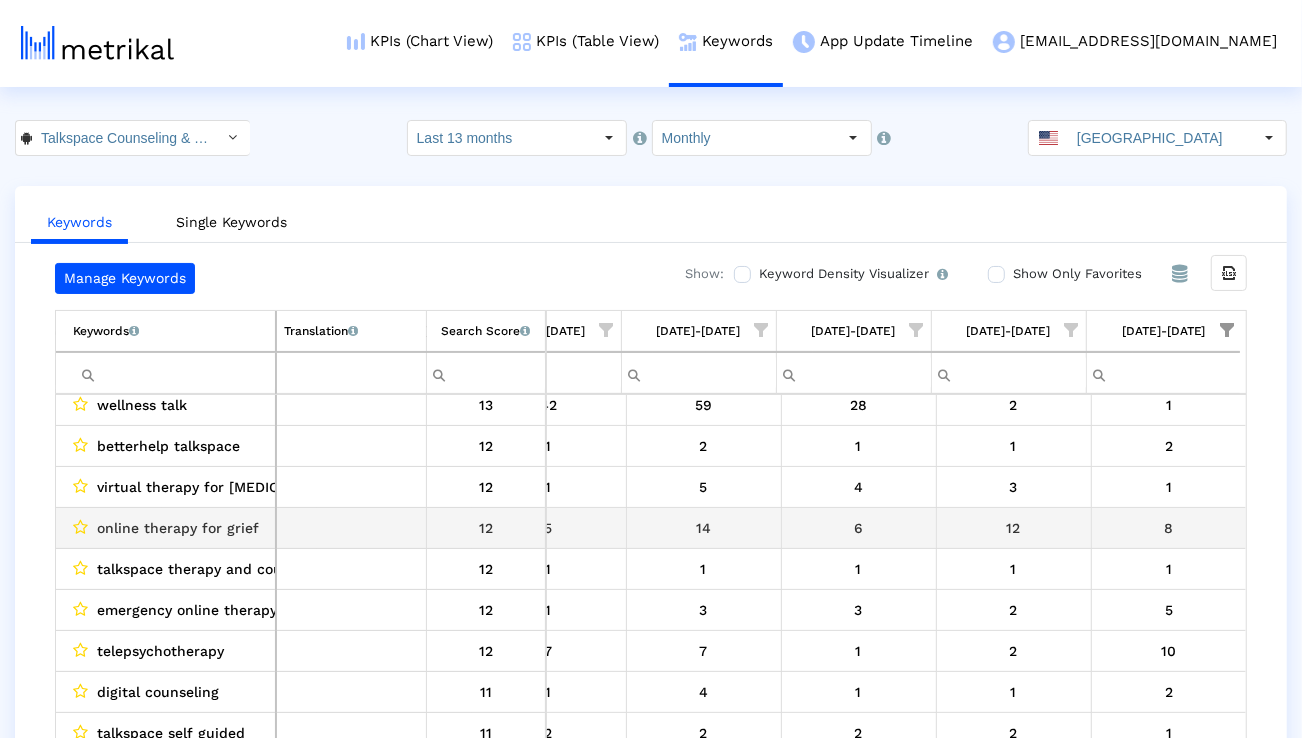 click on "online therapy for grief" at bounding box center [178, 528] 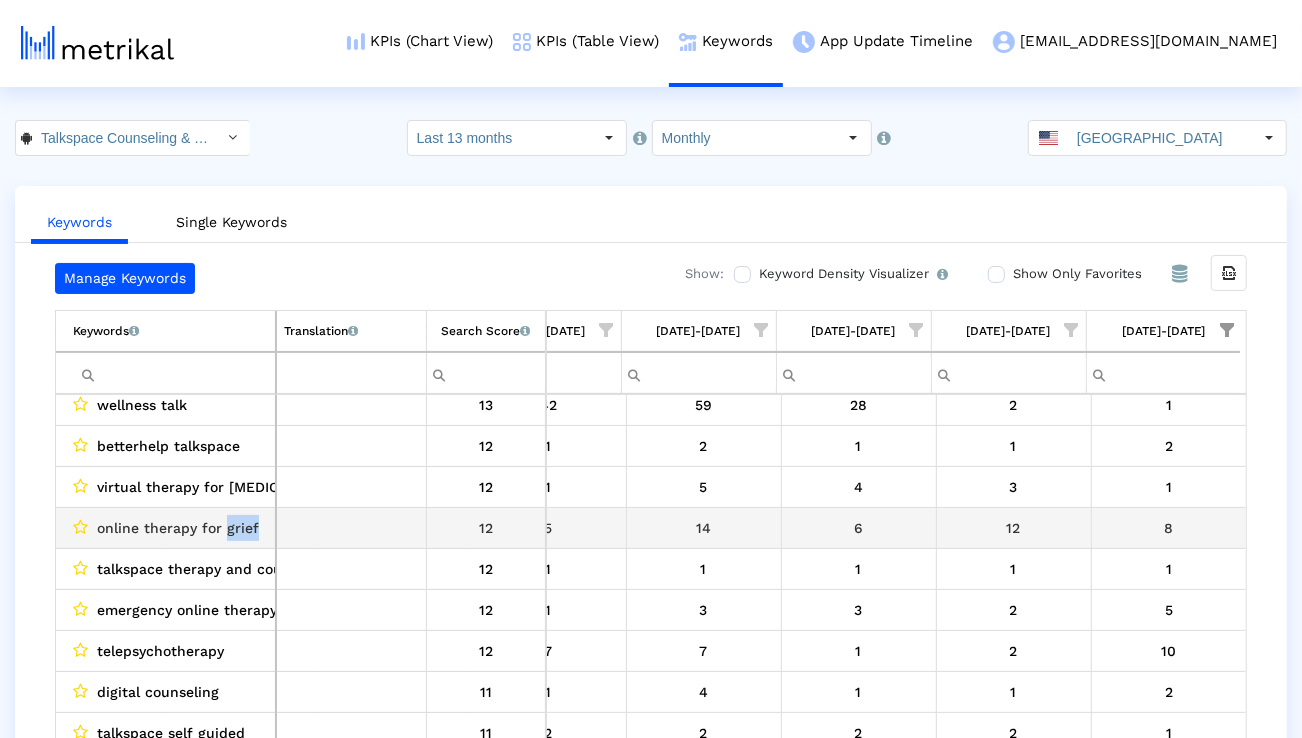 click on "online therapy for grief" at bounding box center [178, 528] 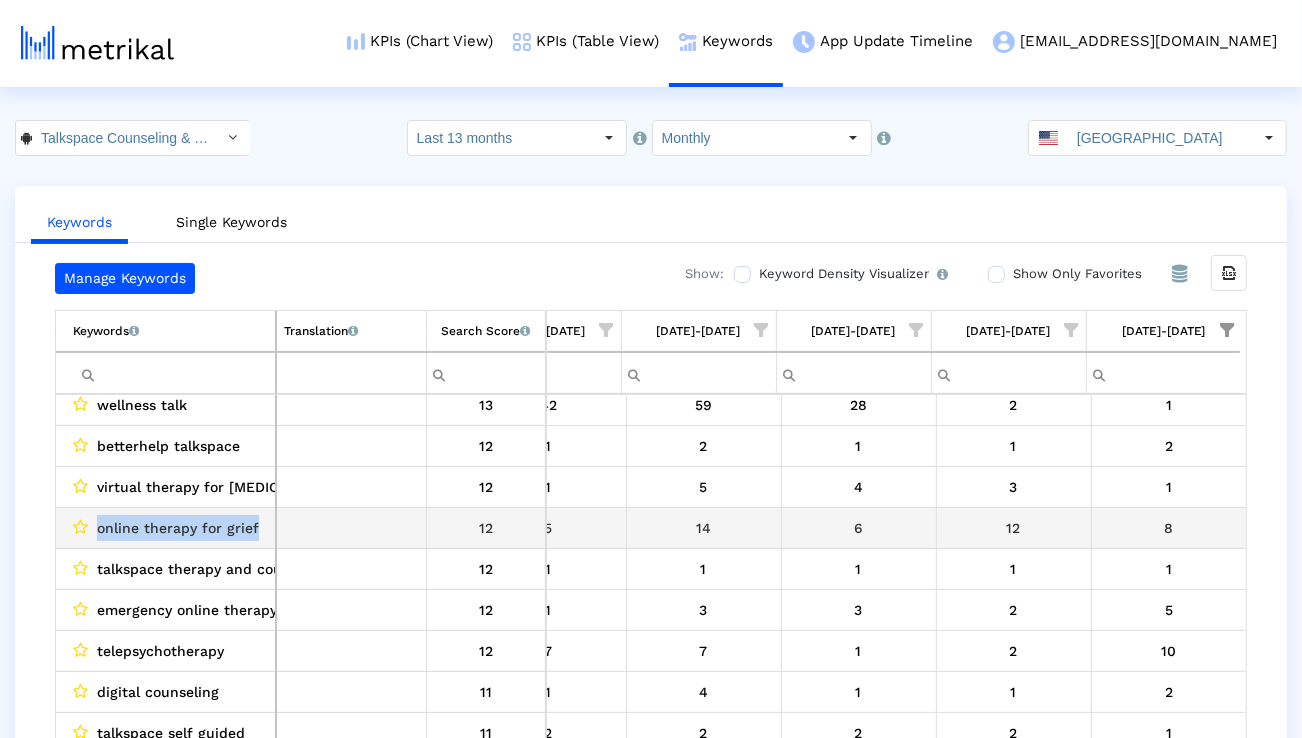copy on "online therapy for grief" 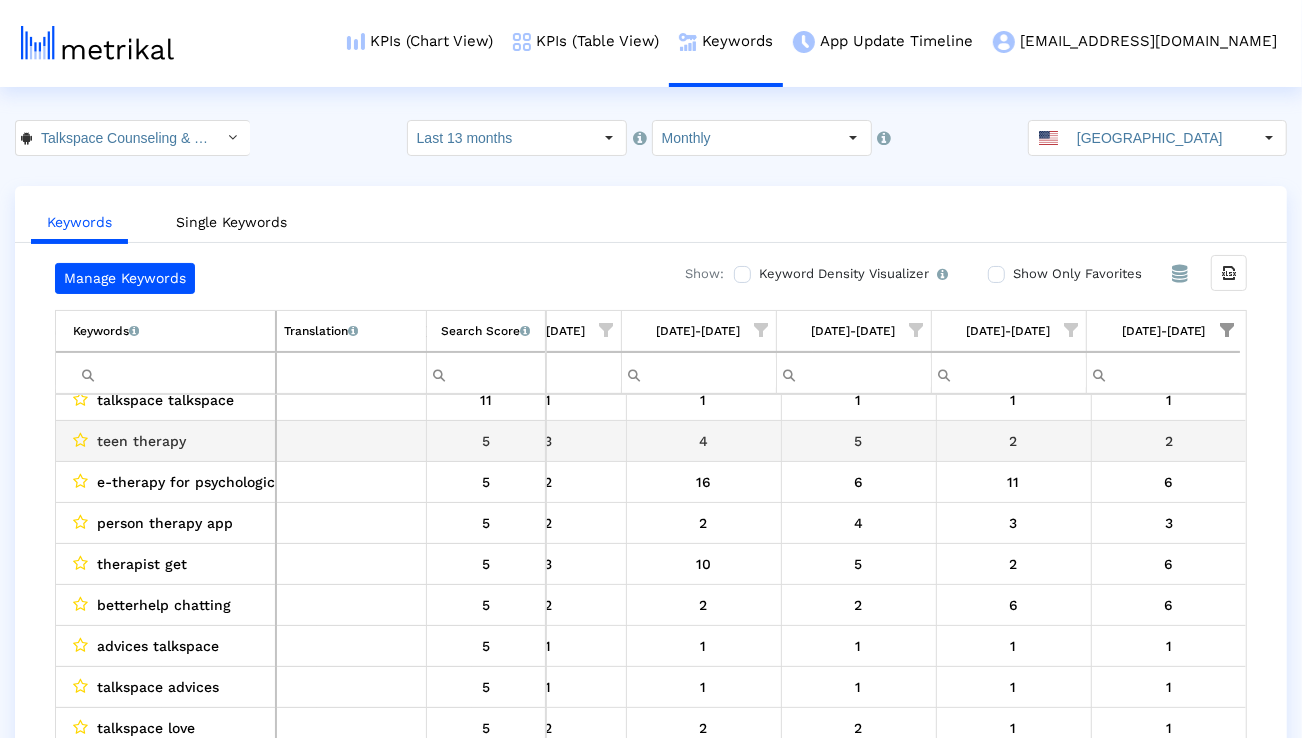 click on "teen therapy" at bounding box center [141, 441] 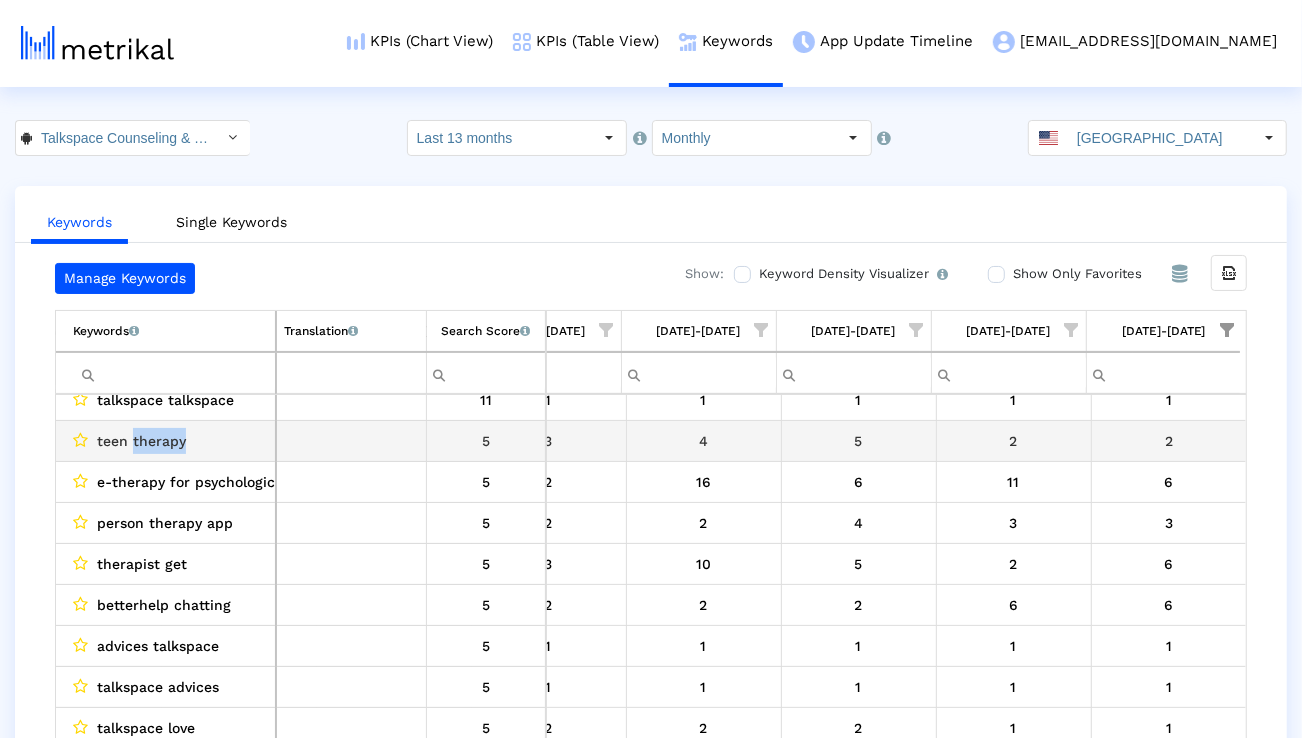 click on "teen therapy" at bounding box center (141, 441) 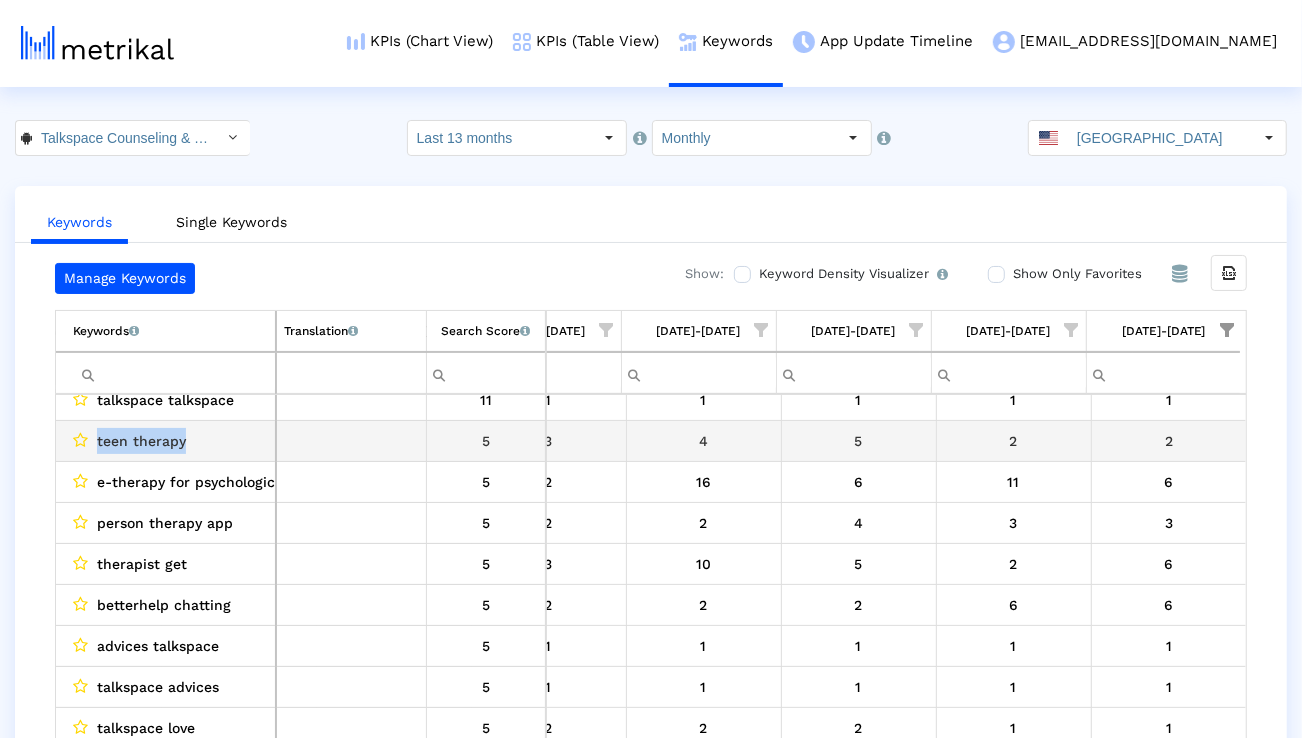 click on "teen therapy" at bounding box center [141, 441] 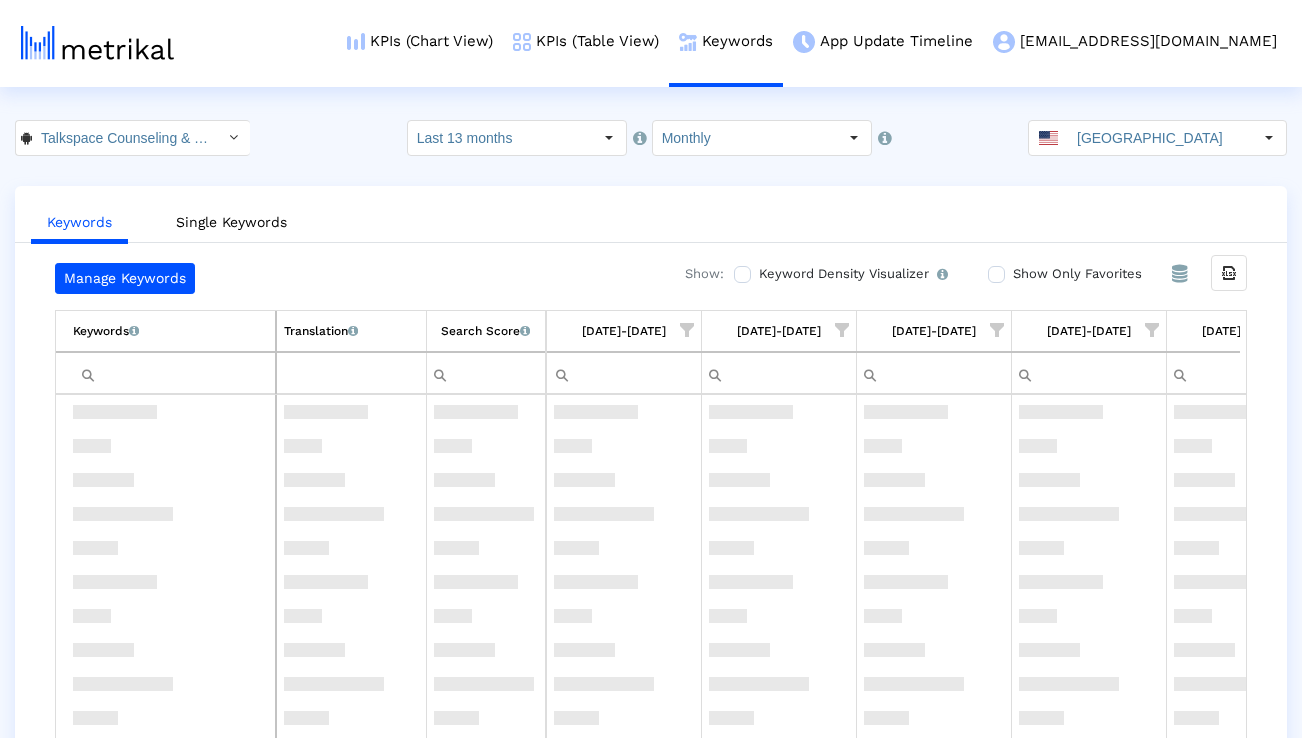 scroll, scrollTop: 0, scrollLeft: 0, axis: both 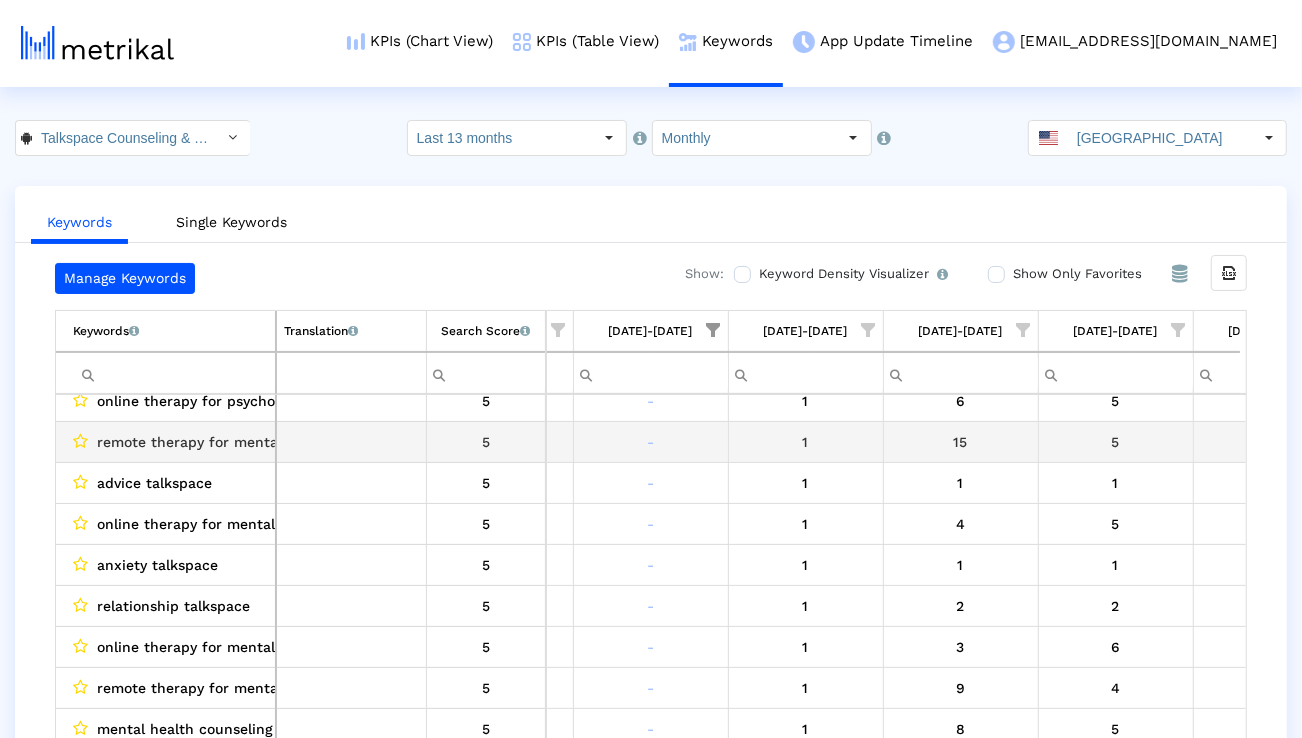 click on "remote therapy for mental health issues" at bounding box center [237, 442] 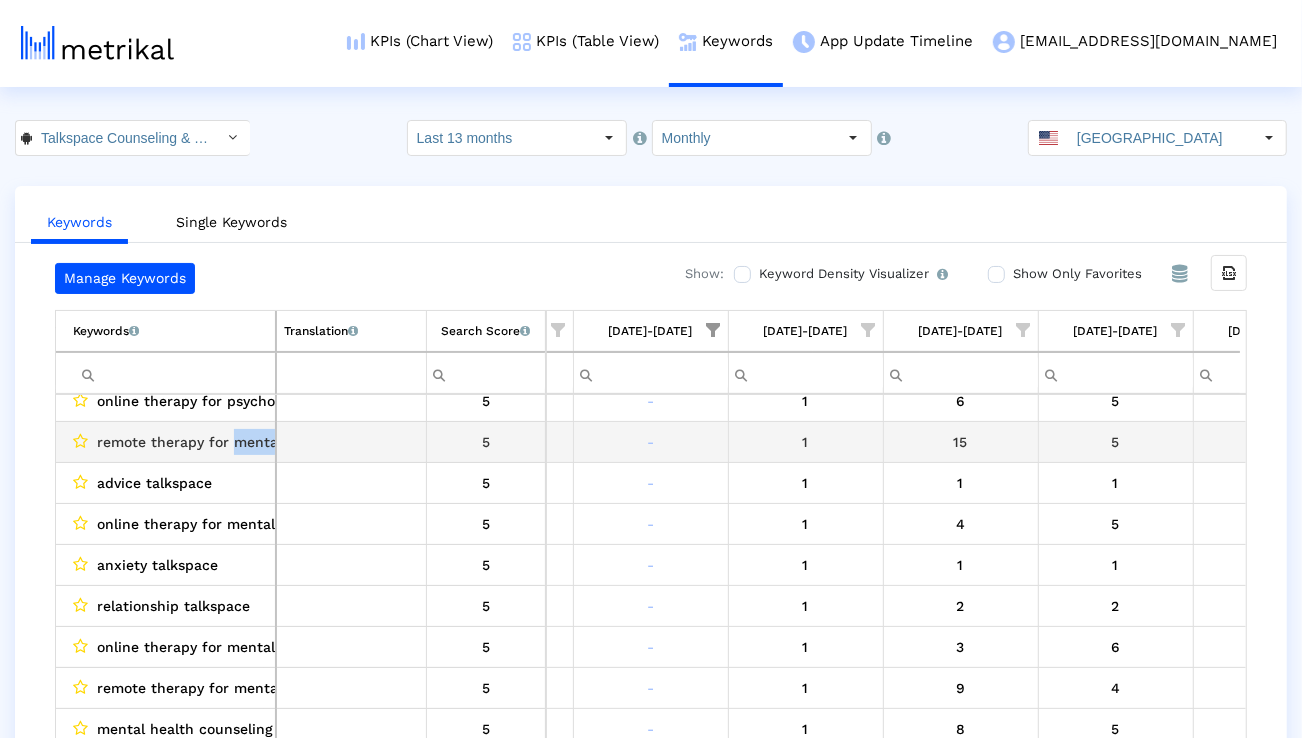 click on "remote therapy for mental health issues" at bounding box center [237, 442] 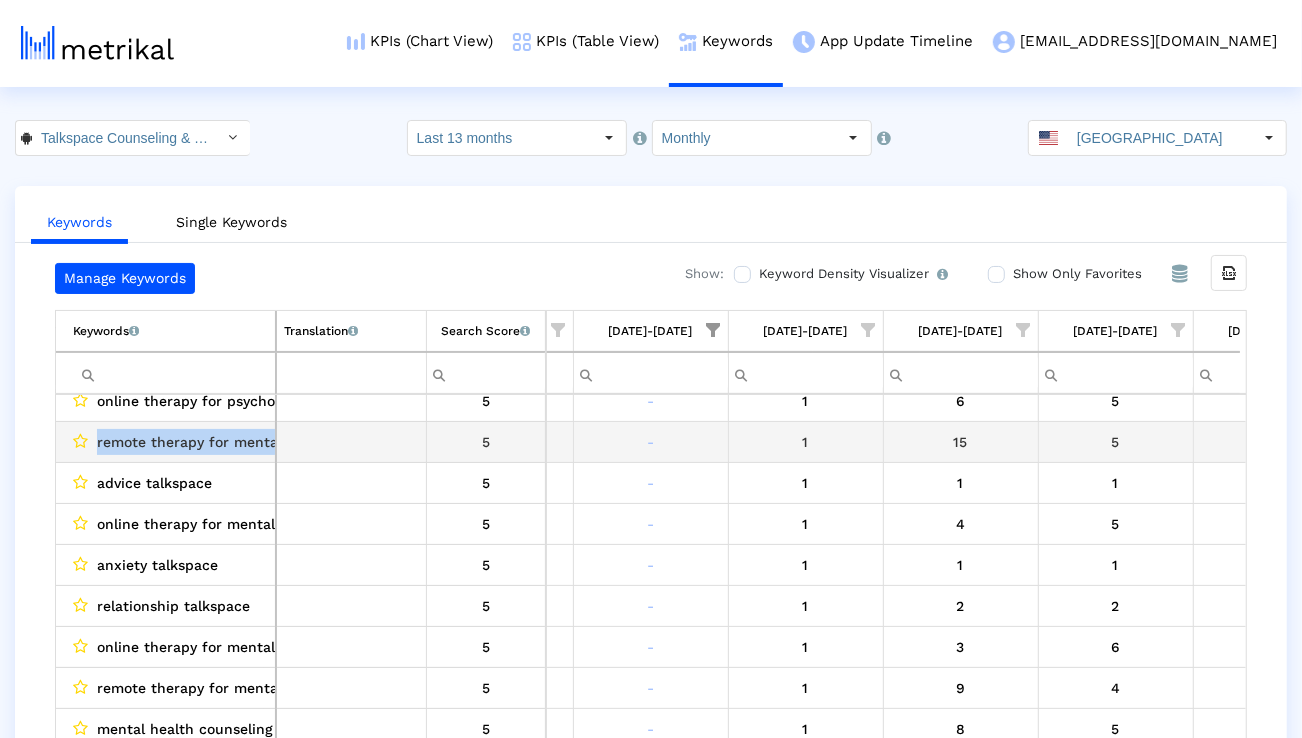 click on "remote therapy for mental health issues" at bounding box center [237, 442] 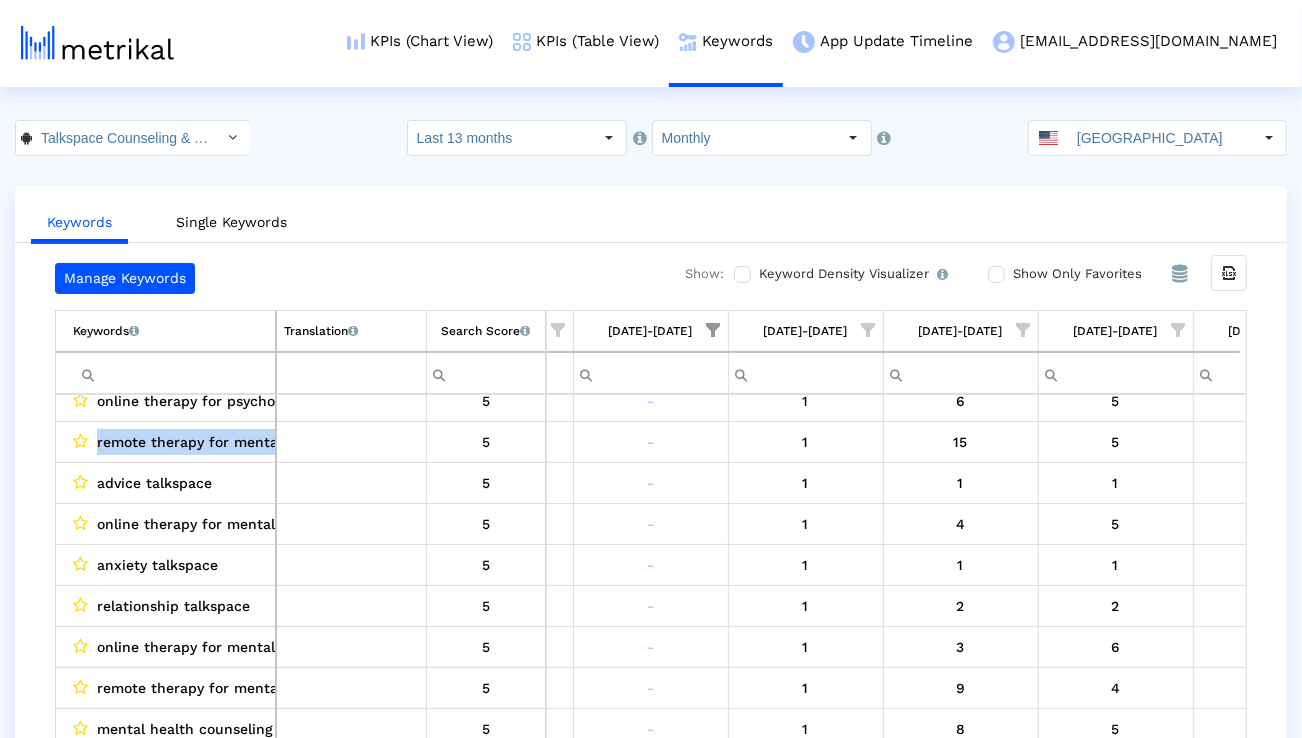 copy on "remote therapy for mental health issues" 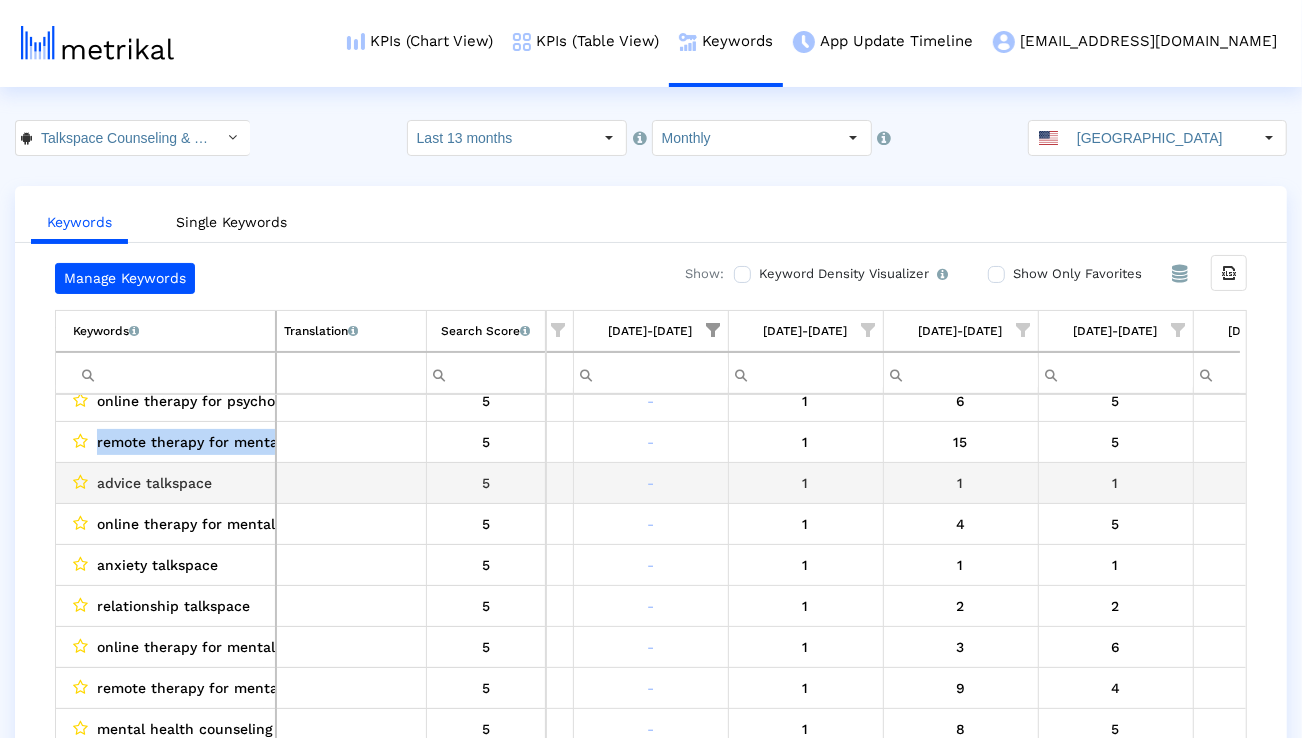 scroll, scrollTop: 4065, scrollLeft: 1059, axis: both 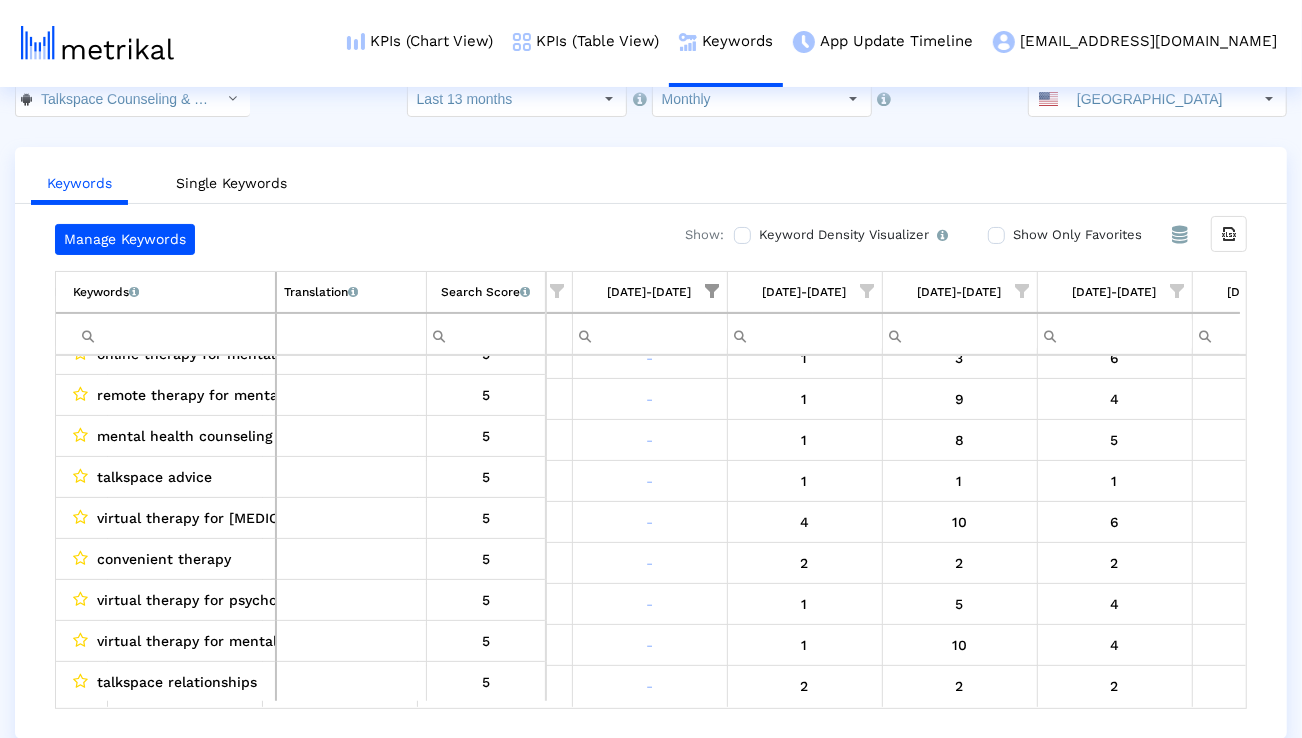 click at bounding box center (713, 291) 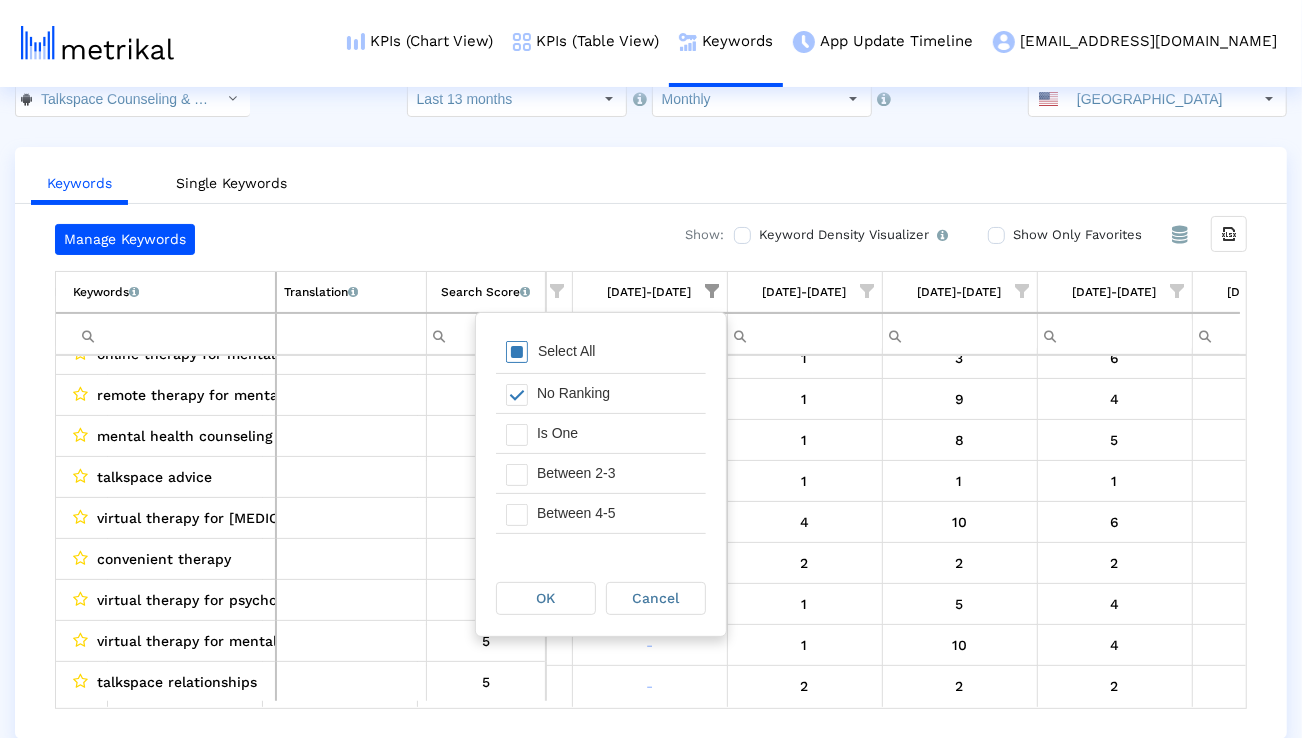 click on "Select All" at bounding box center [601, 353] 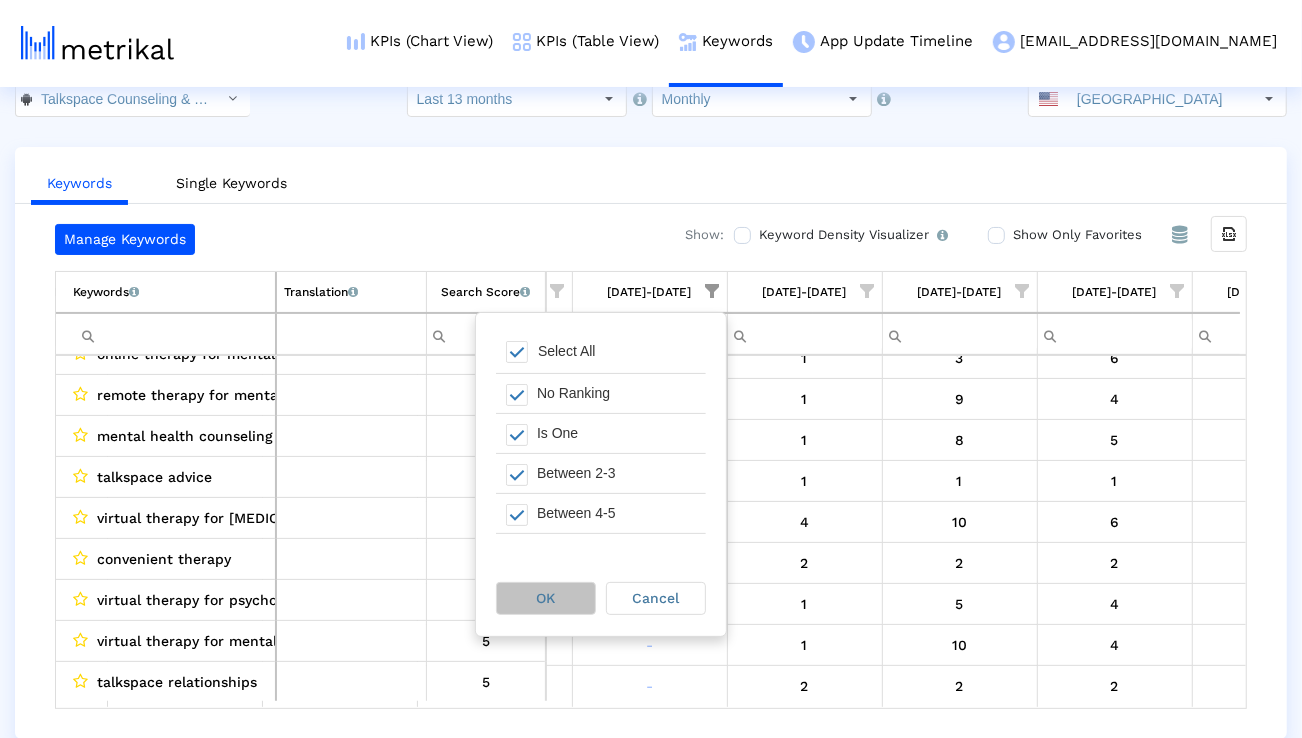 click on "OK" at bounding box center [546, 598] 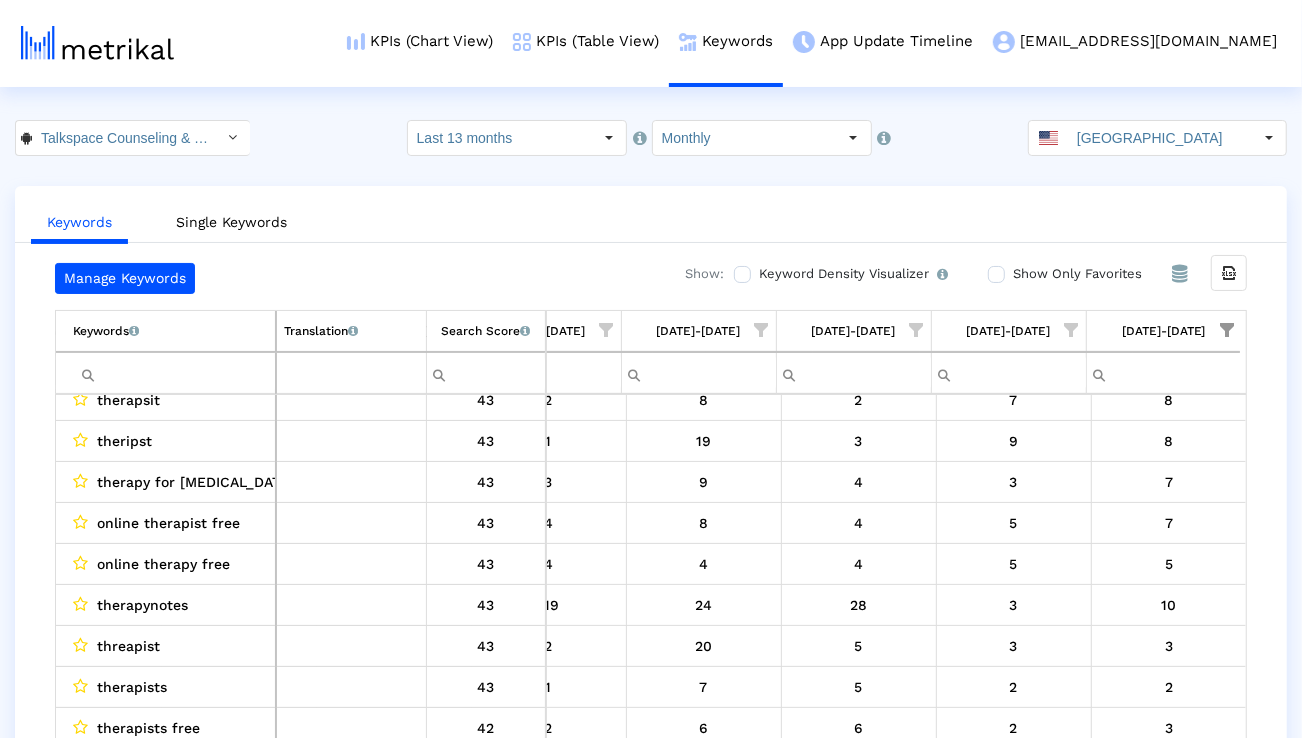 click at bounding box center [1227, 330] 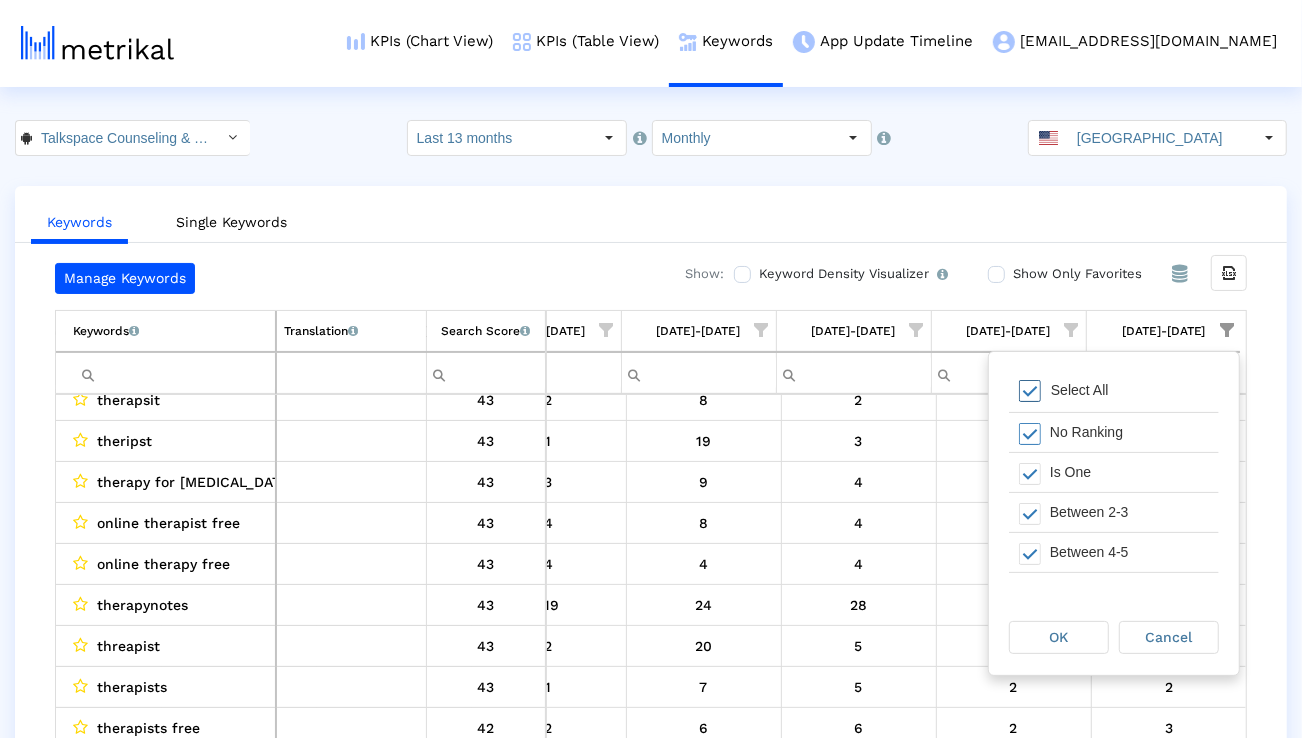 click on "Select All" at bounding box center (1114, 392) 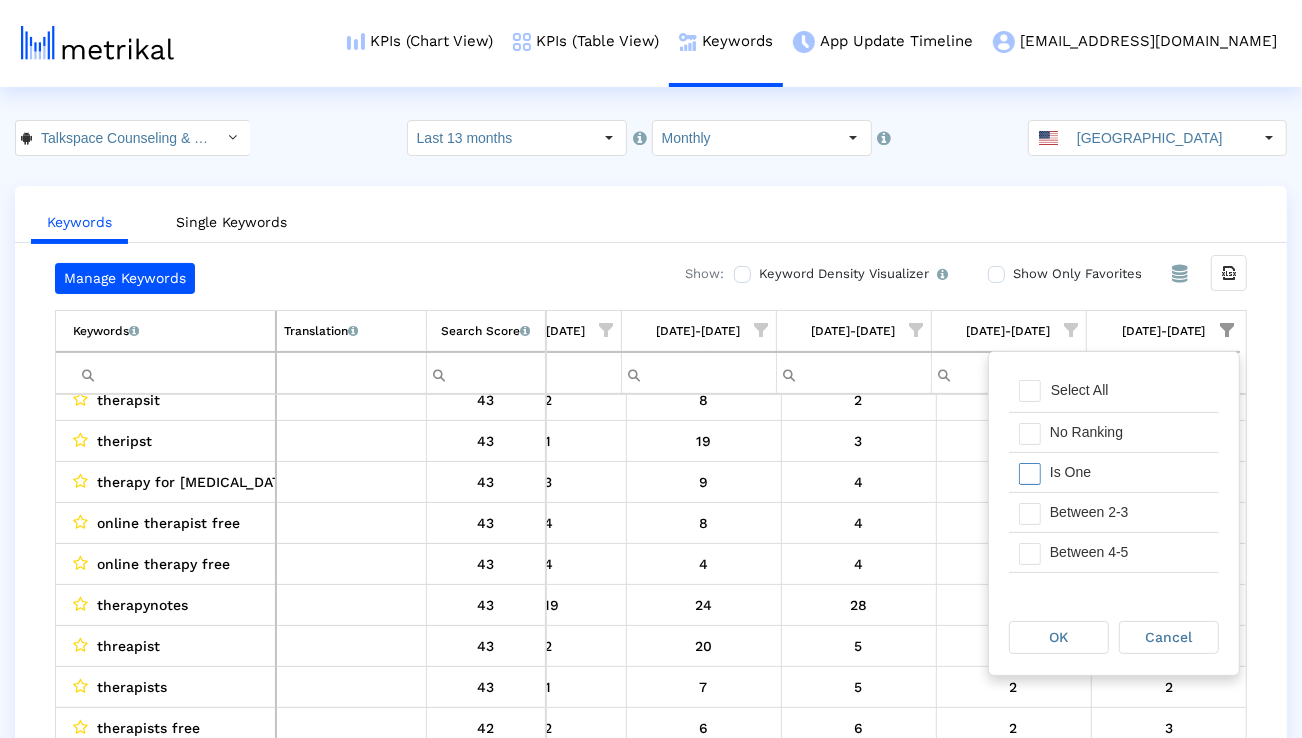click on "Is One" at bounding box center (1129, 472) 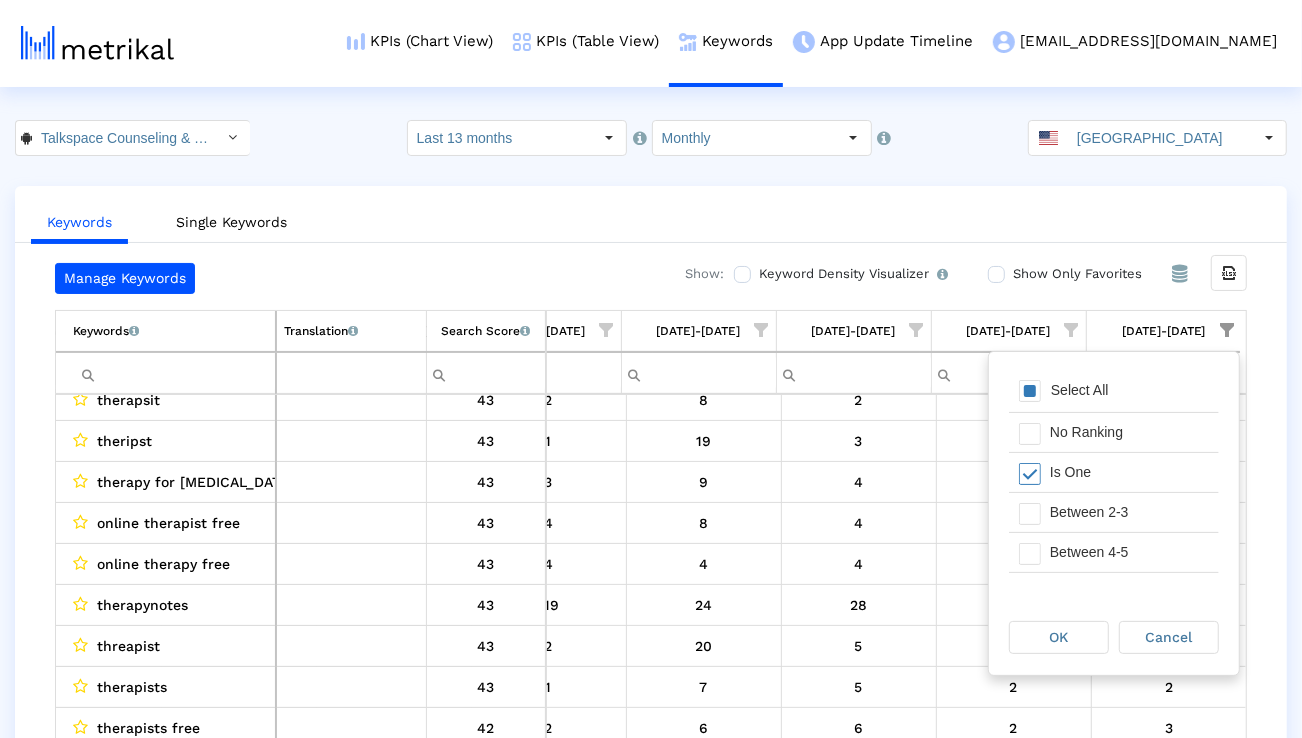 click on "OK" at bounding box center [1059, 637] 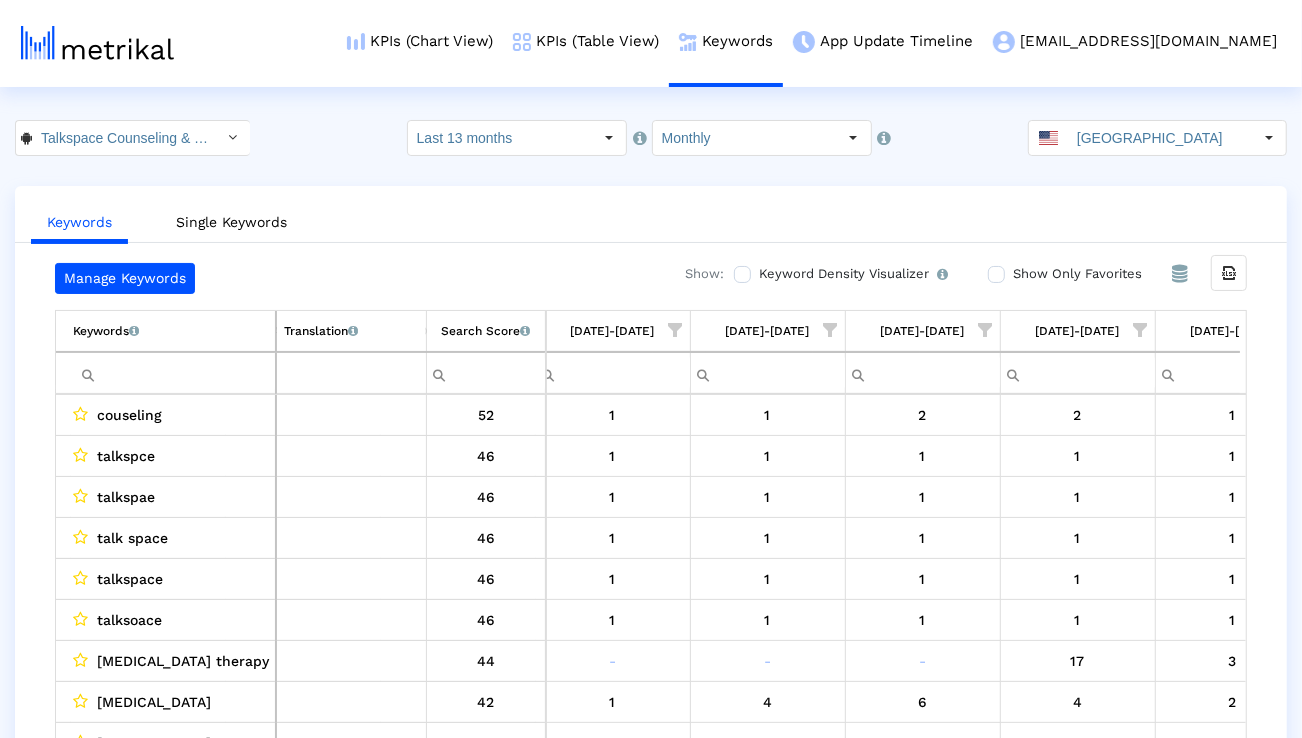 click at bounding box center [676, 330] 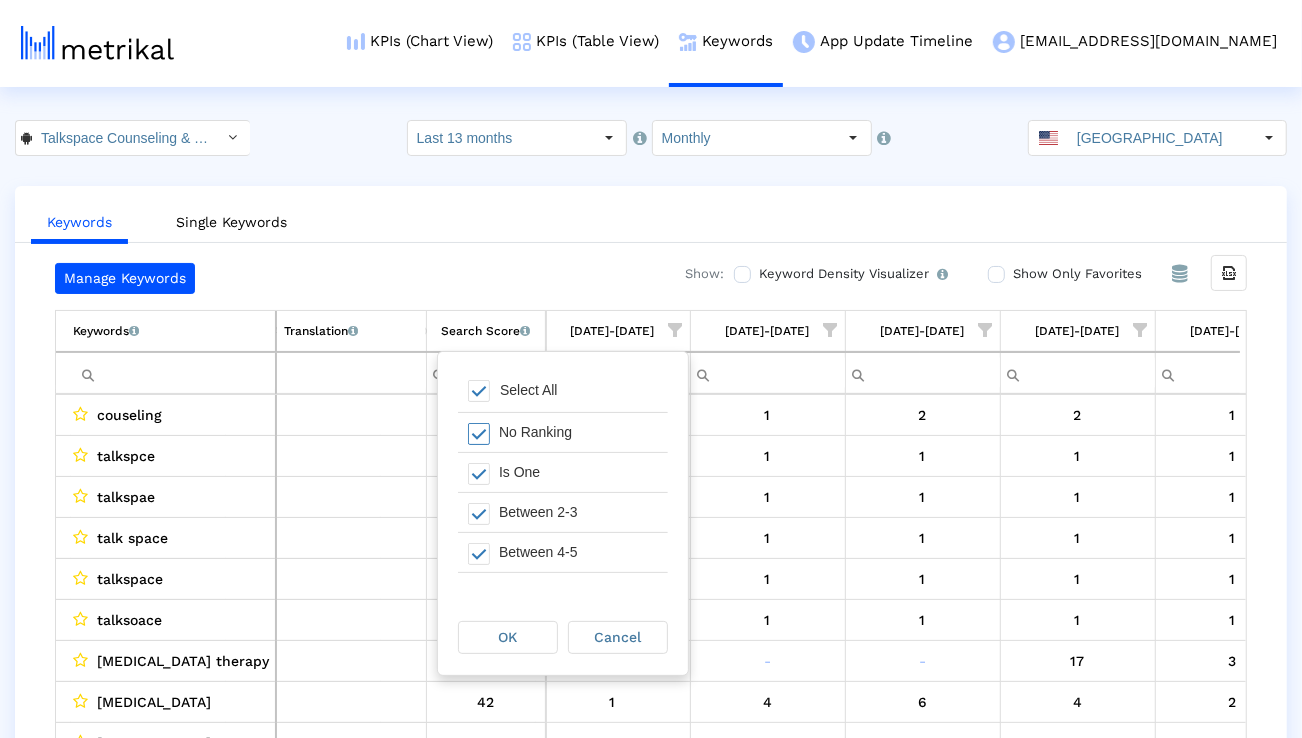 click on "No Ranking" at bounding box center [578, 432] 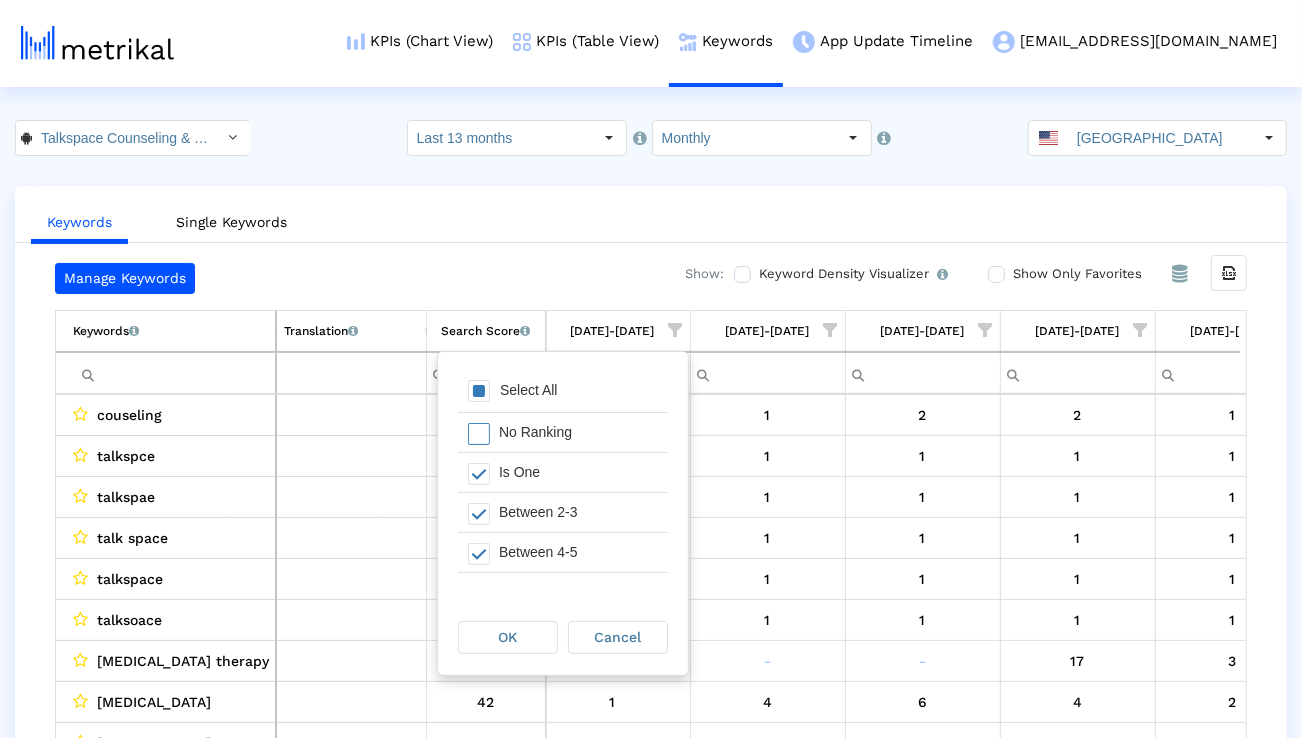 click on "Select All" at bounding box center [529, 390] 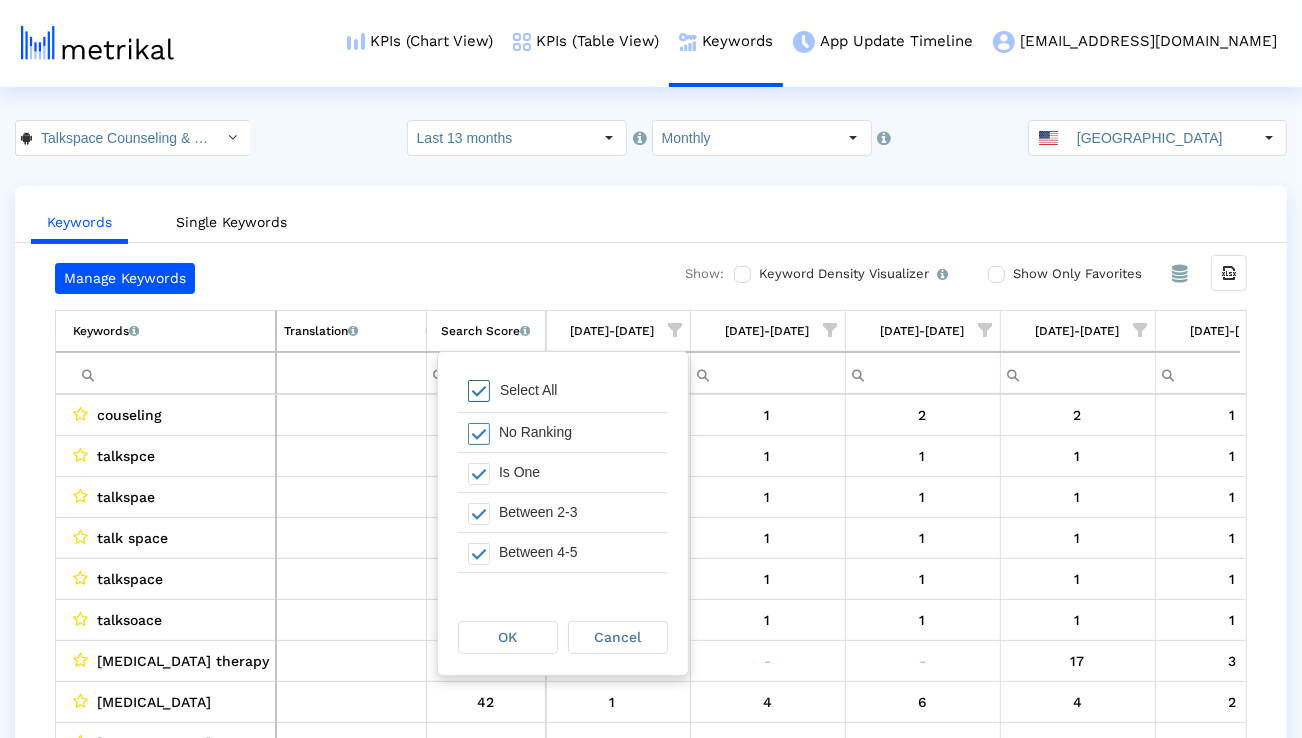 click on "Select All" at bounding box center [529, 390] 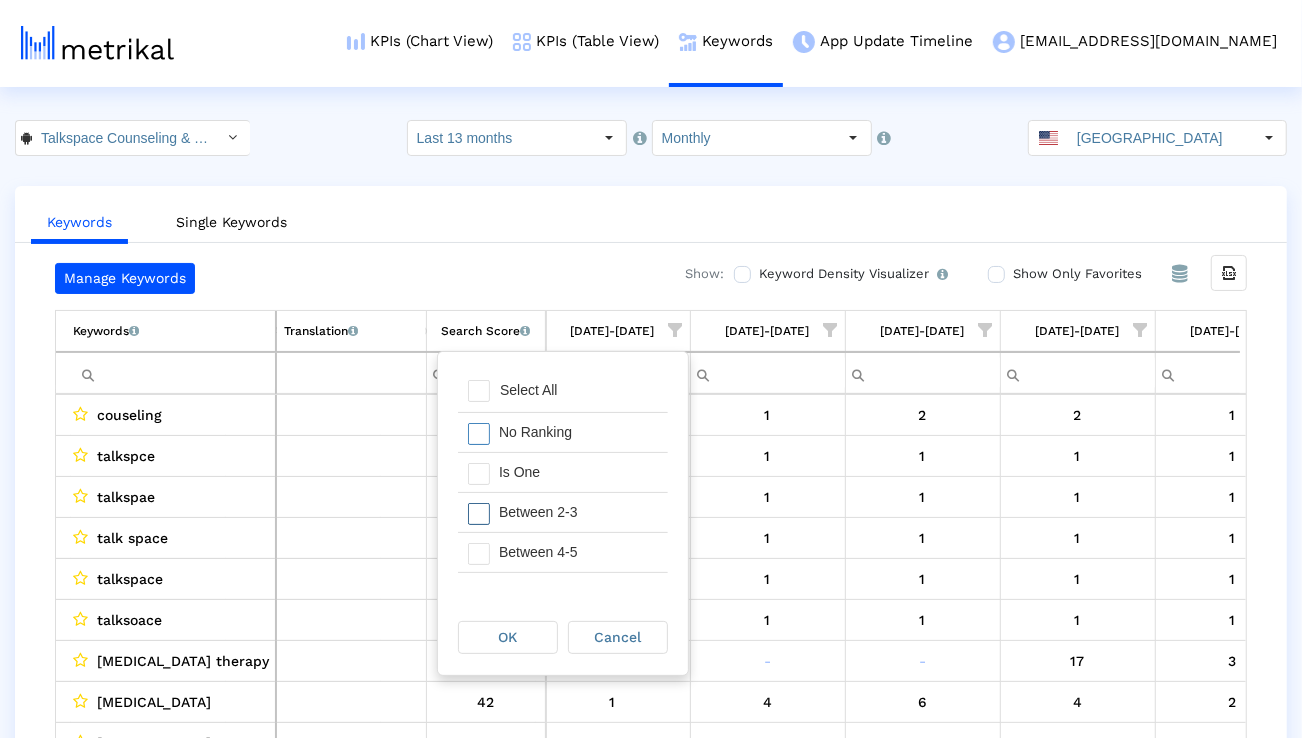 click on "Between 2-3" at bounding box center [578, 512] 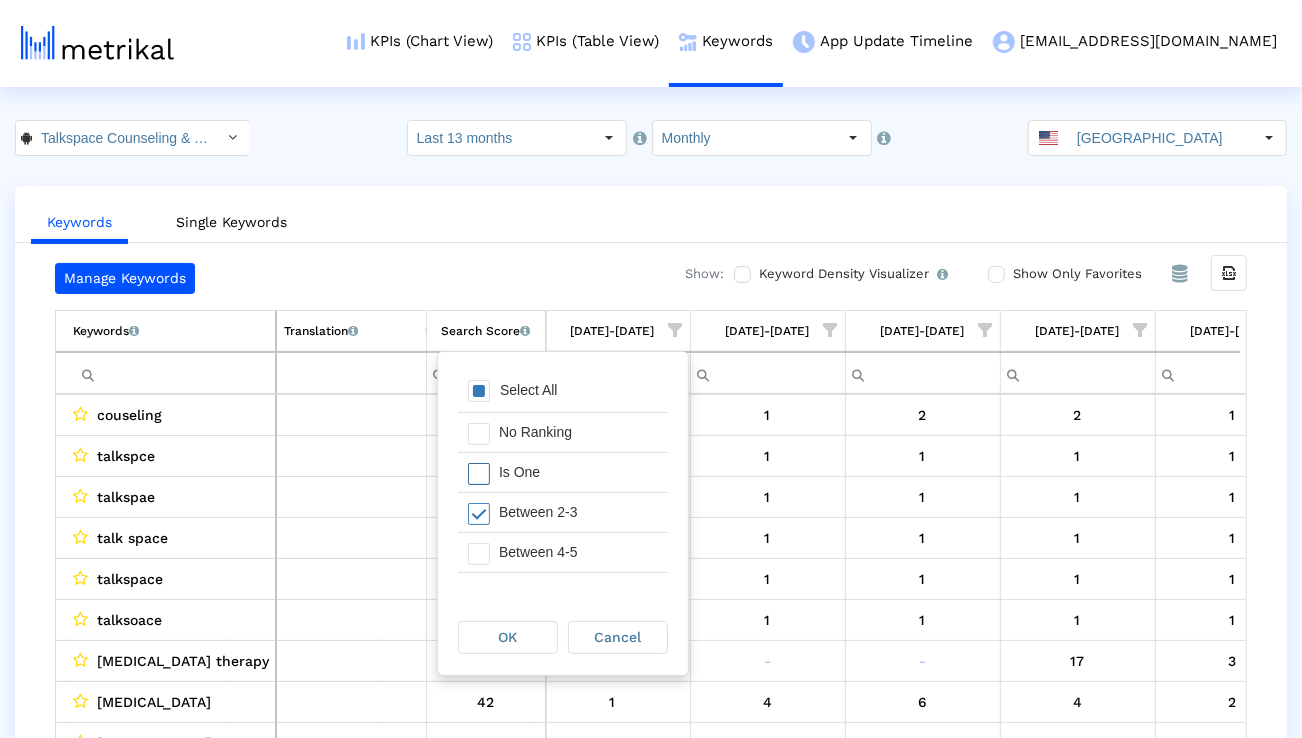 click on "Is One" at bounding box center [578, 472] 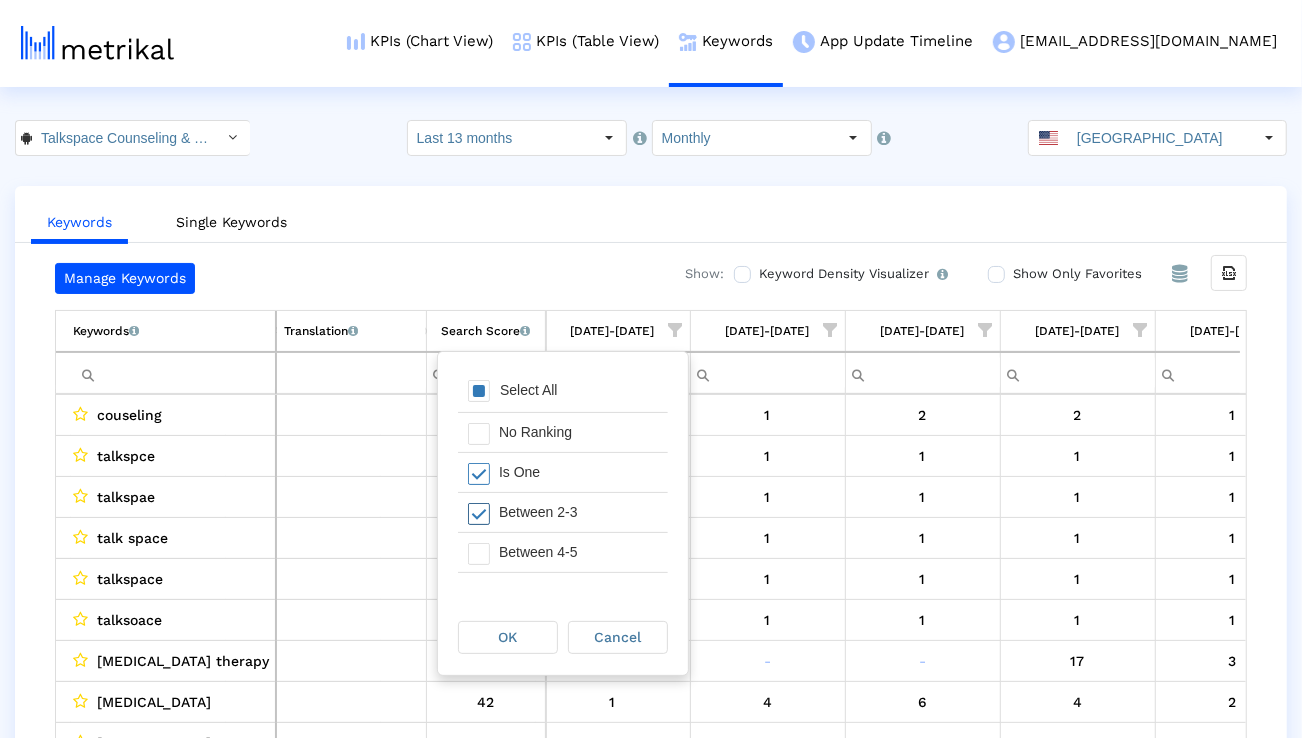 click on "Between 2-3" at bounding box center [578, 512] 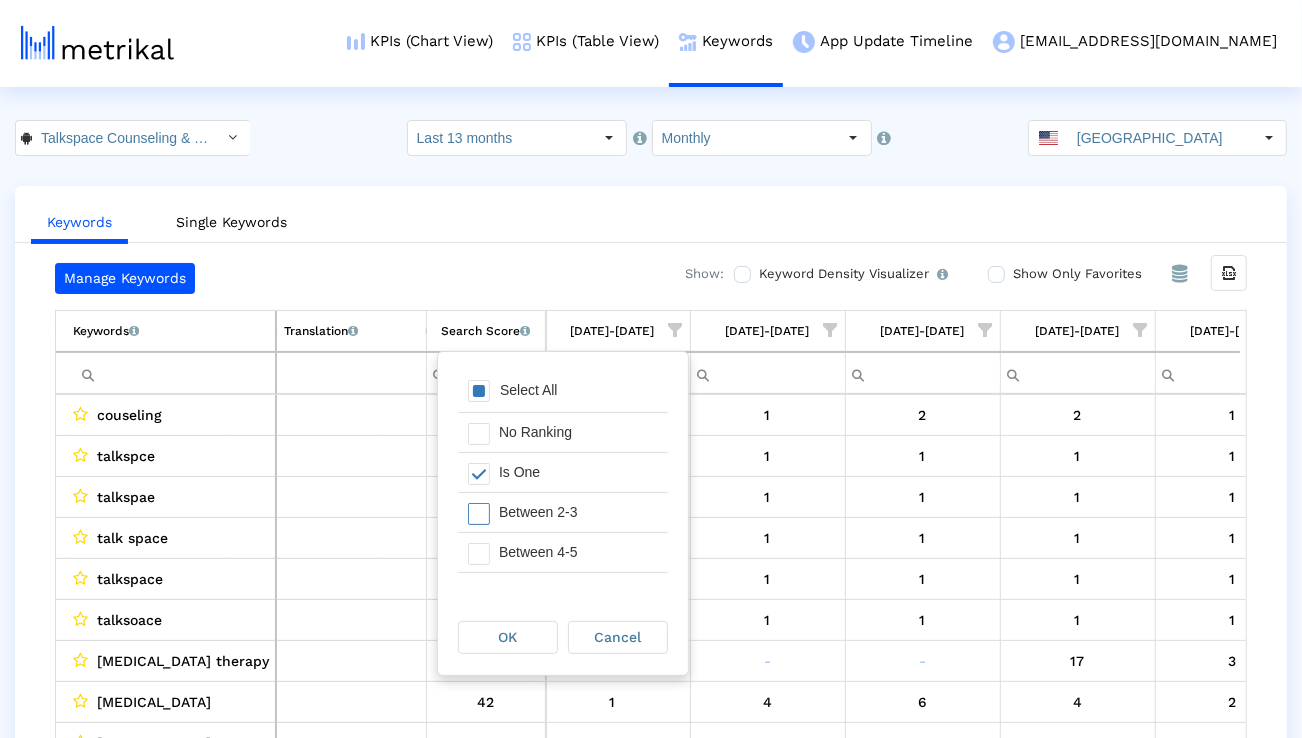click on "OK" at bounding box center (508, 637) 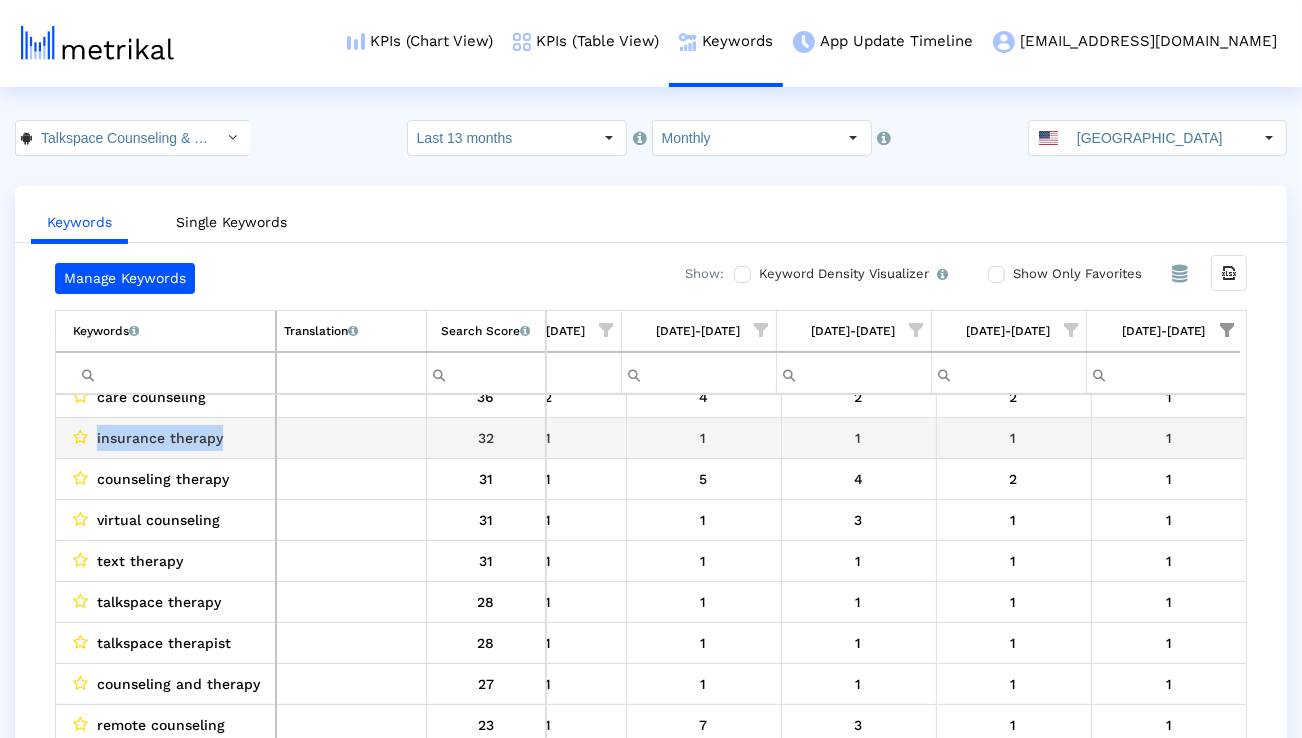 drag, startPoint x: 246, startPoint y: 440, endPoint x: 90, endPoint y: 442, distance: 156.01282 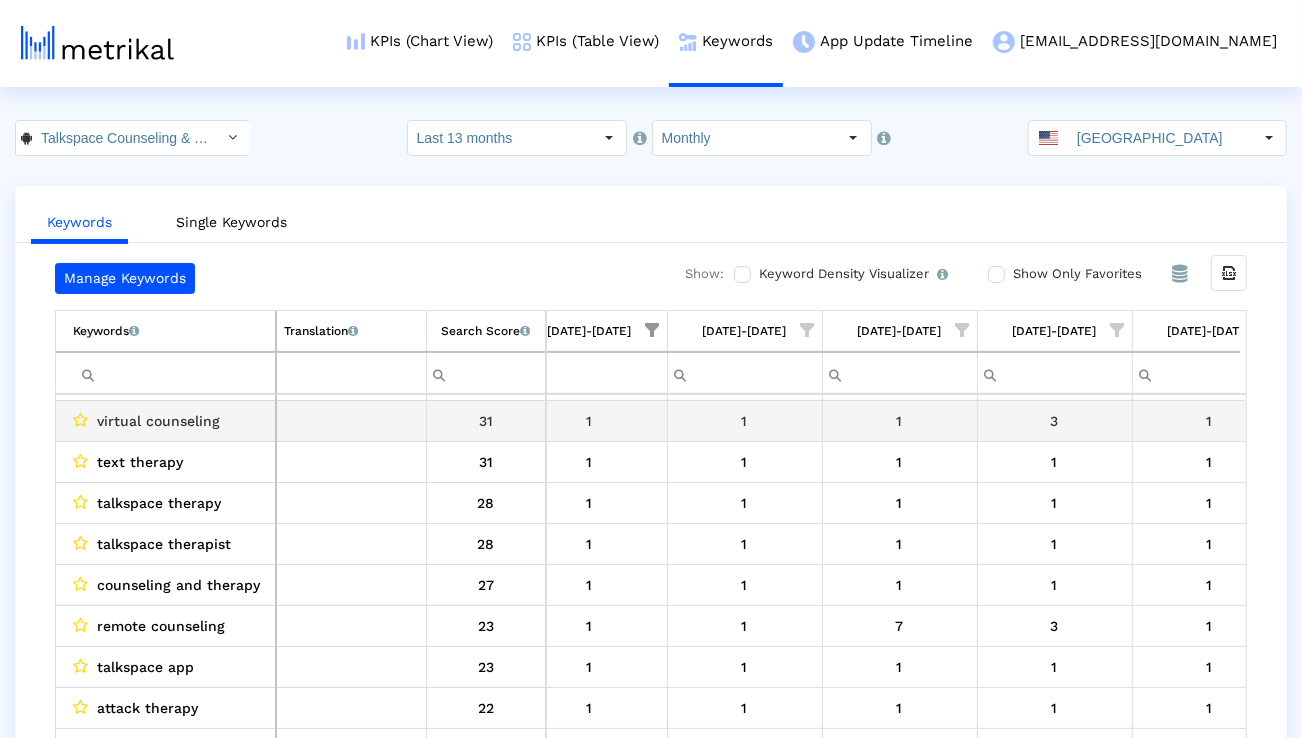 click on "virtual counseling" at bounding box center [158, 421] 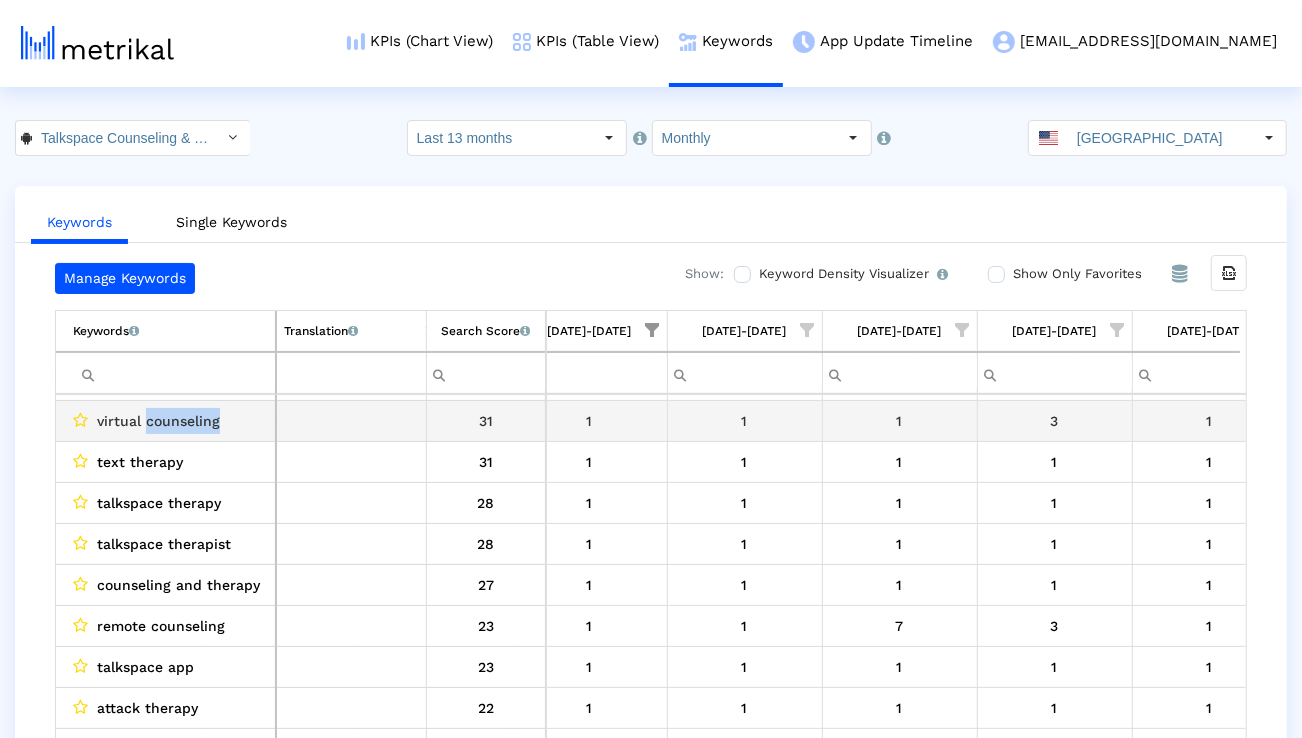 click on "virtual counseling" at bounding box center [158, 421] 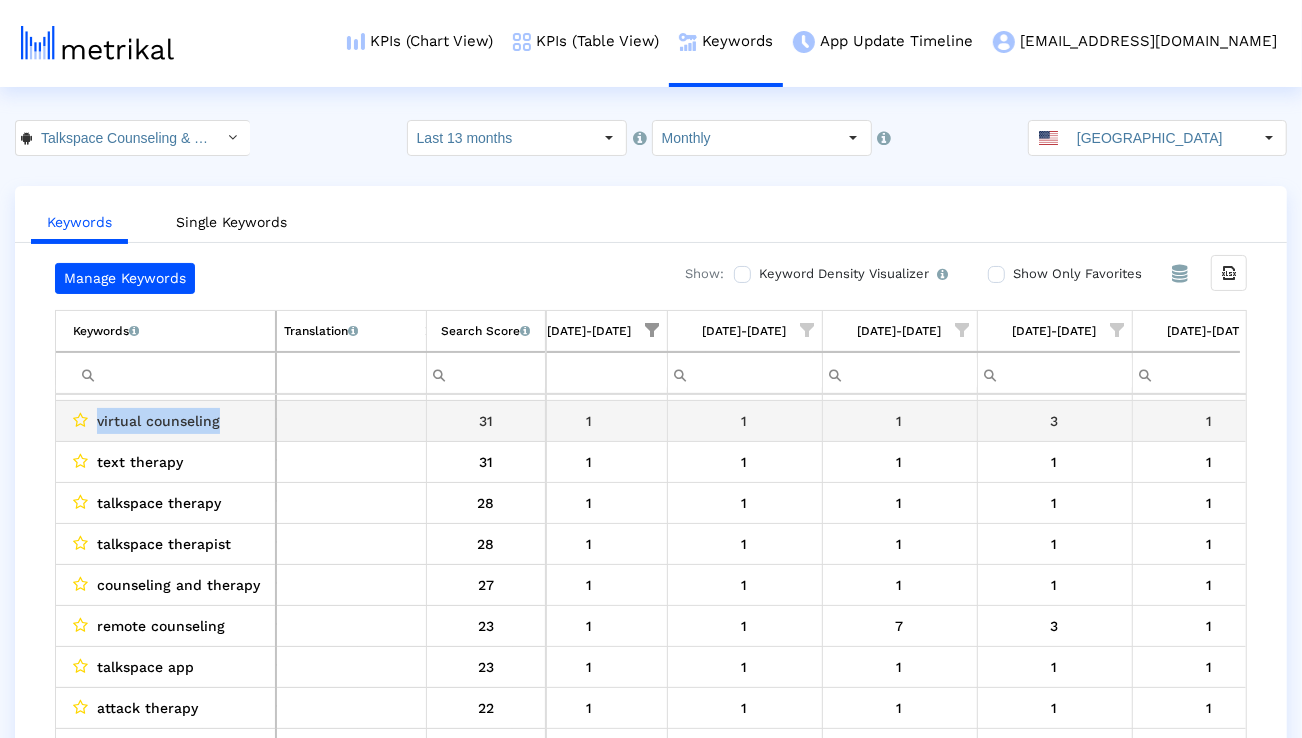 click on "virtual counseling" at bounding box center (158, 421) 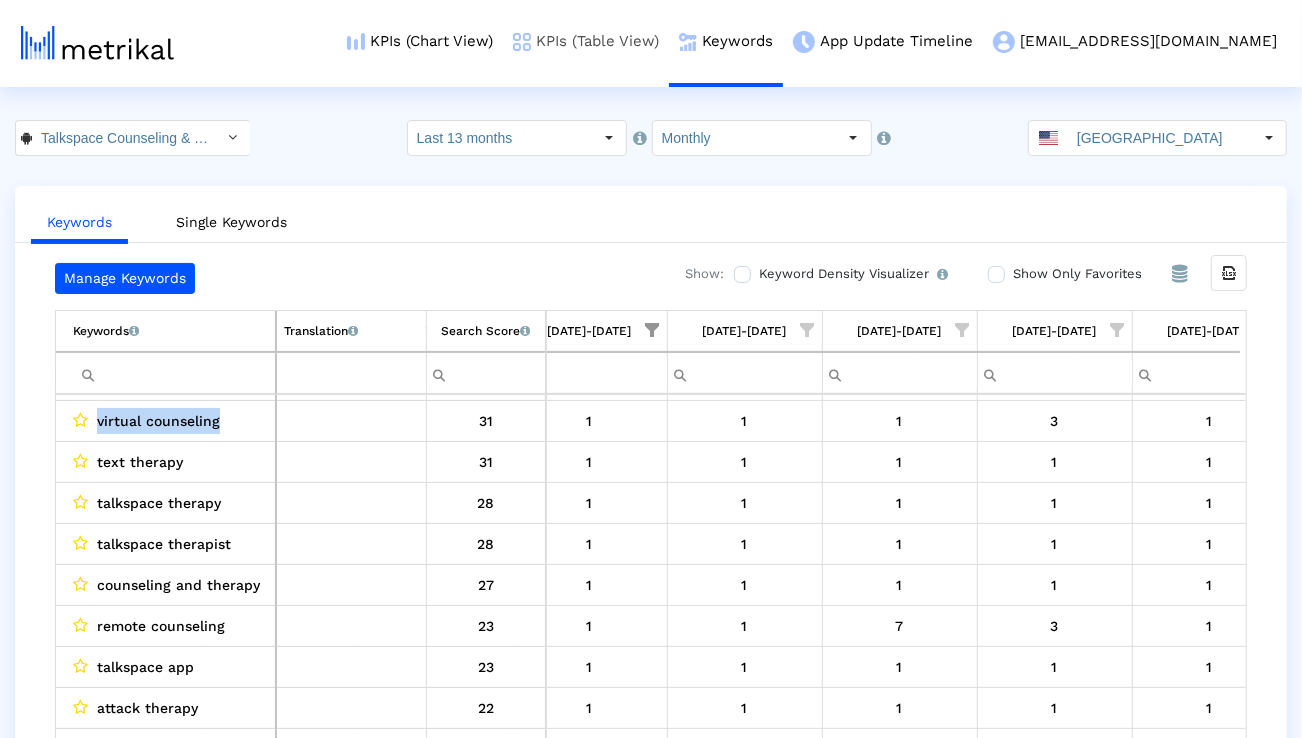copy on "virtual counseling" 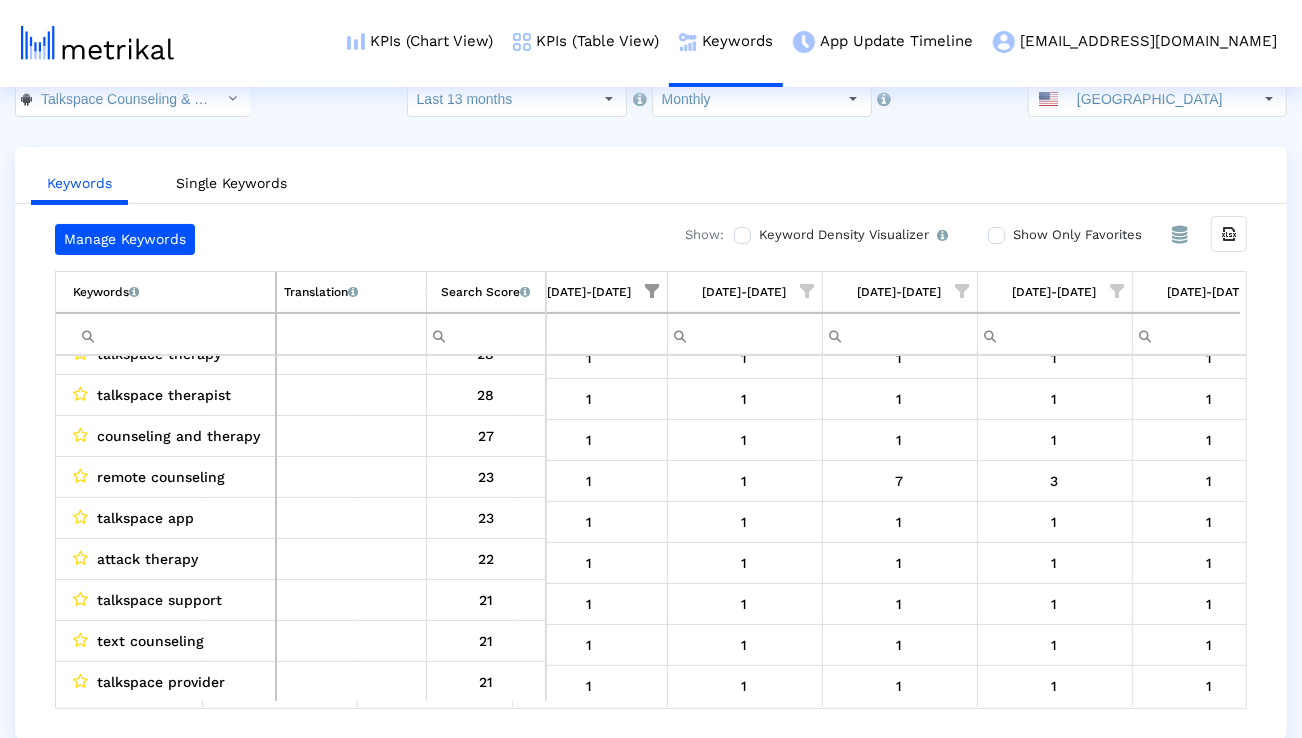 click at bounding box center (653, 291) 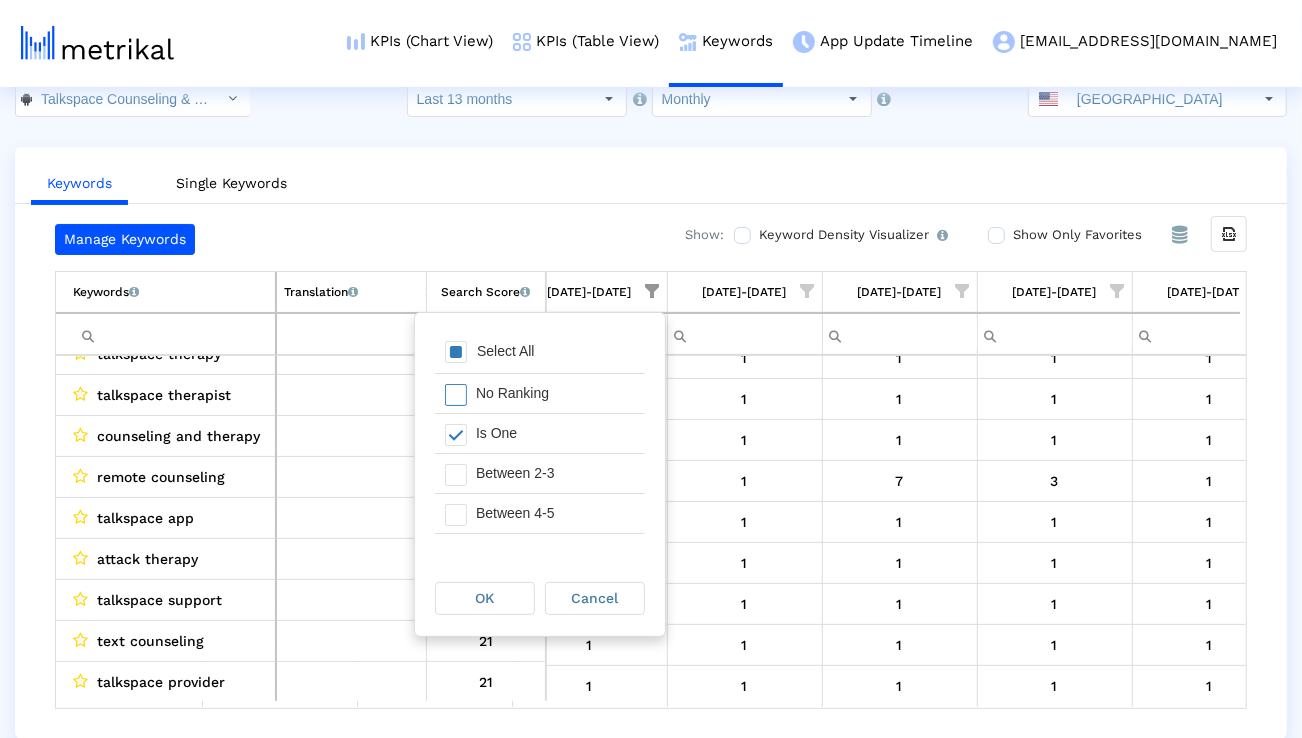 click on "Select All" at bounding box center (540, 353) 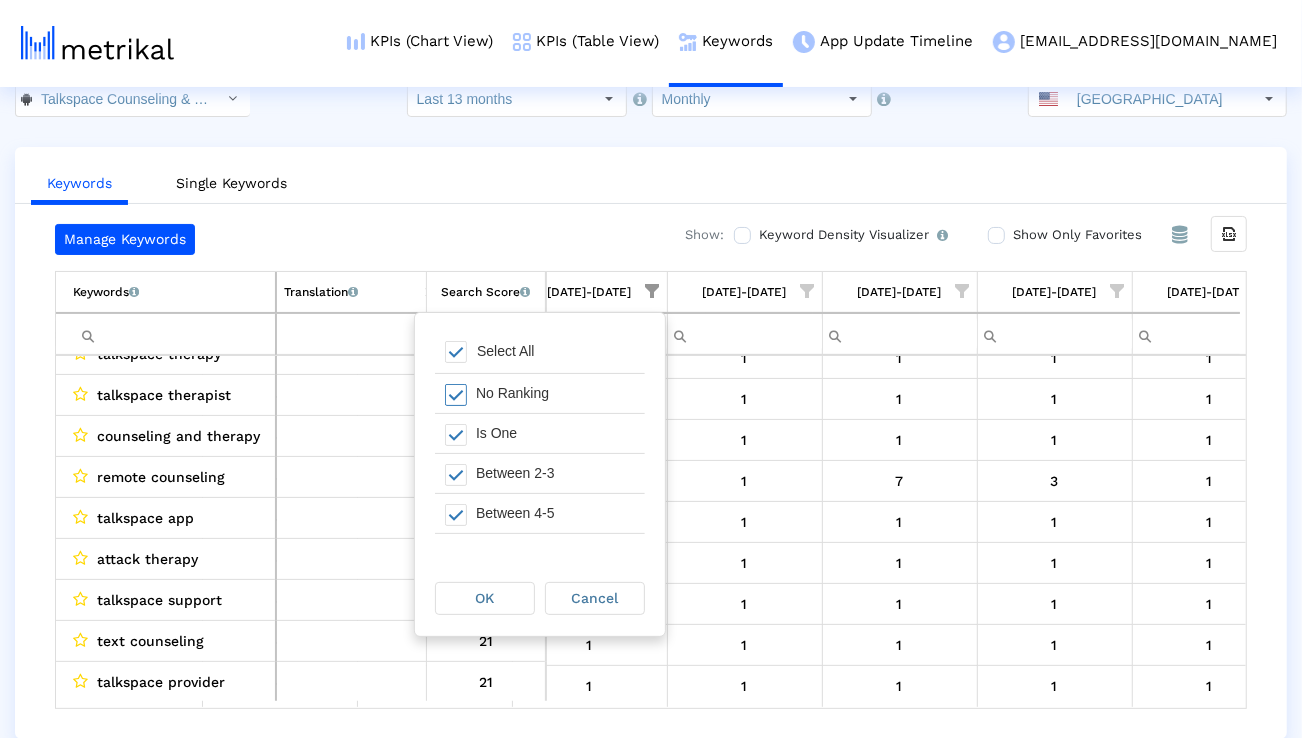 click on "Select All" at bounding box center (540, 353) 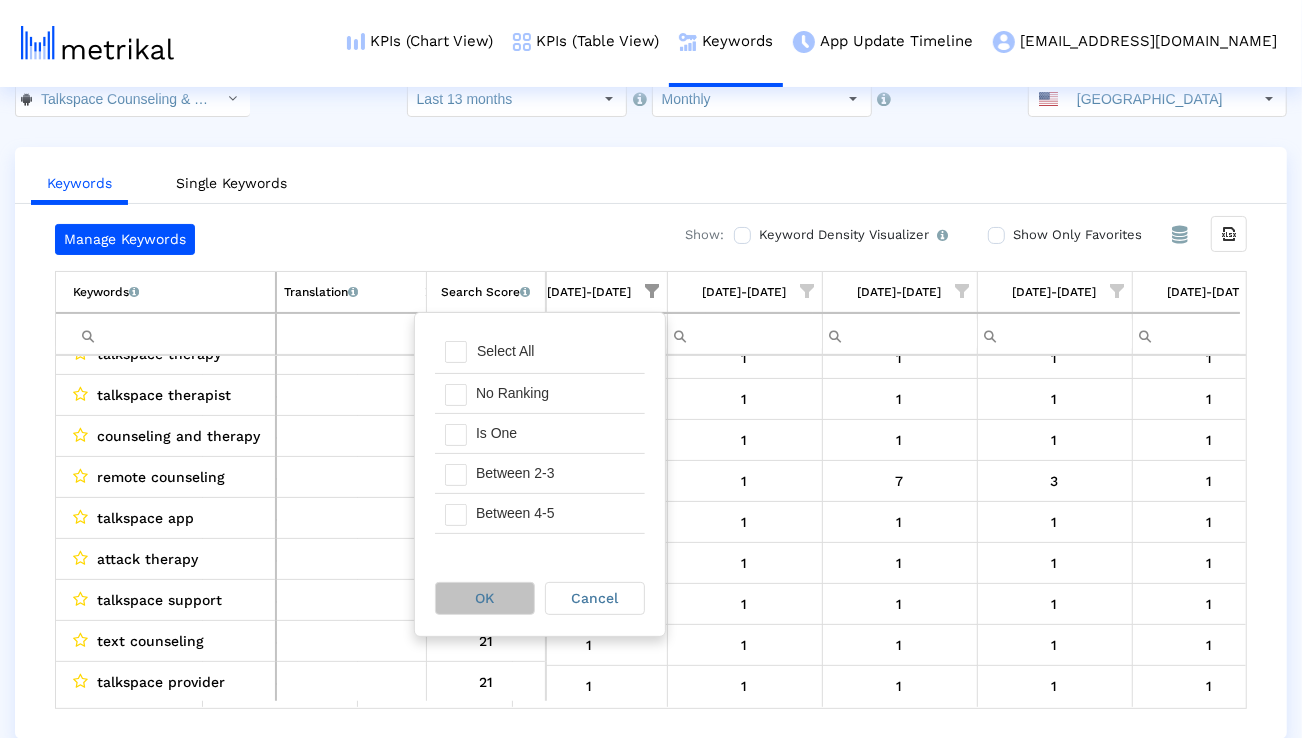 click on "OK" at bounding box center (485, 598) 